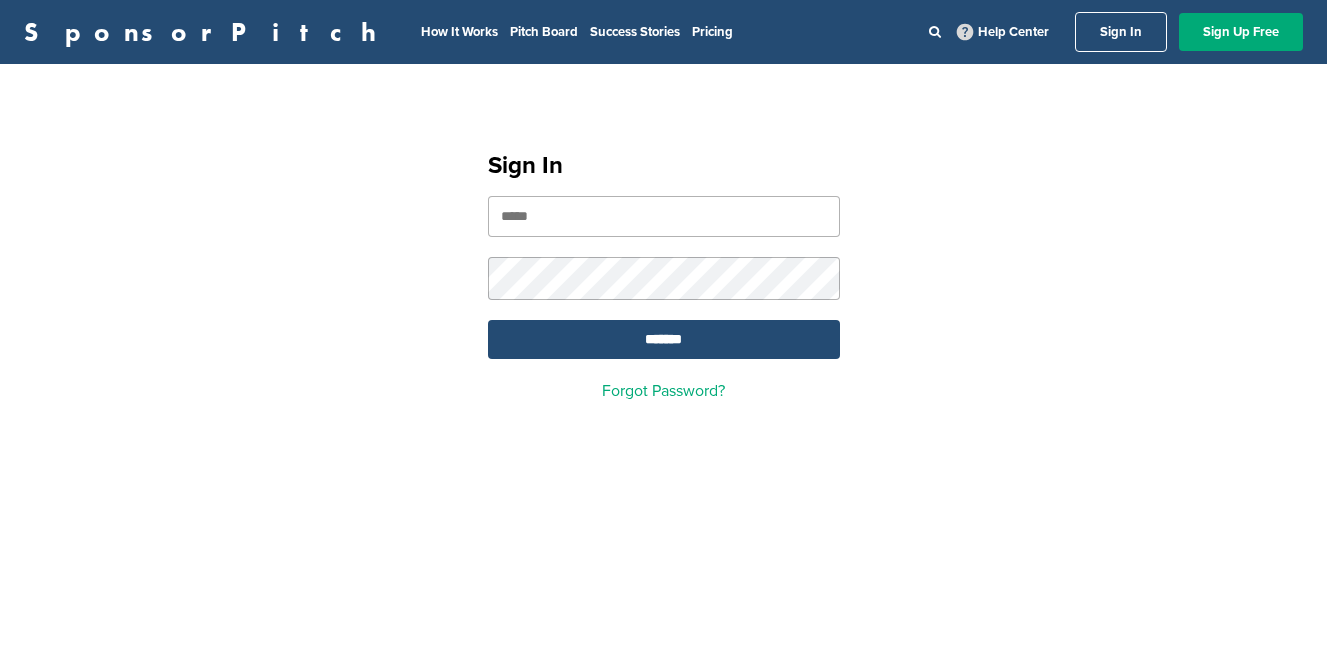 scroll, scrollTop: 0, scrollLeft: 0, axis: both 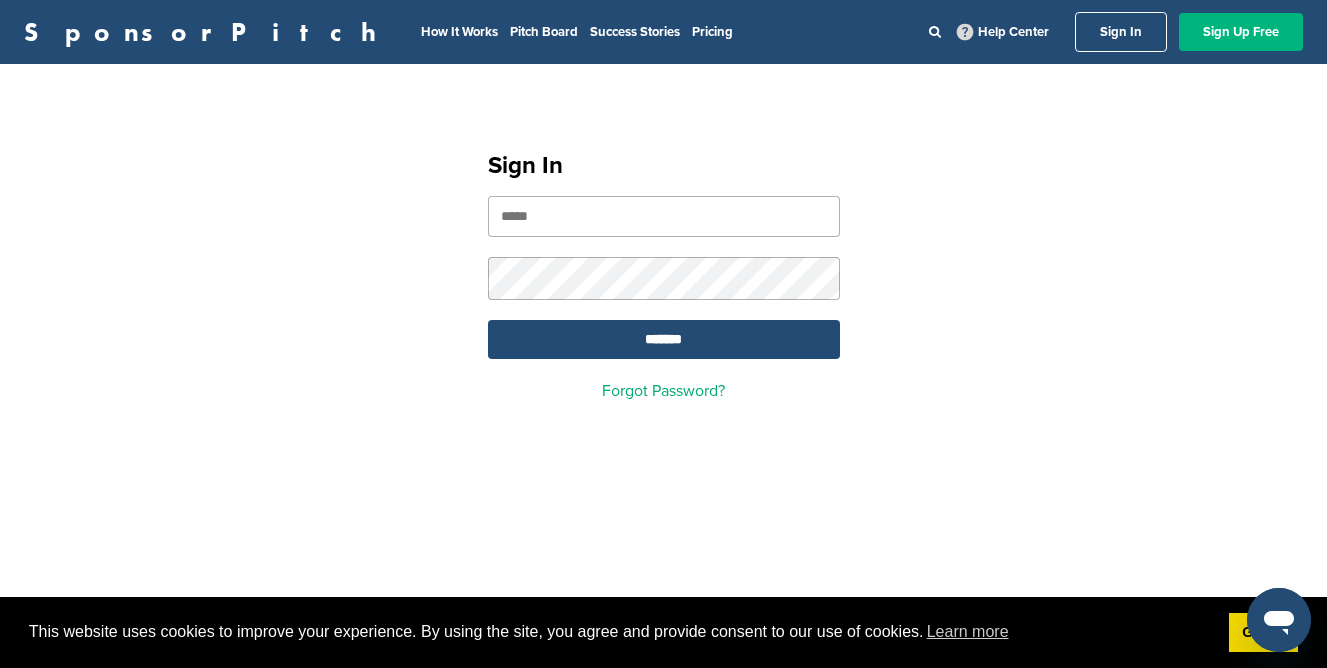click on "Sign Up Free" at bounding box center (1241, 32) 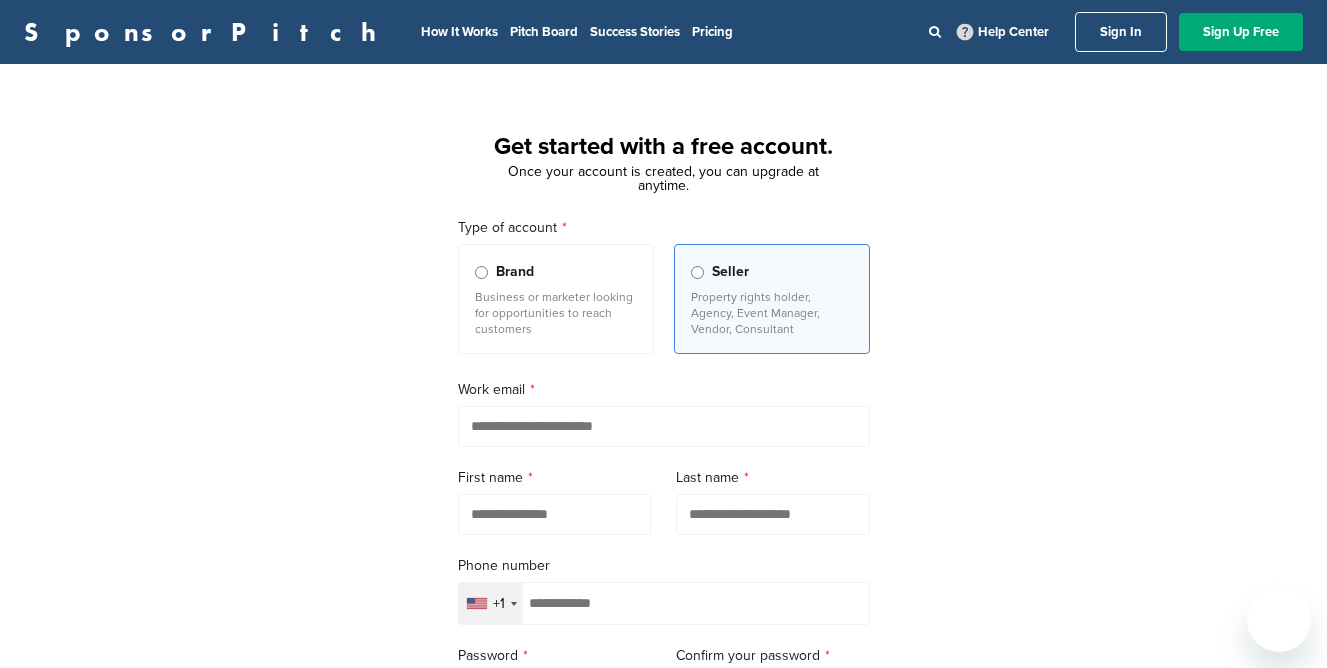 scroll, scrollTop: 0, scrollLeft: 0, axis: both 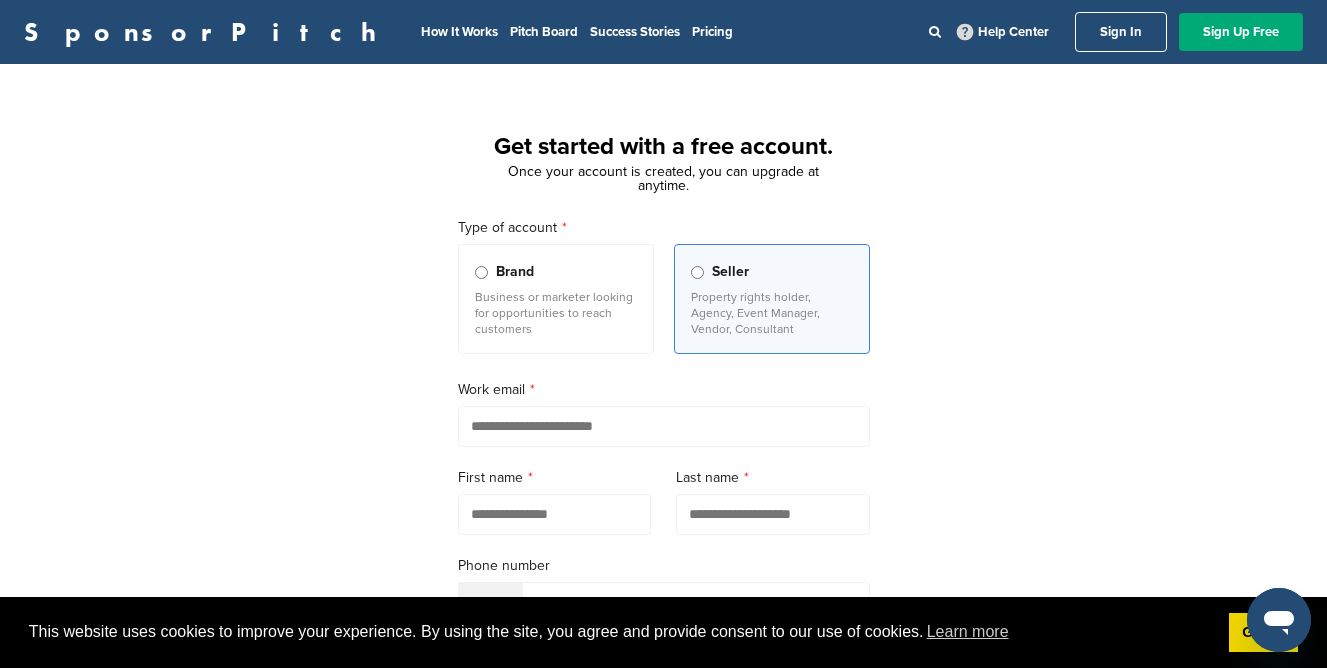 click on "Business or marketer looking for opportunities to reach customers" at bounding box center (556, 313) 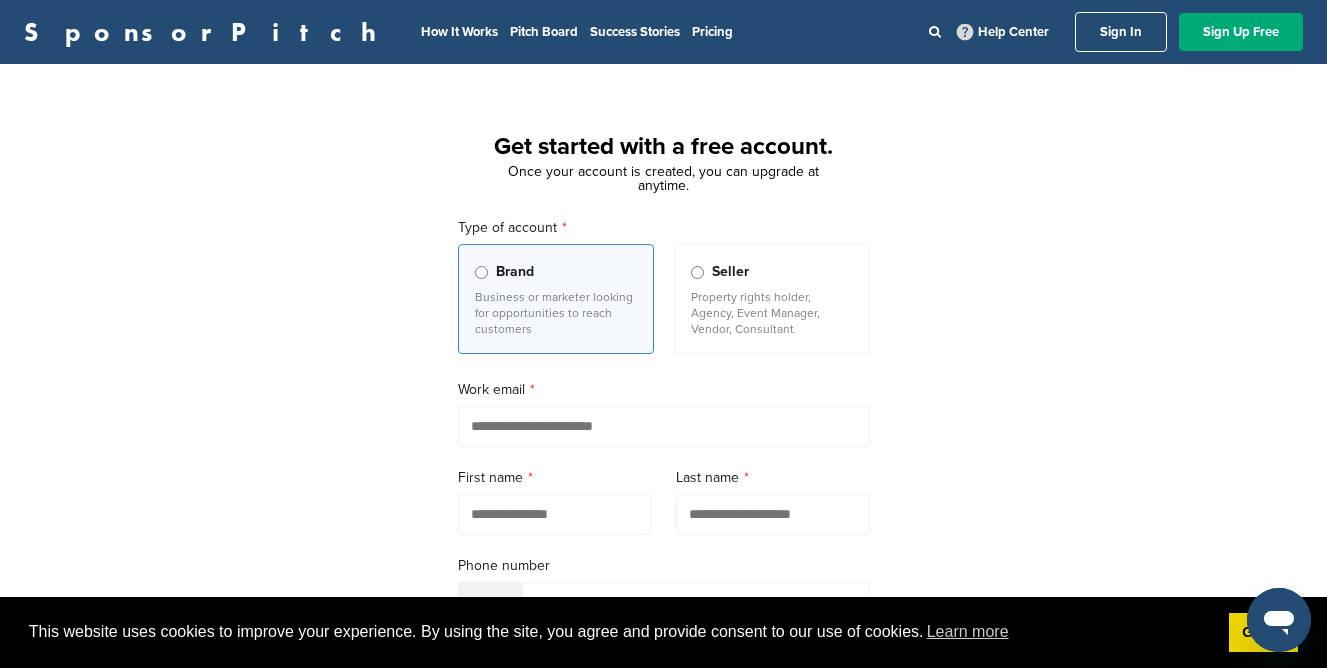 click on "Property rights holder, Agency, Event Manager, Vendor, Consultant" at bounding box center [772, 313] 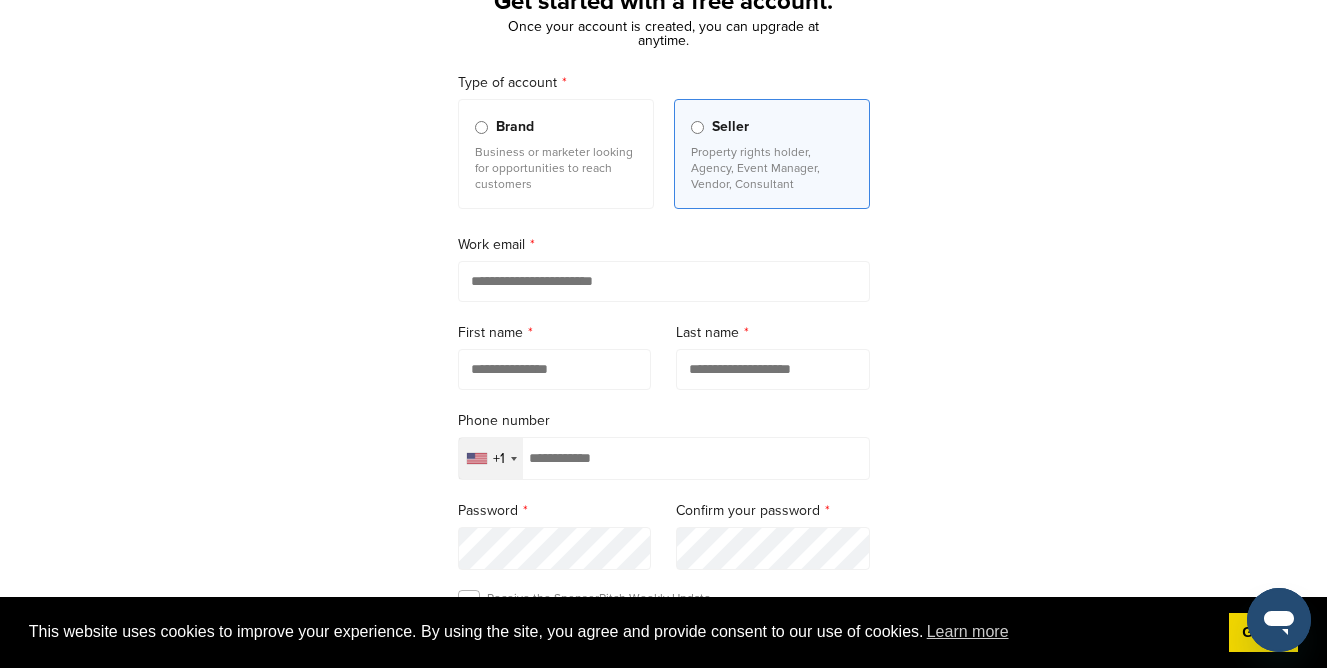 scroll, scrollTop: 154, scrollLeft: 0, axis: vertical 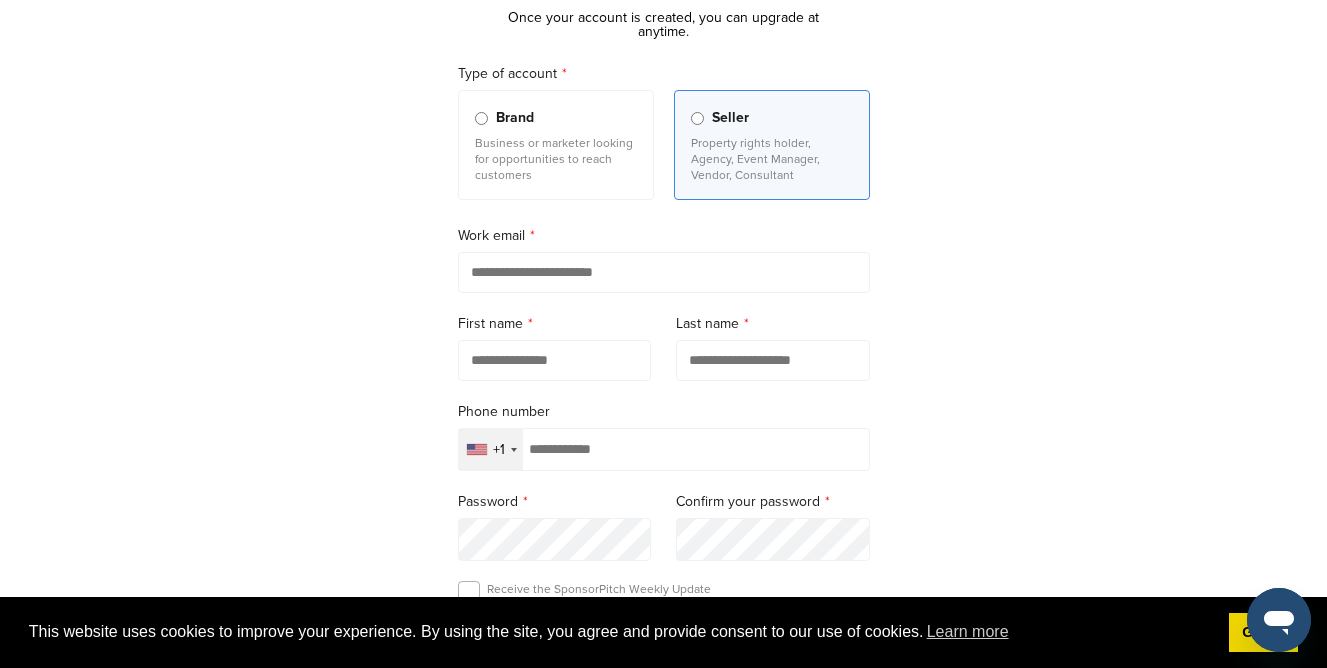 click at bounding box center [664, 272] 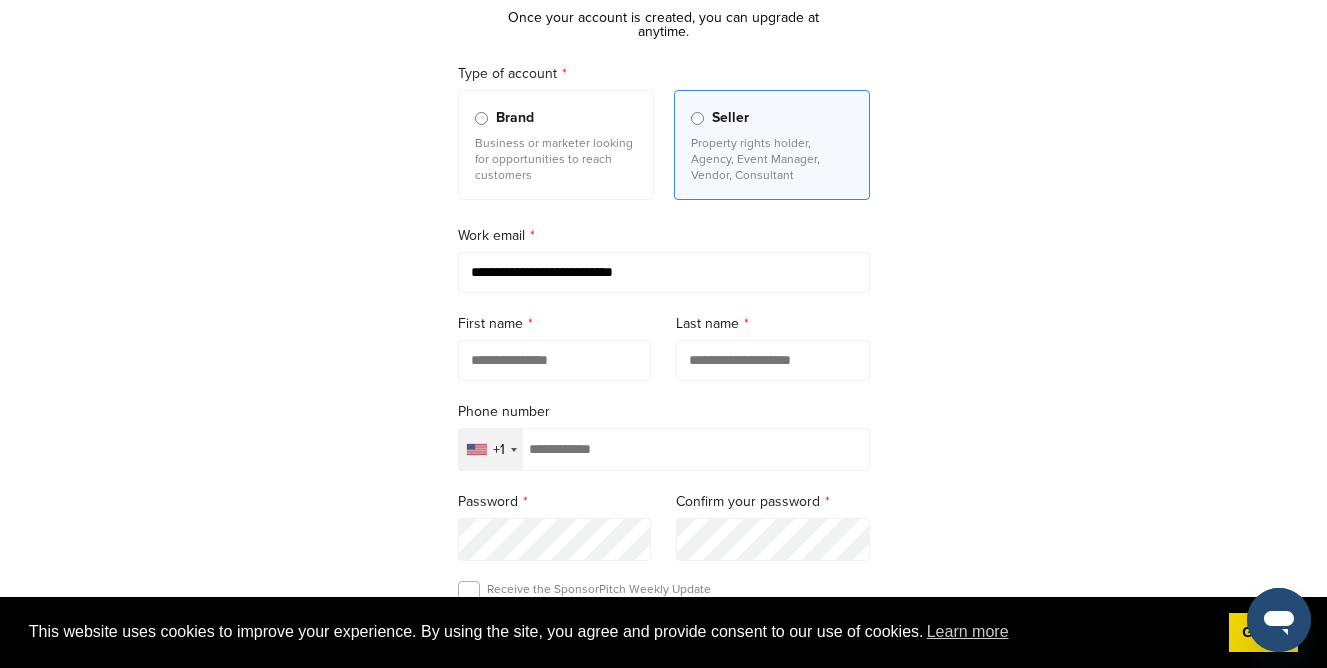 type on "**********" 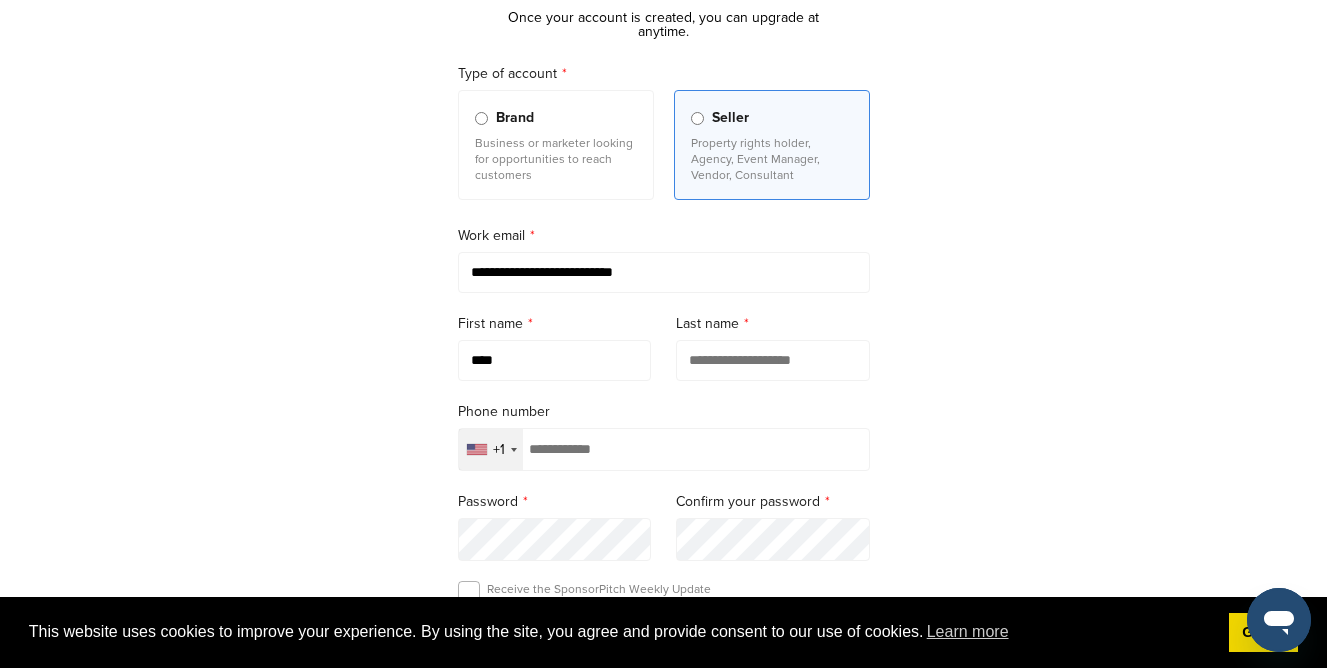 type on "****" 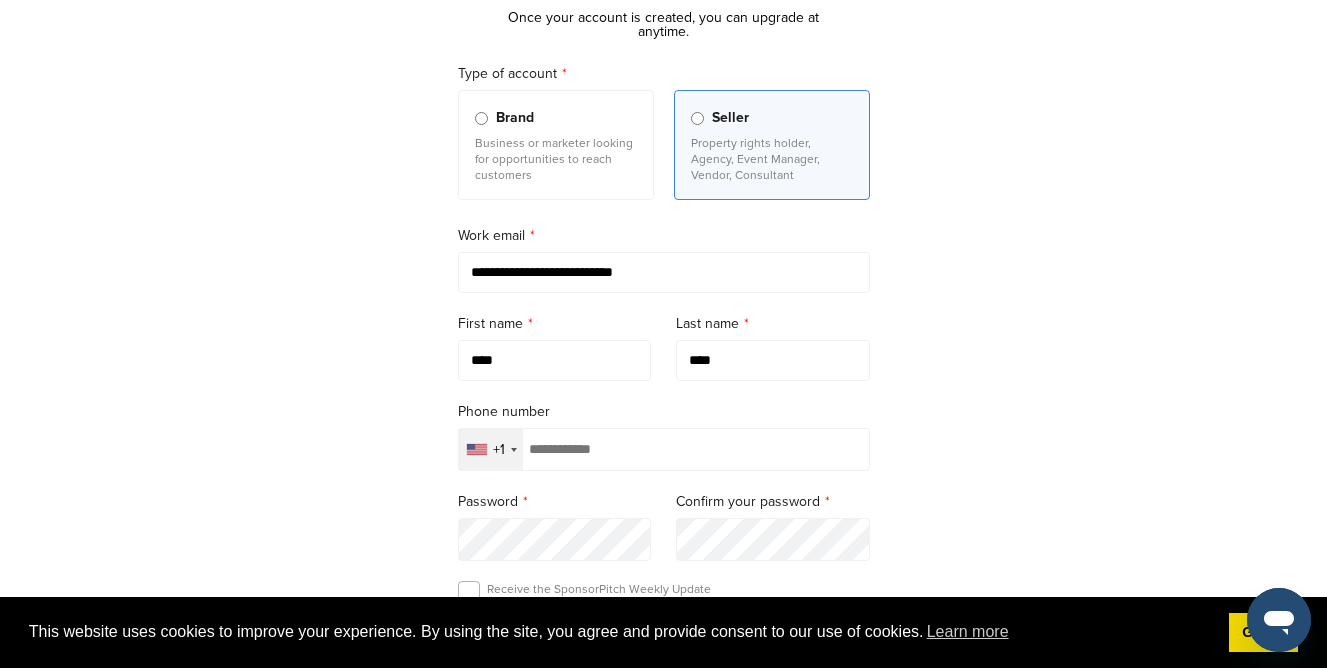 type on "****" 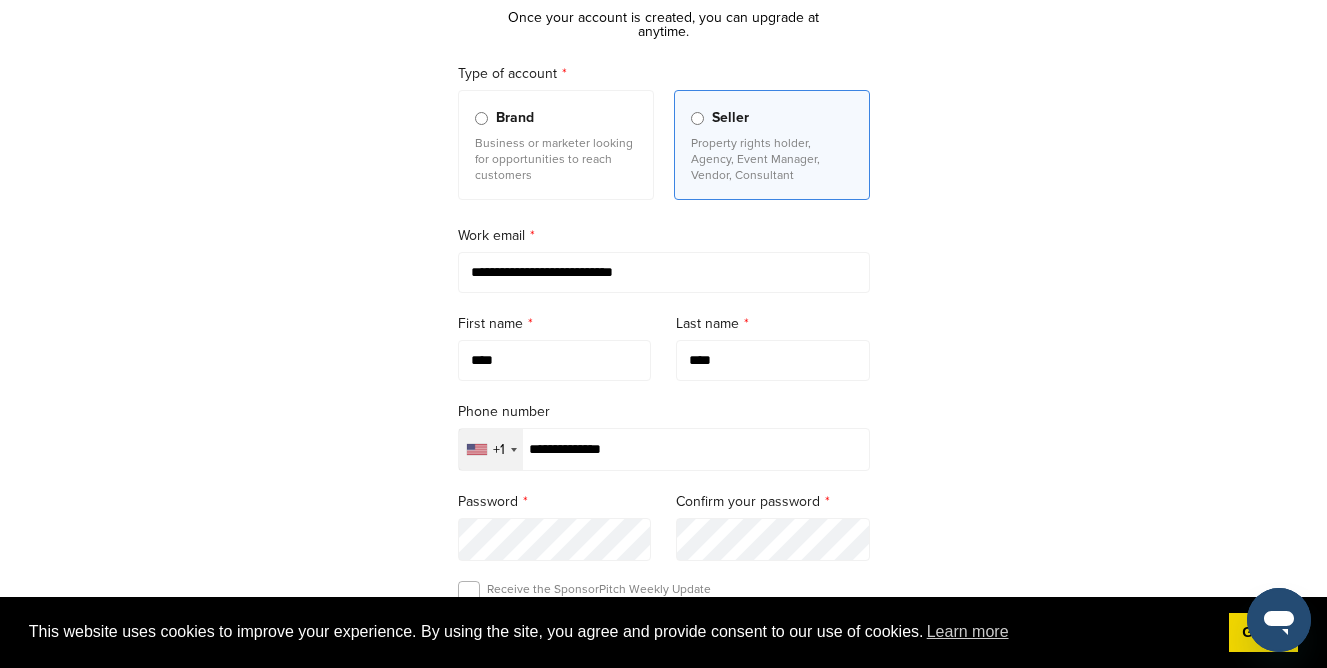 click on "**********" at bounding box center (663, 398) 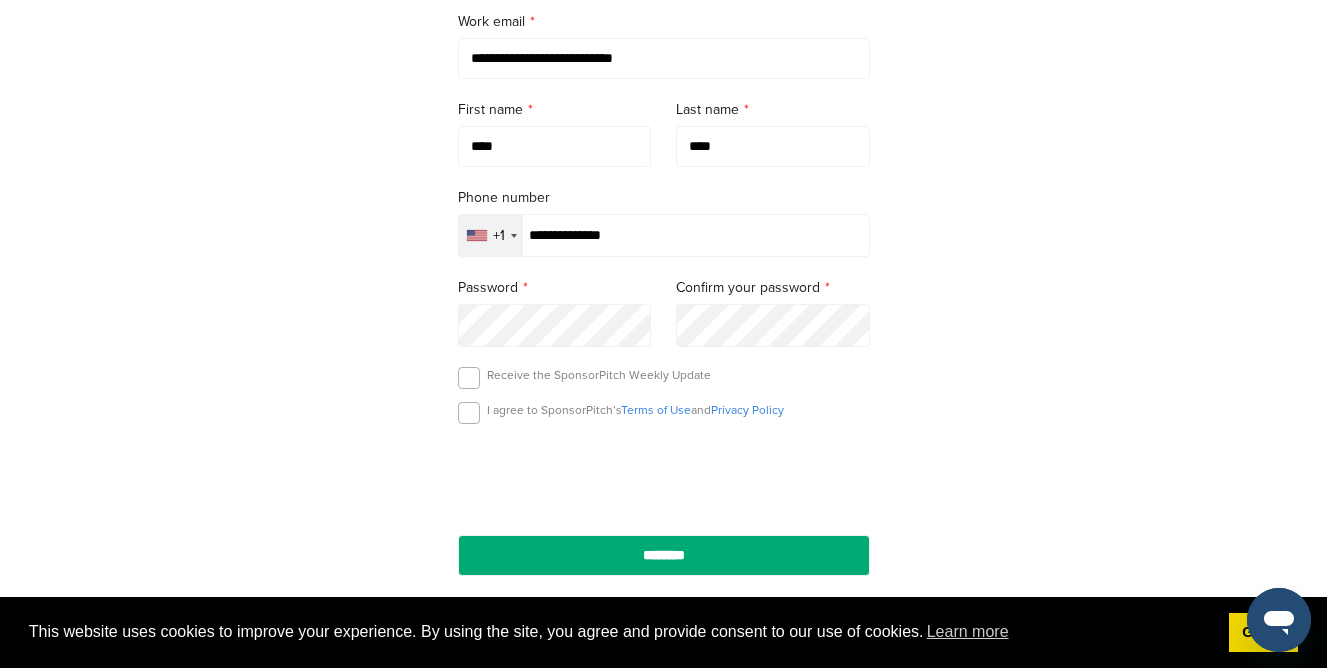scroll, scrollTop: 415, scrollLeft: 0, axis: vertical 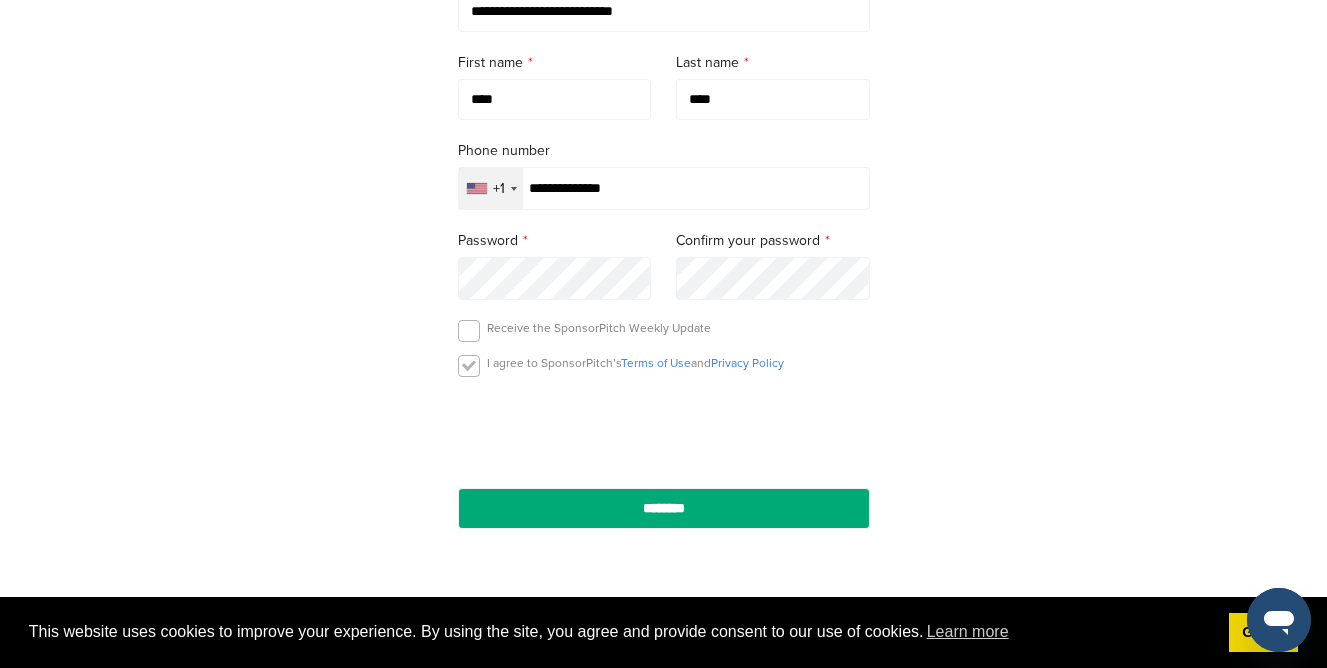 click at bounding box center [469, 366] 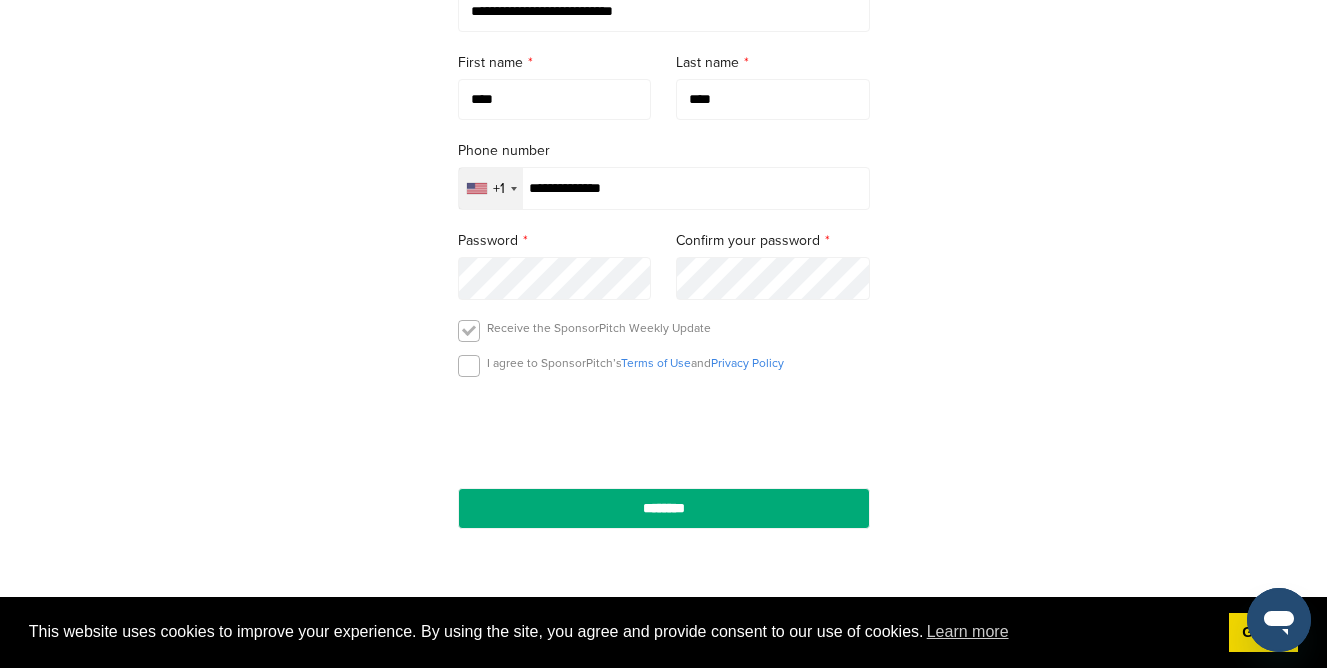 click at bounding box center [469, 331] 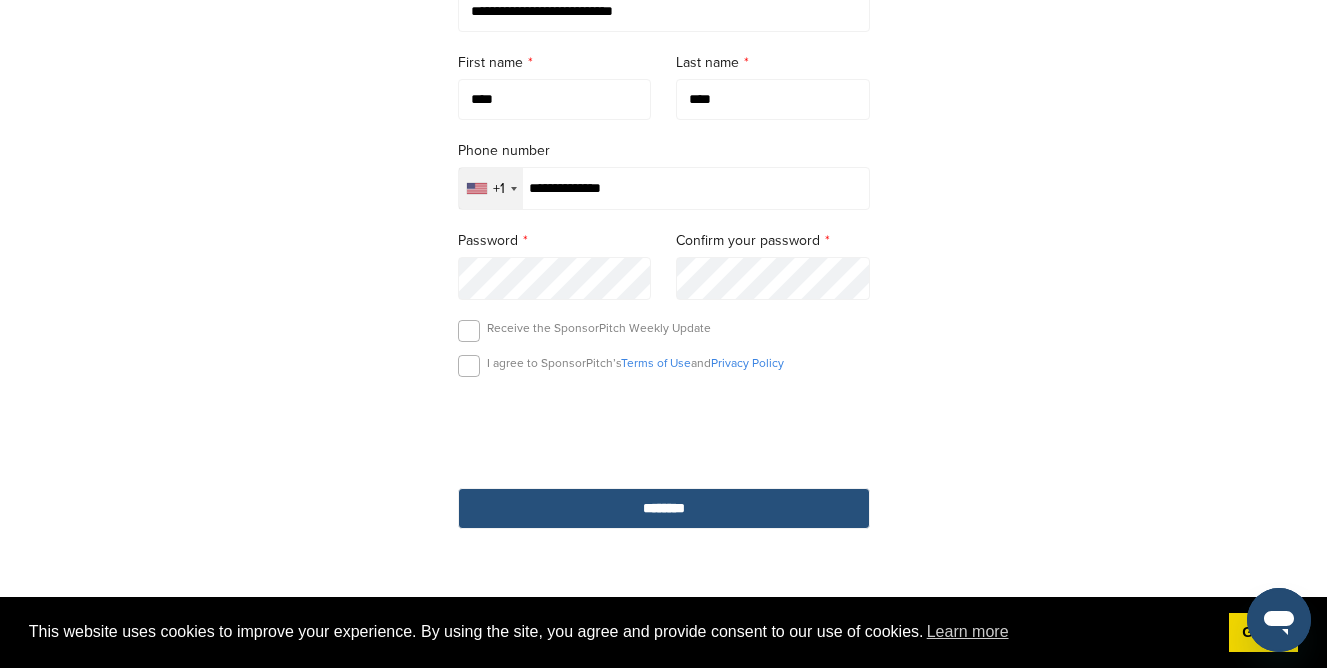 click on "********" at bounding box center (664, 508) 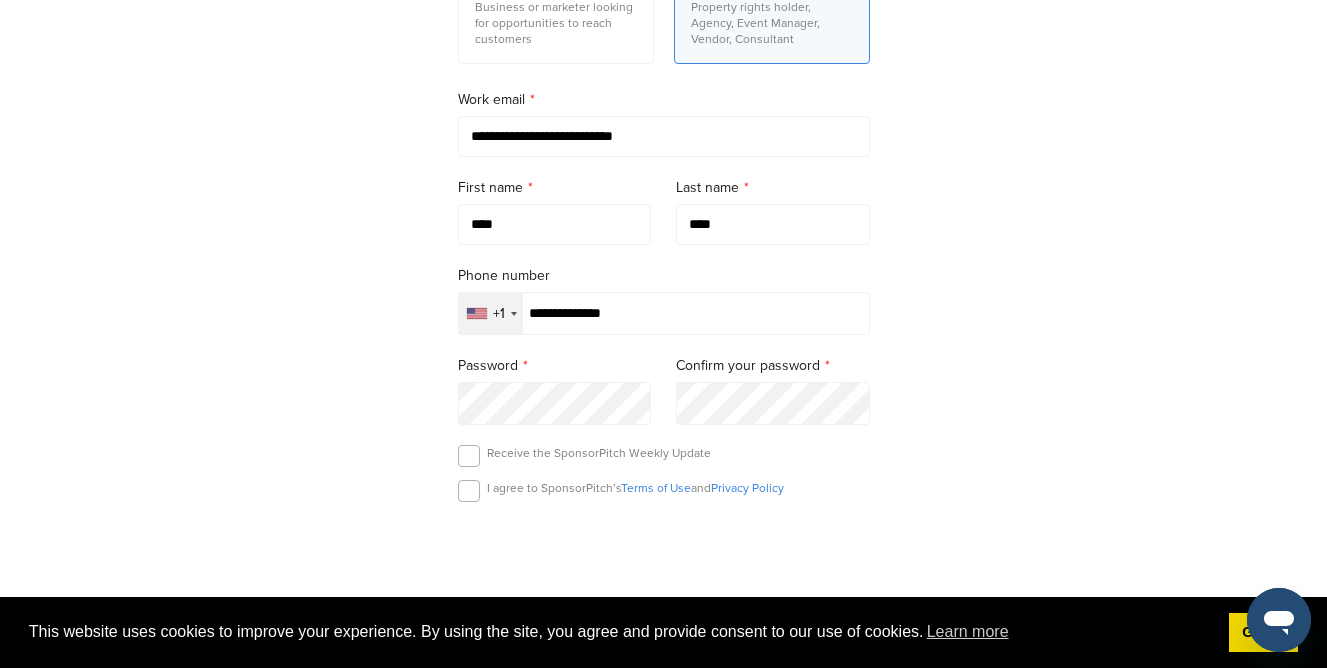 scroll, scrollTop: 0, scrollLeft: 0, axis: both 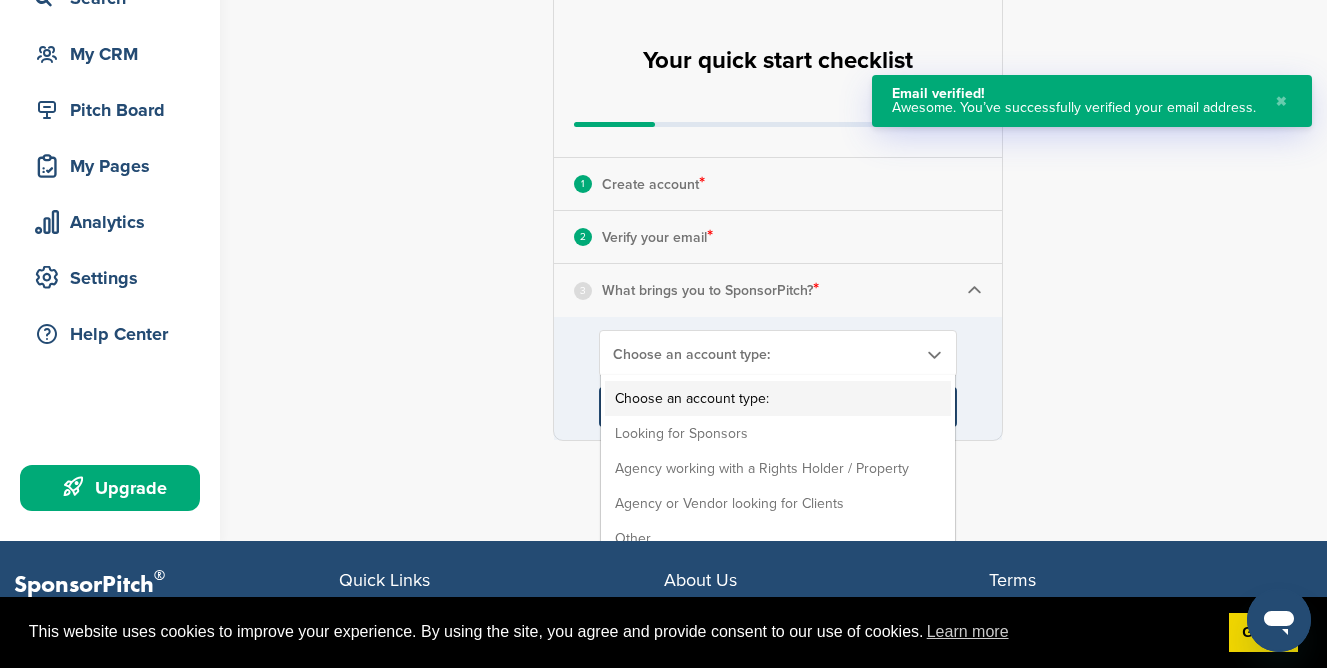 click on "Choose an account type:" at bounding box center [765, 354] 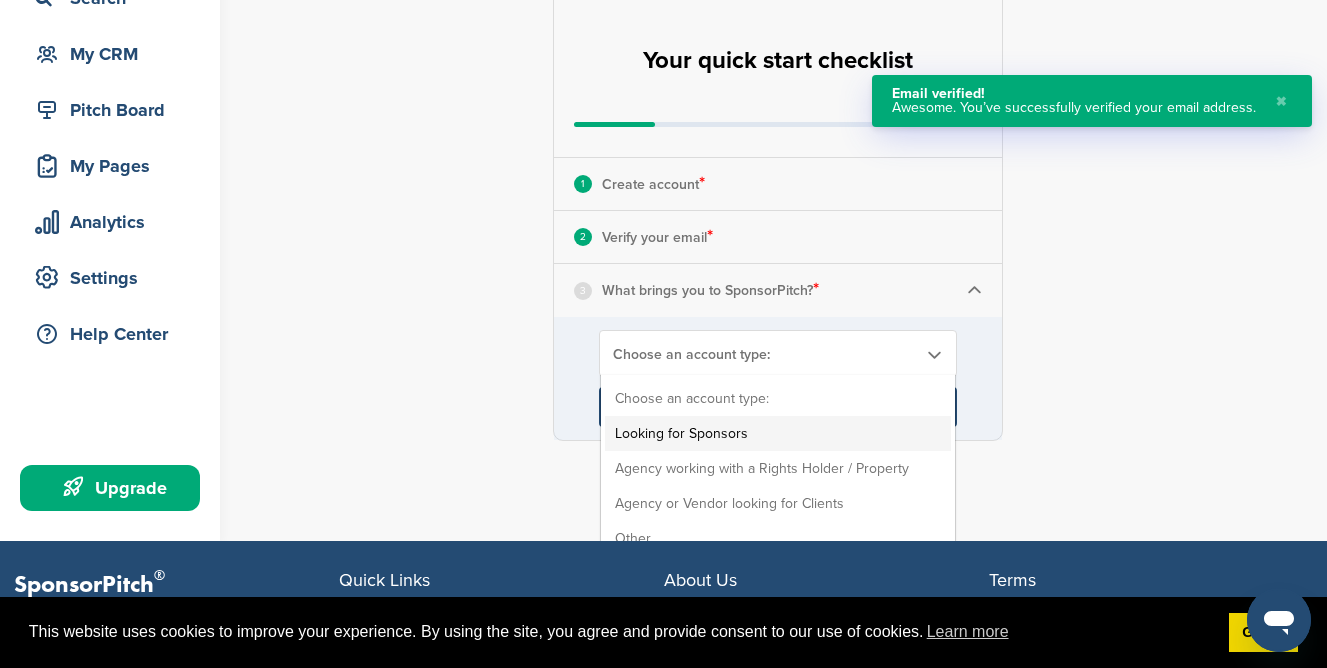 click on "Looking for Sponsors" at bounding box center [778, 433] 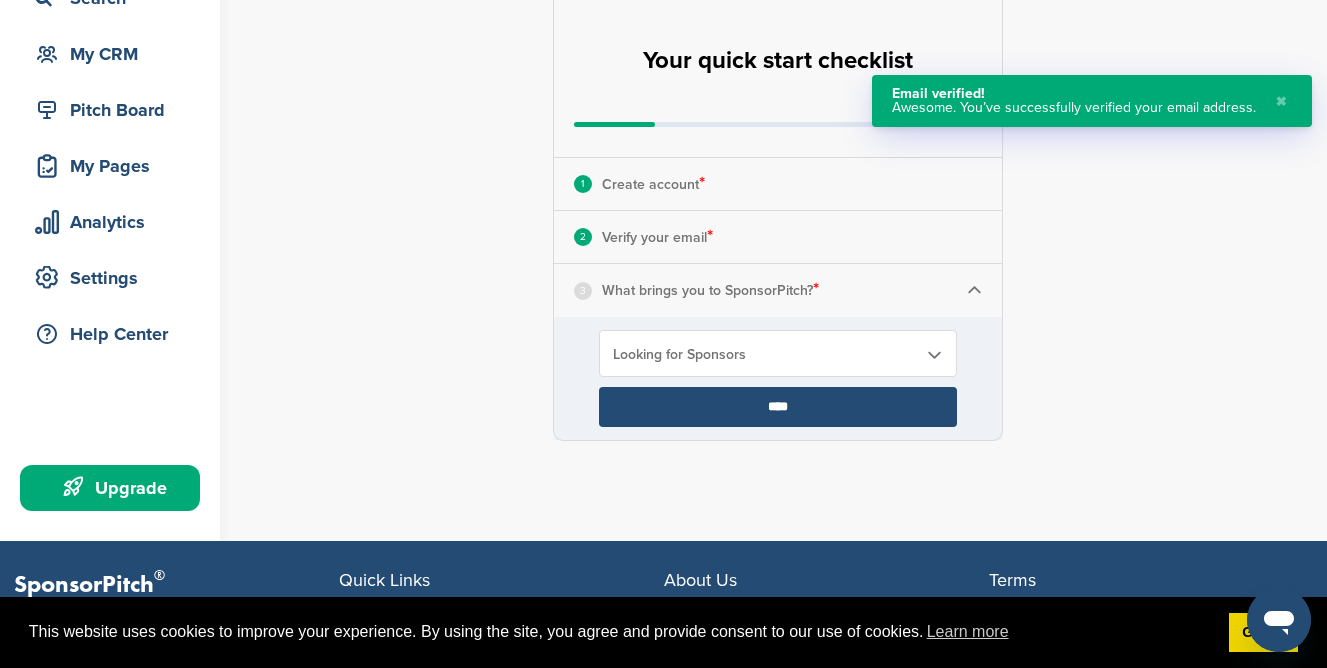 click on "****" at bounding box center [778, 407] 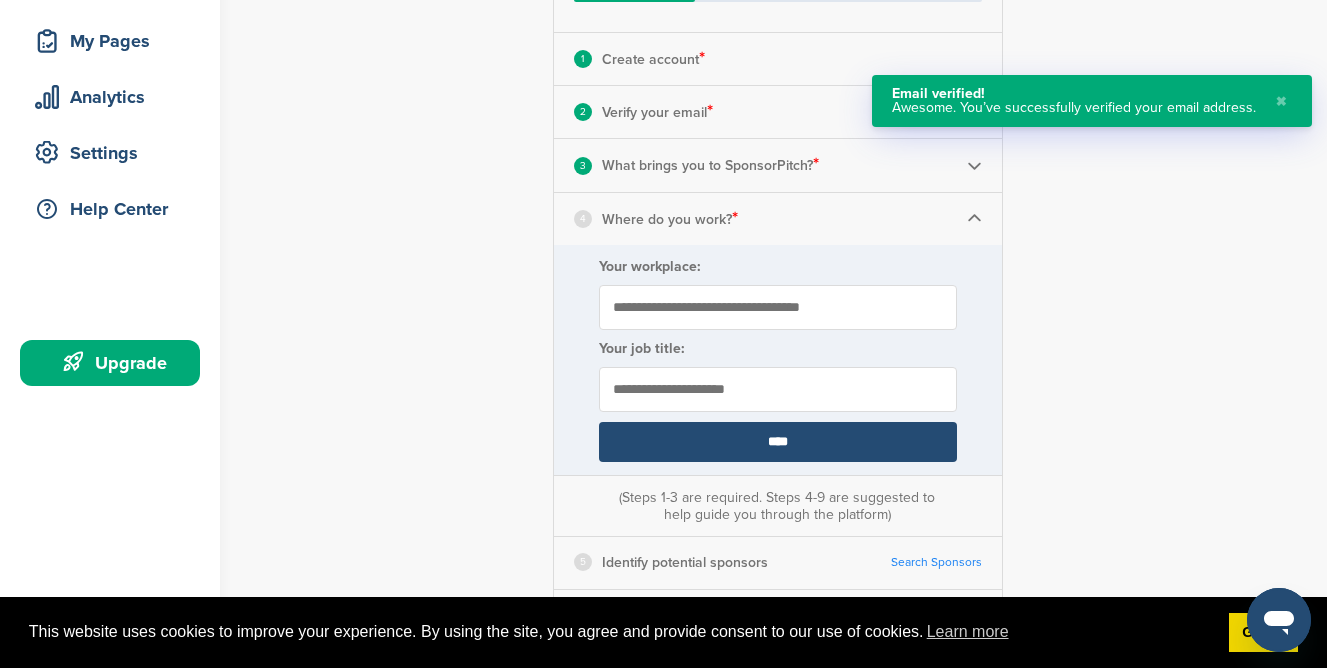 scroll, scrollTop: 351, scrollLeft: 0, axis: vertical 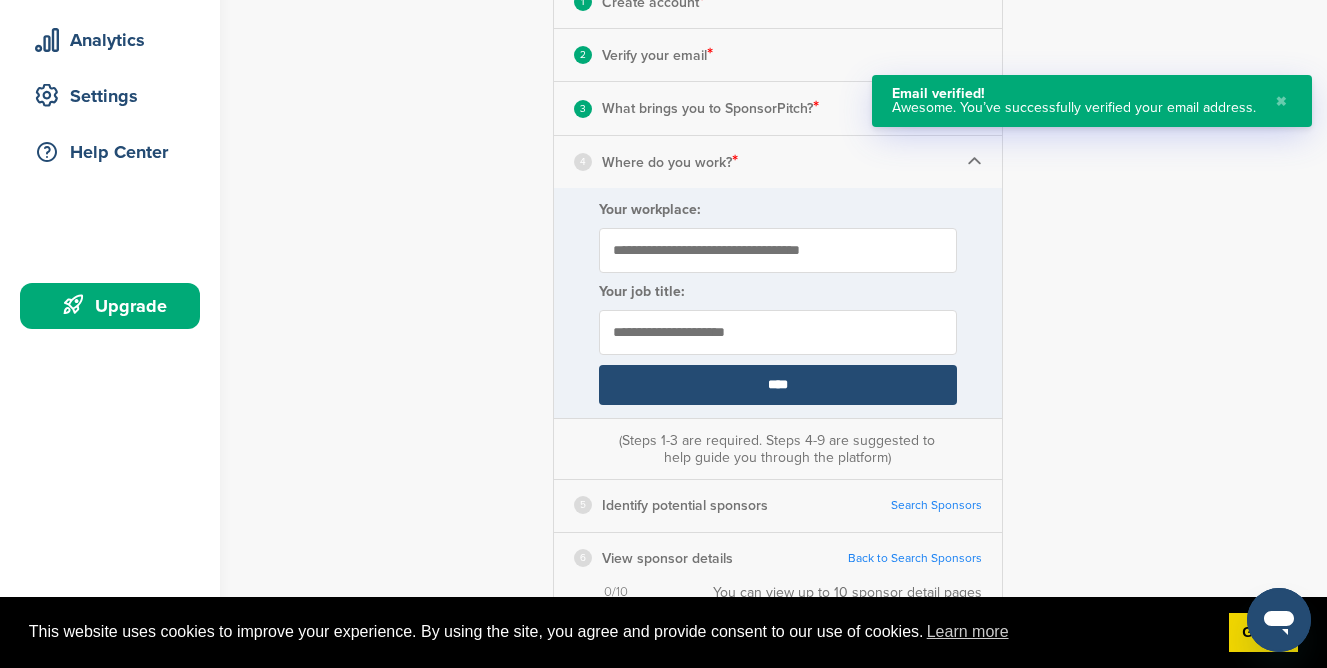 click on "Your workplace:" at bounding box center [778, 250] 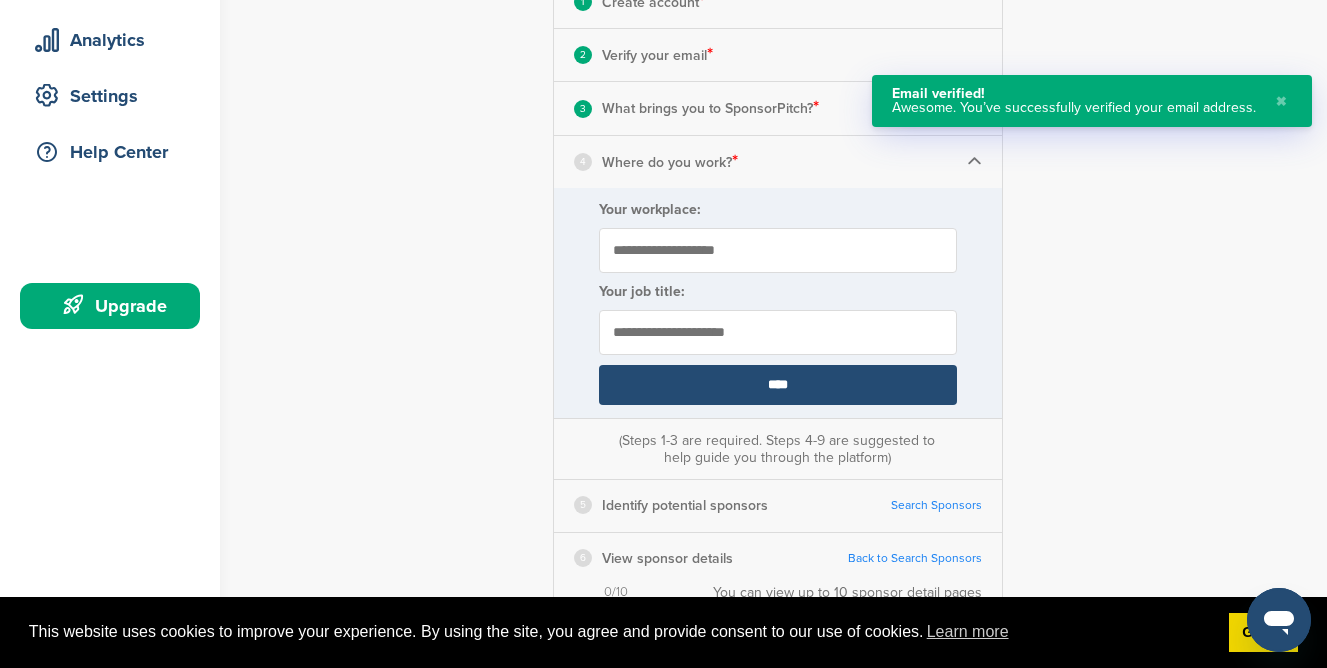 type on "**********" 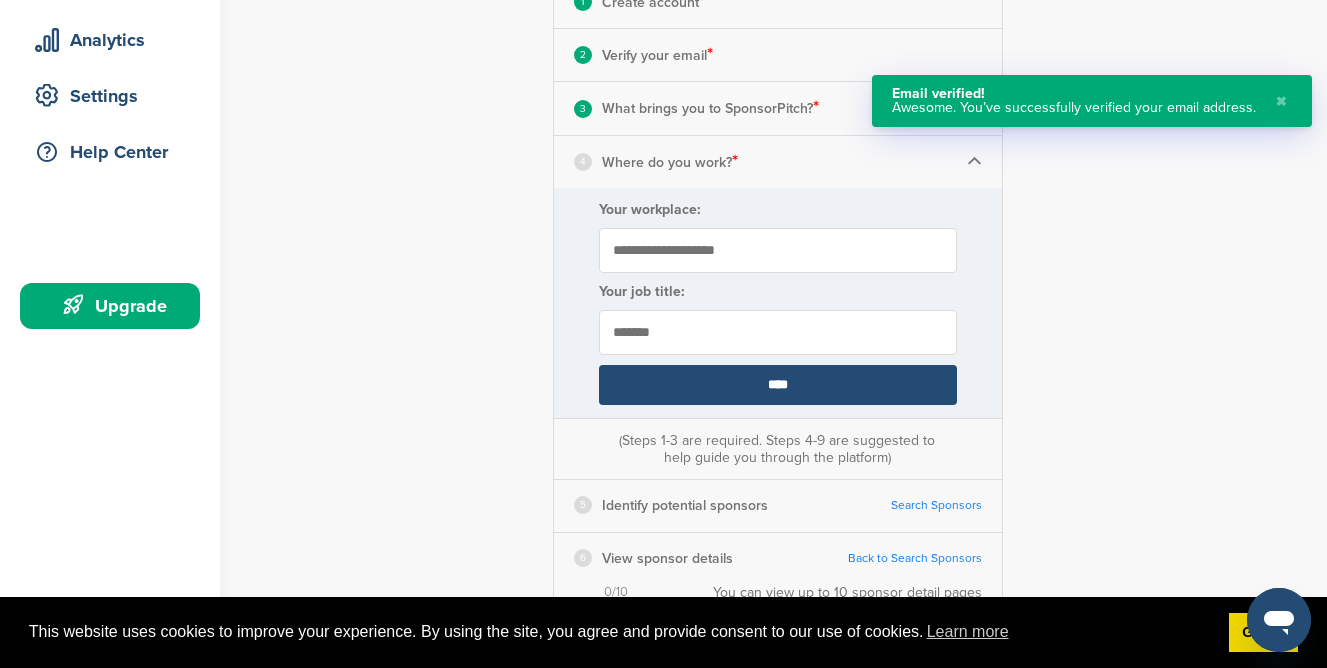 type on "*******" 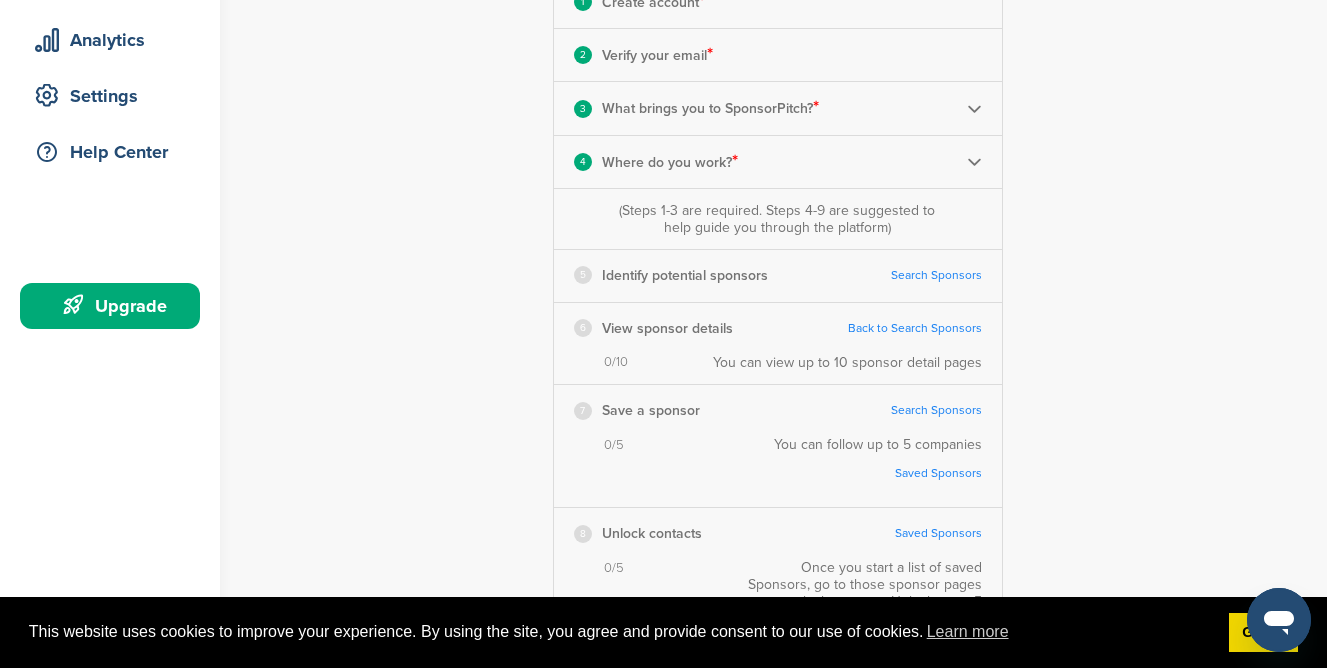 click on "Search Sponsors" at bounding box center (936, 275) 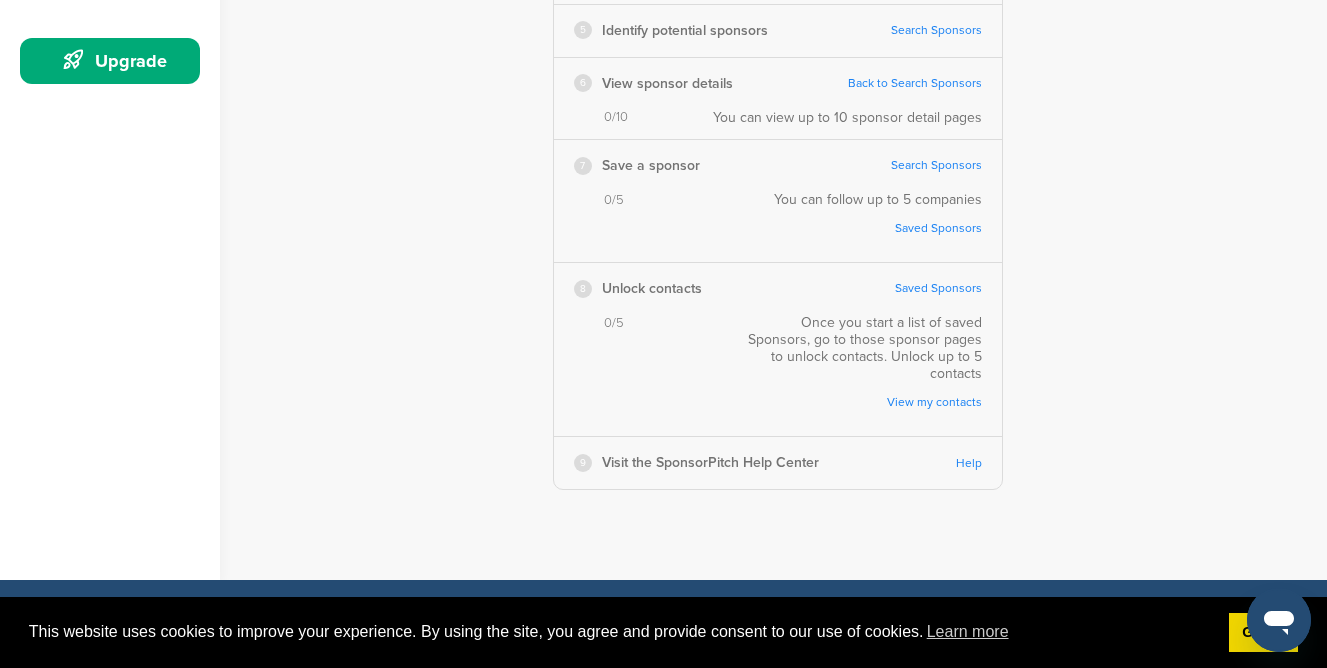 scroll, scrollTop: 675, scrollLeft: 0, axis: vertical 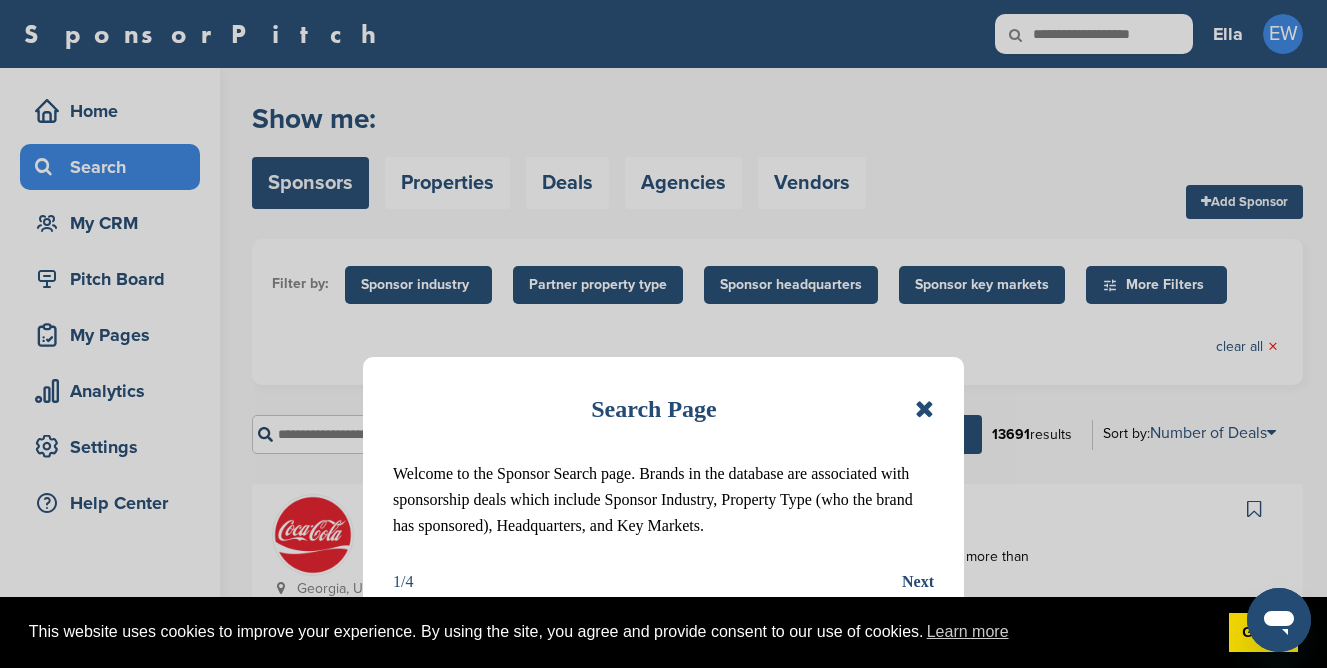 click at bounding box center [924, 409] 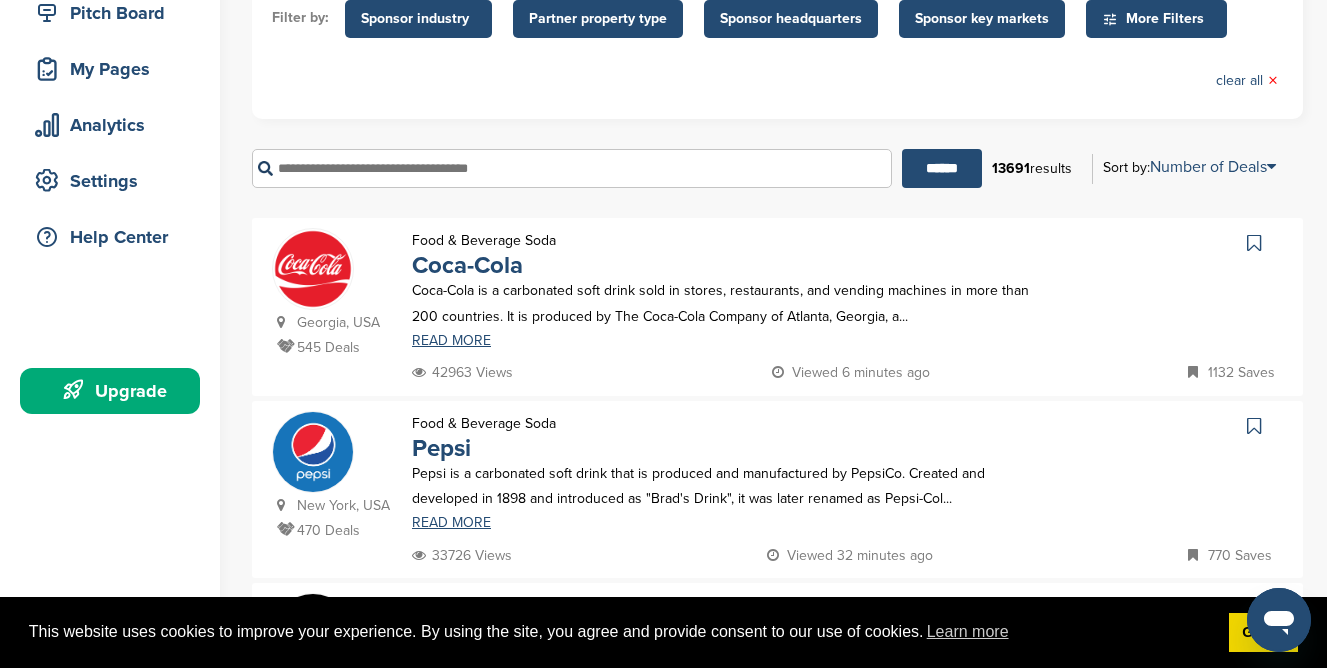scroll, scrollTop: 295, scrollLeft: 0, axis: vertical 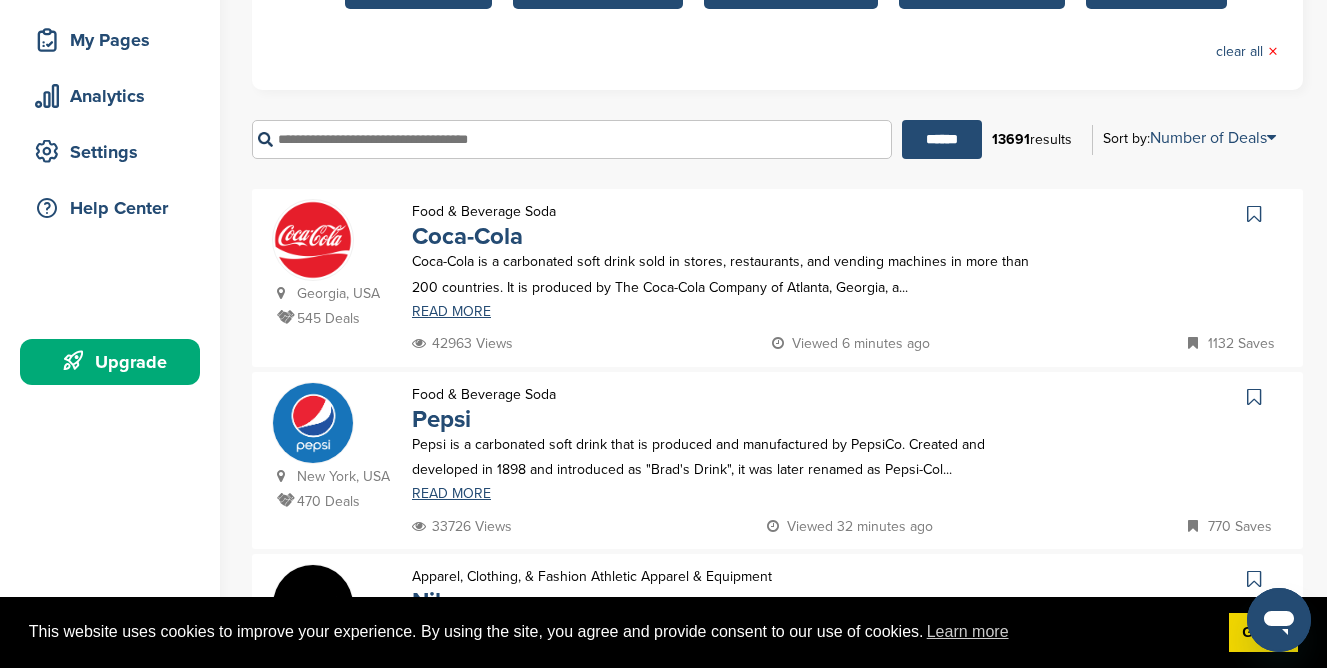 click at bounding box center [572, 139] 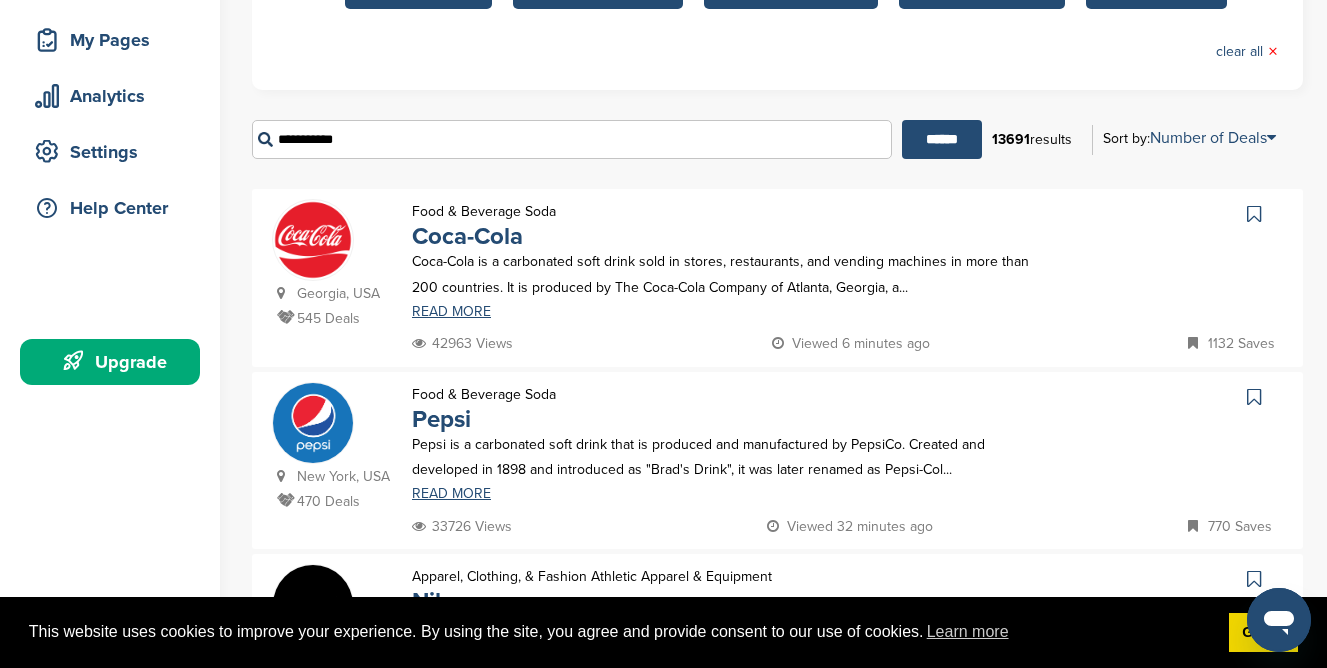type on "**********" 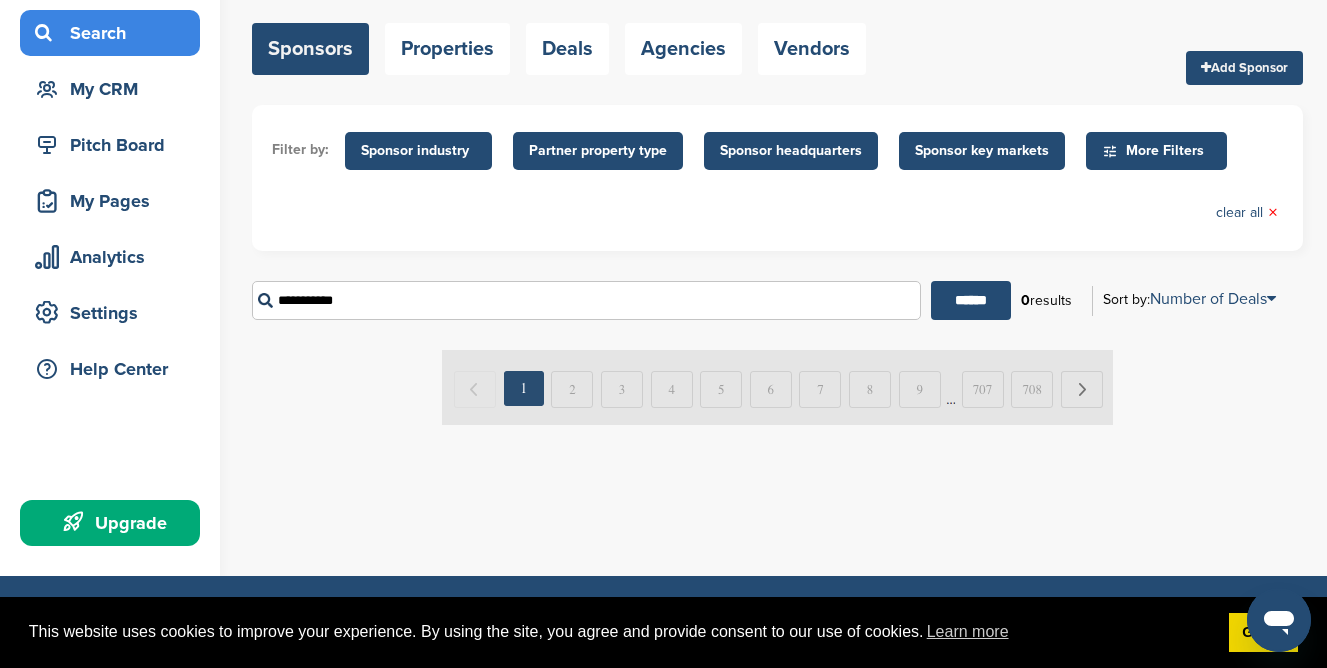 scroll, scrollTop: 128, scrollLeft: 0, axis: vertical 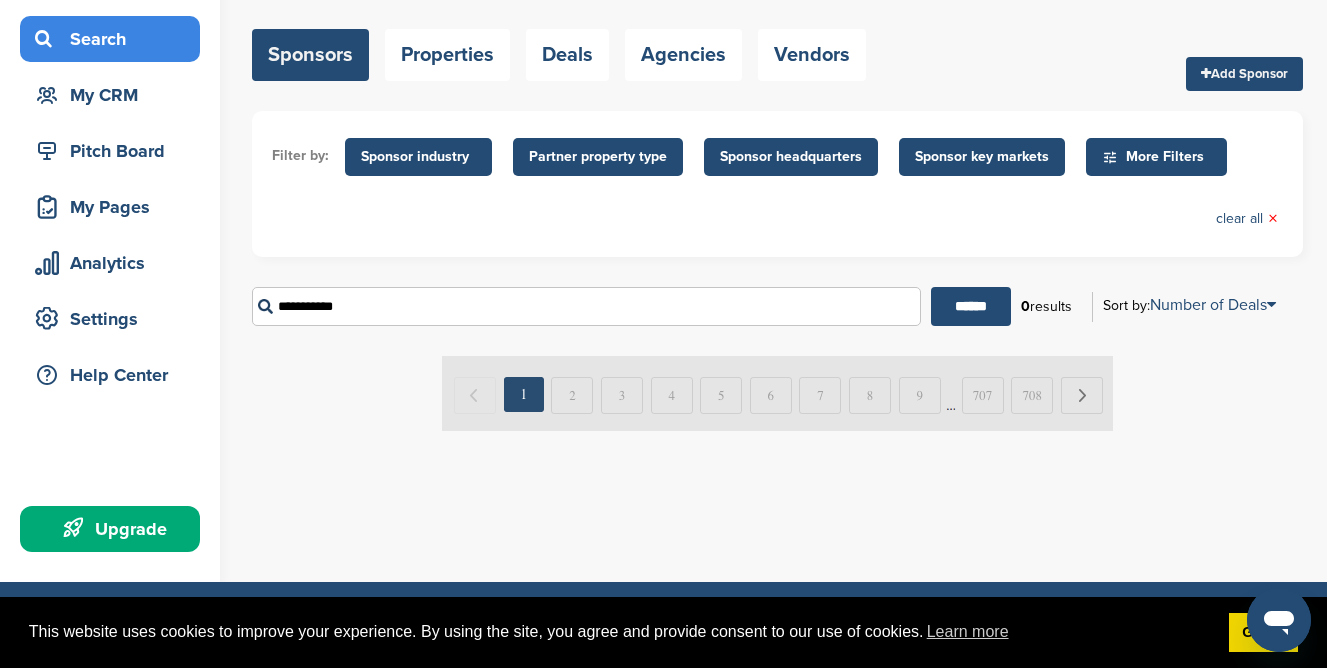 click on "More Filters" at bounding box center [1159, 157] 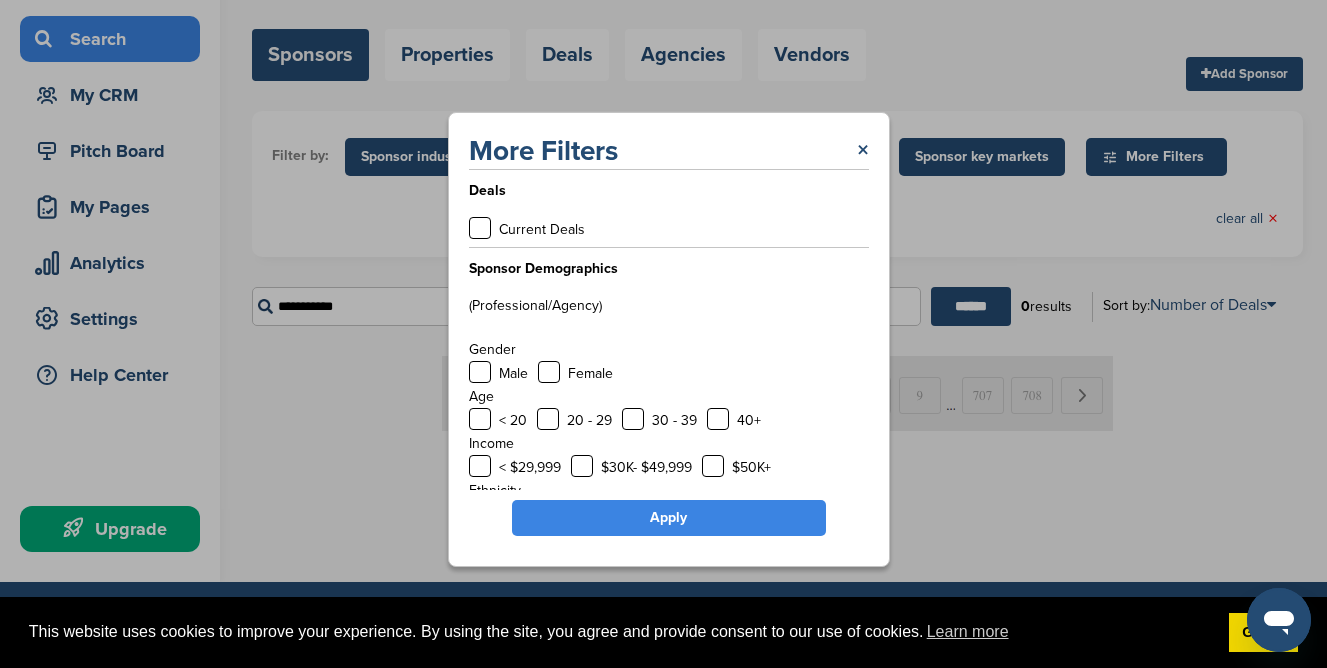 scroll, scrollTop: 116, scrollLeft: 0, axis: vertical 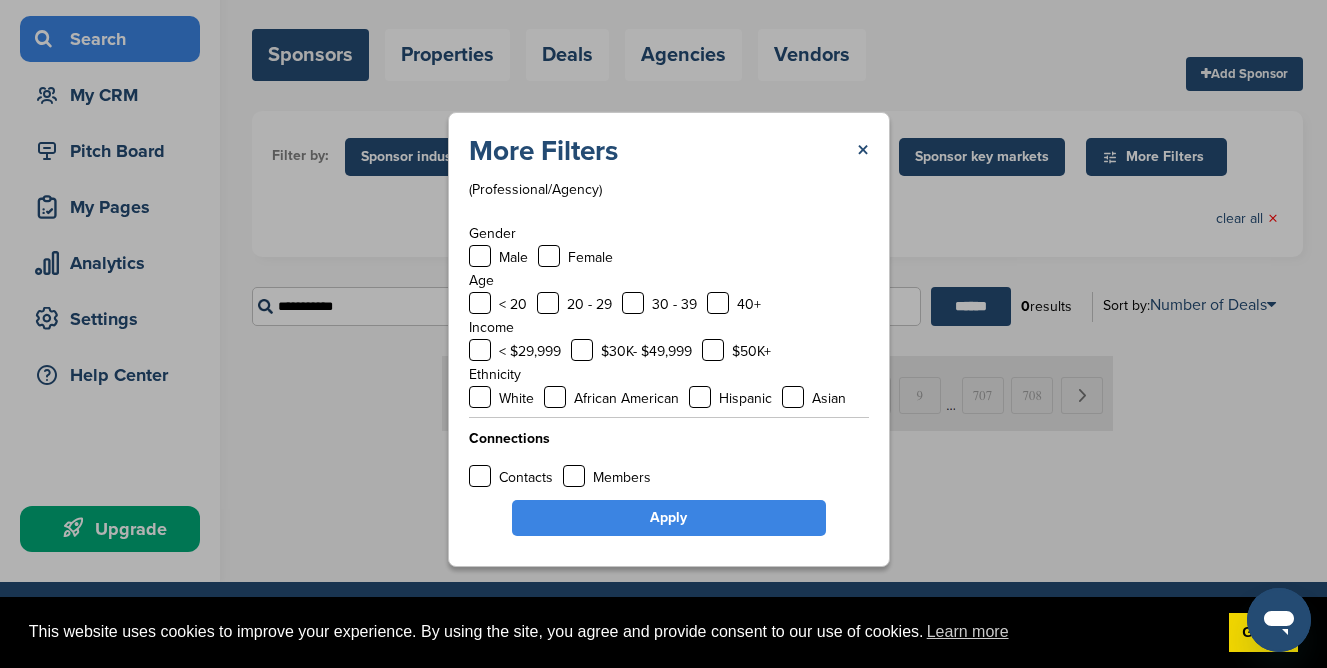 click on "More Filters
×
Deals
Current Deals
Sponsor Demographics
(Professional/Agency)
Gender
Male
Female
Age
< 20
20 - 29
30 - 39
40+
Income
< $29,999
$30K- $49,999
$50K+
Ethnicity
White
African American
Hispanic
Asian
Connections
Contacts
Members
Apply" at bounding box center [669, 339] 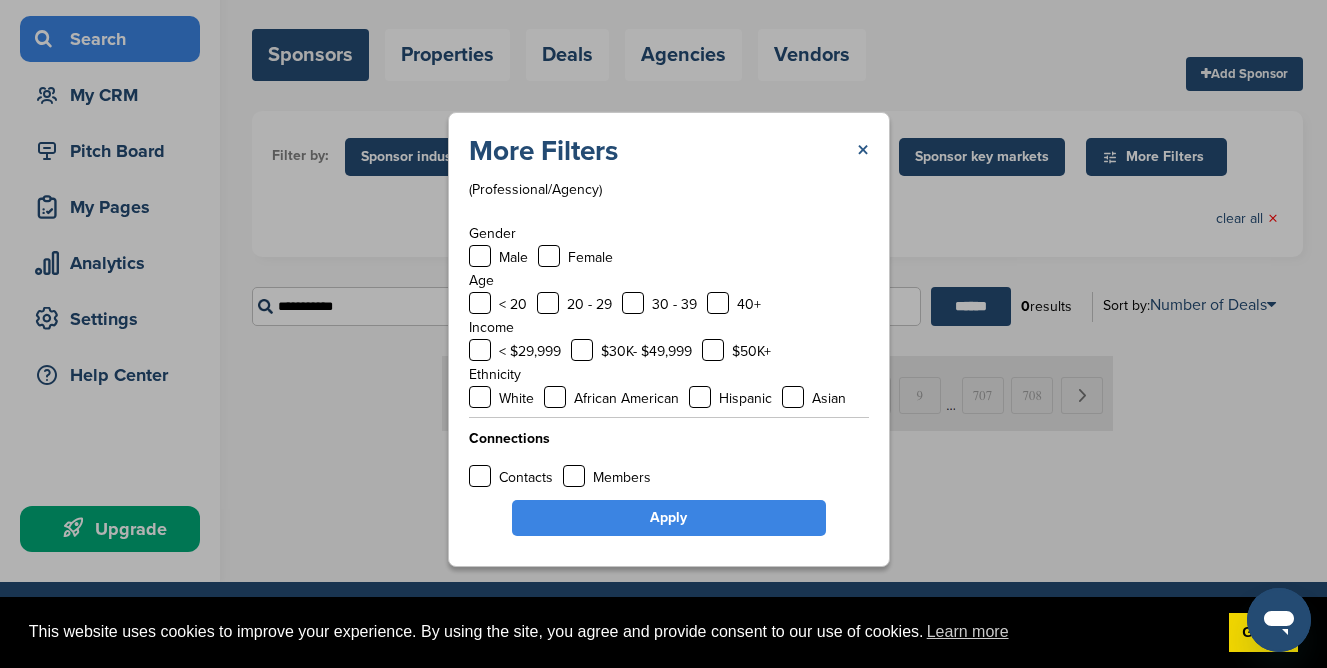 click on "×" at bounding box center (863, 151) 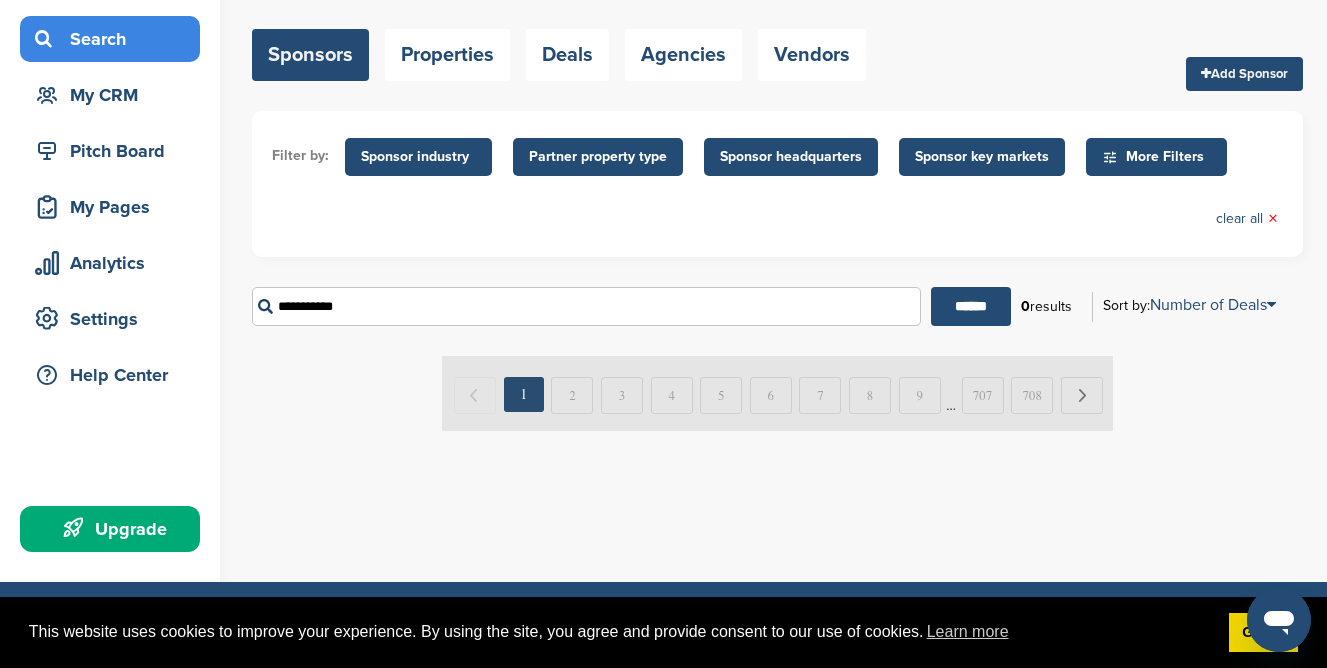 click on "Sponsor industry" at bounding box center (418, 157) 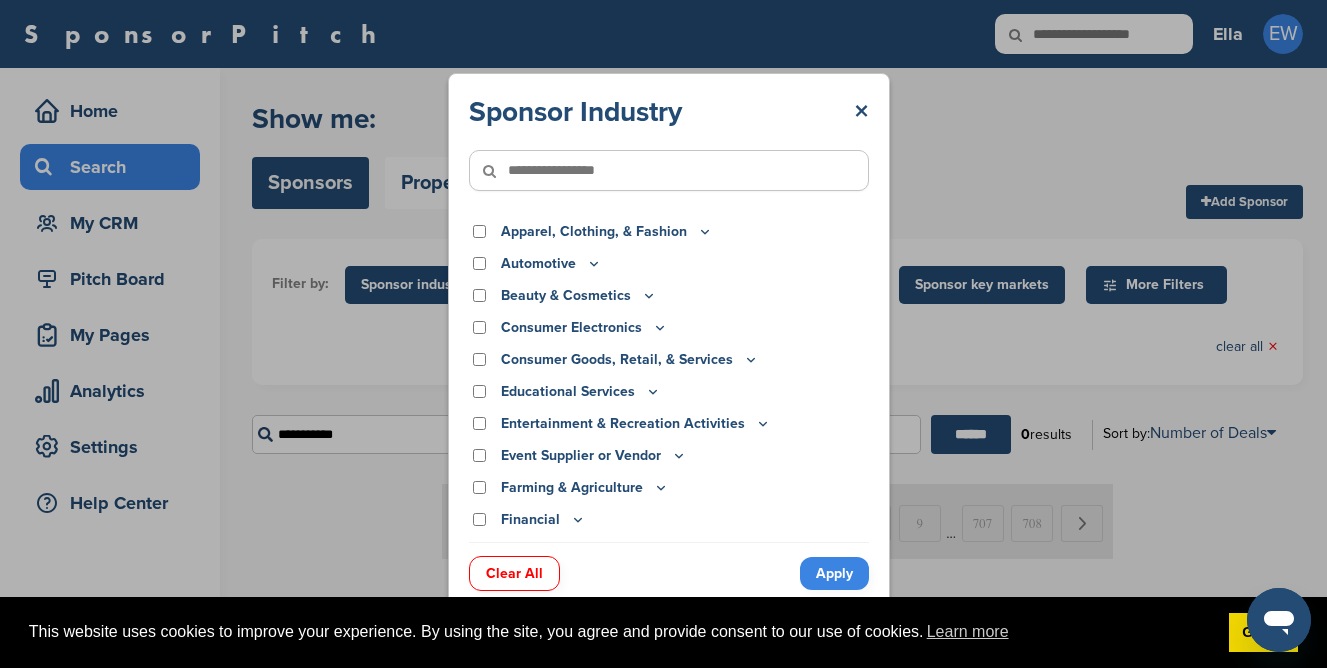 click at bounding box center (669, 170) 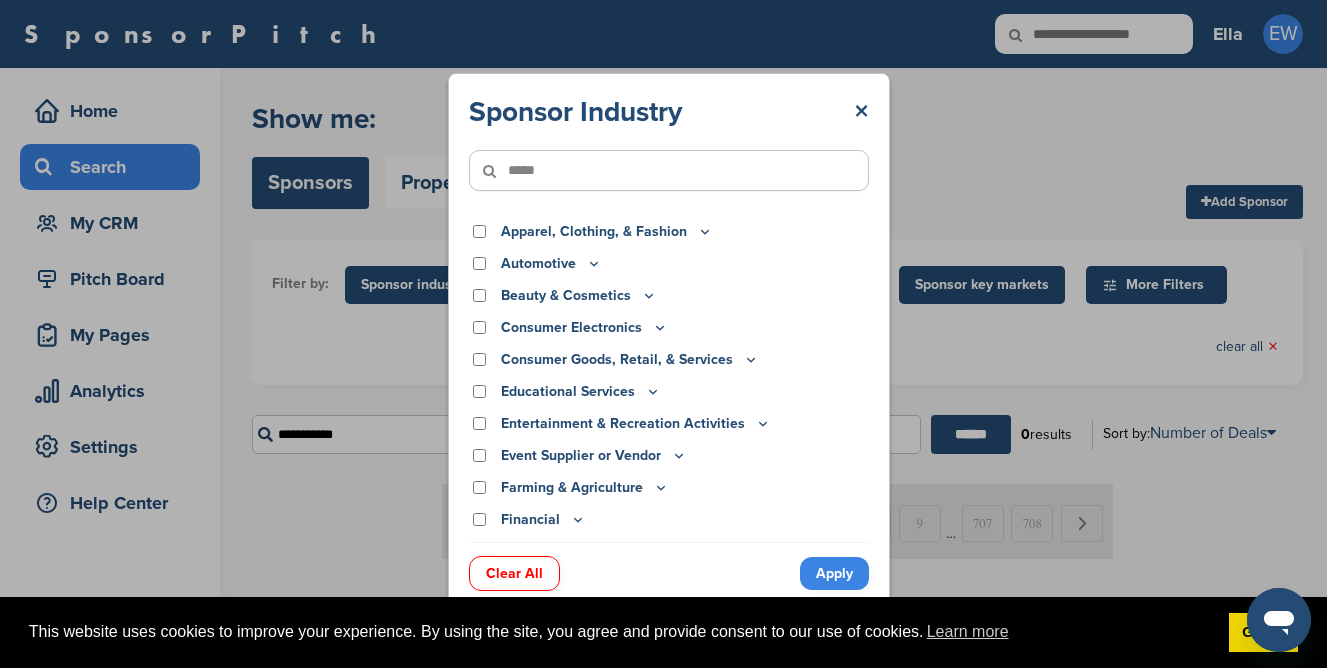 type on "******" 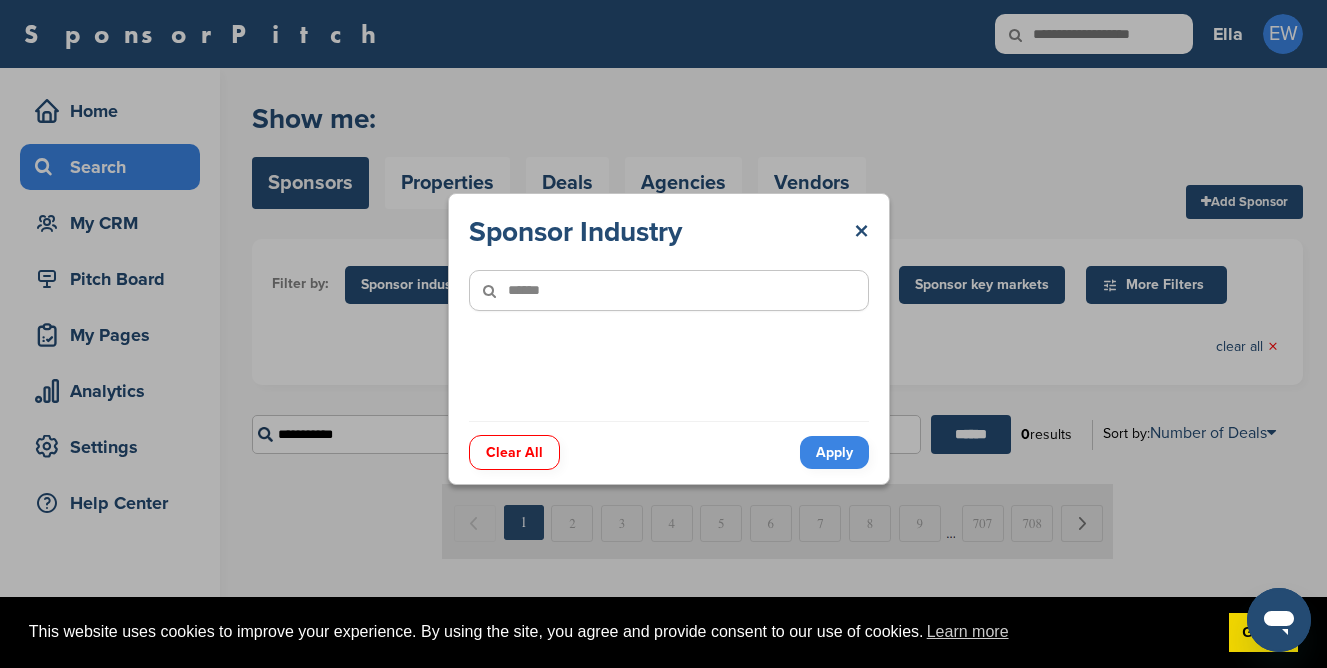 drag, startPoint x: 579, startPoint y: 292, endPoint x: 442, endPoint y: 292, distance: 137 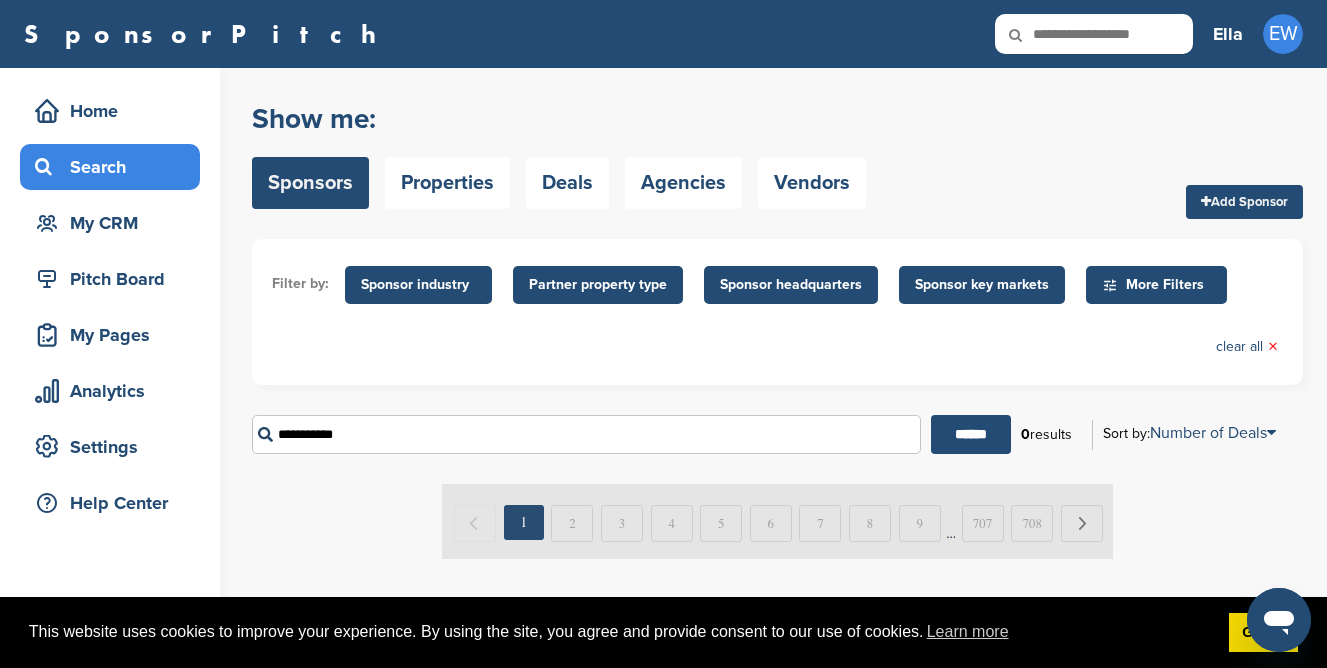 click on "Sponsor industry" at bounding box center (418, 285) 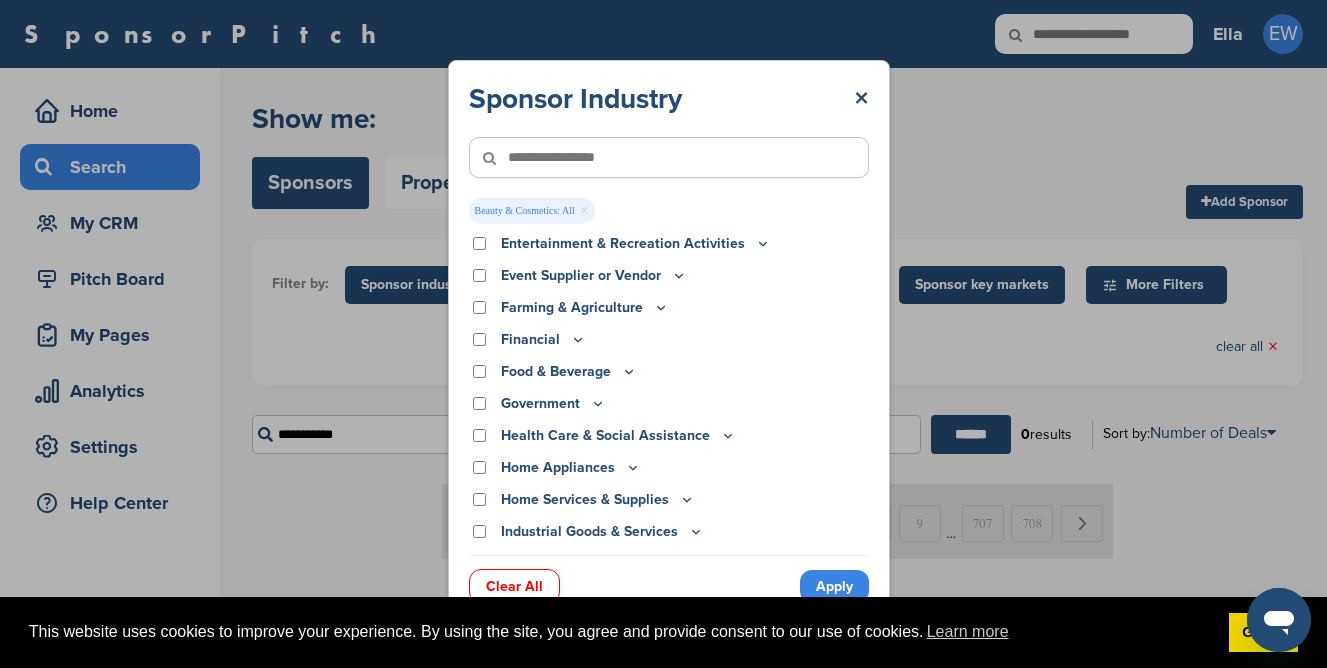 scroll, scrollTop: 233, scrollLeft: 0, axis: vertical 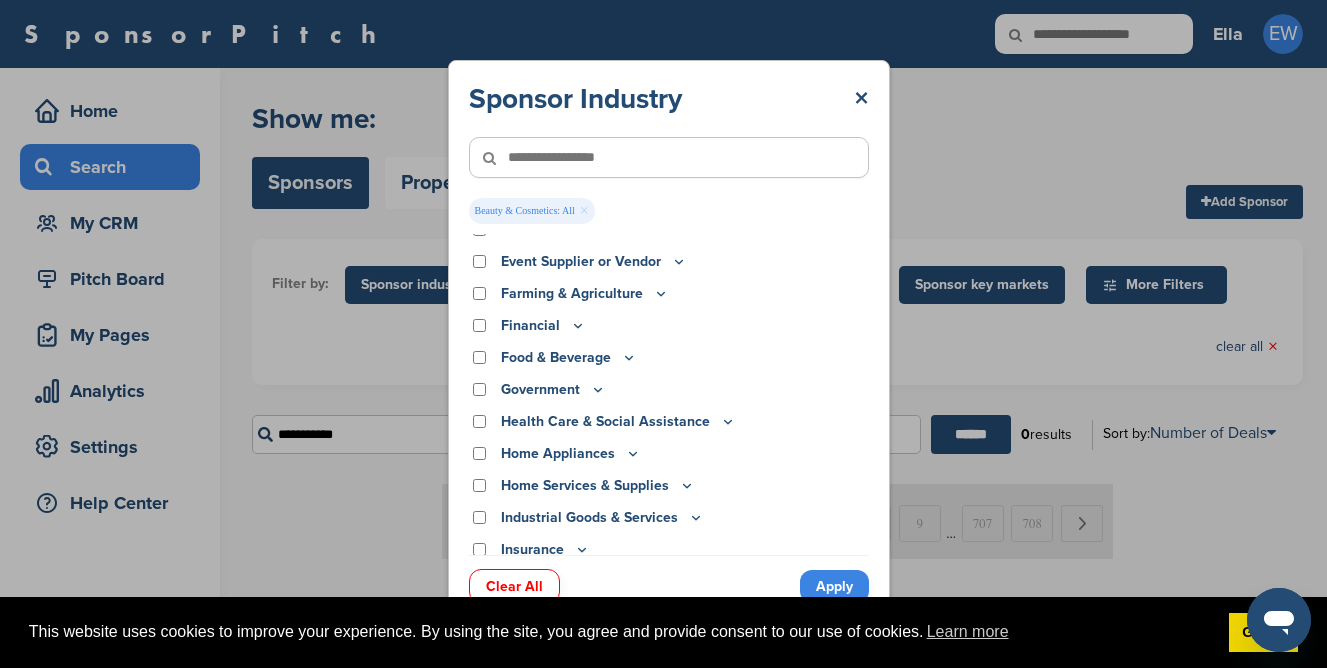 click on "Apply" at bounding box center (834, 586) 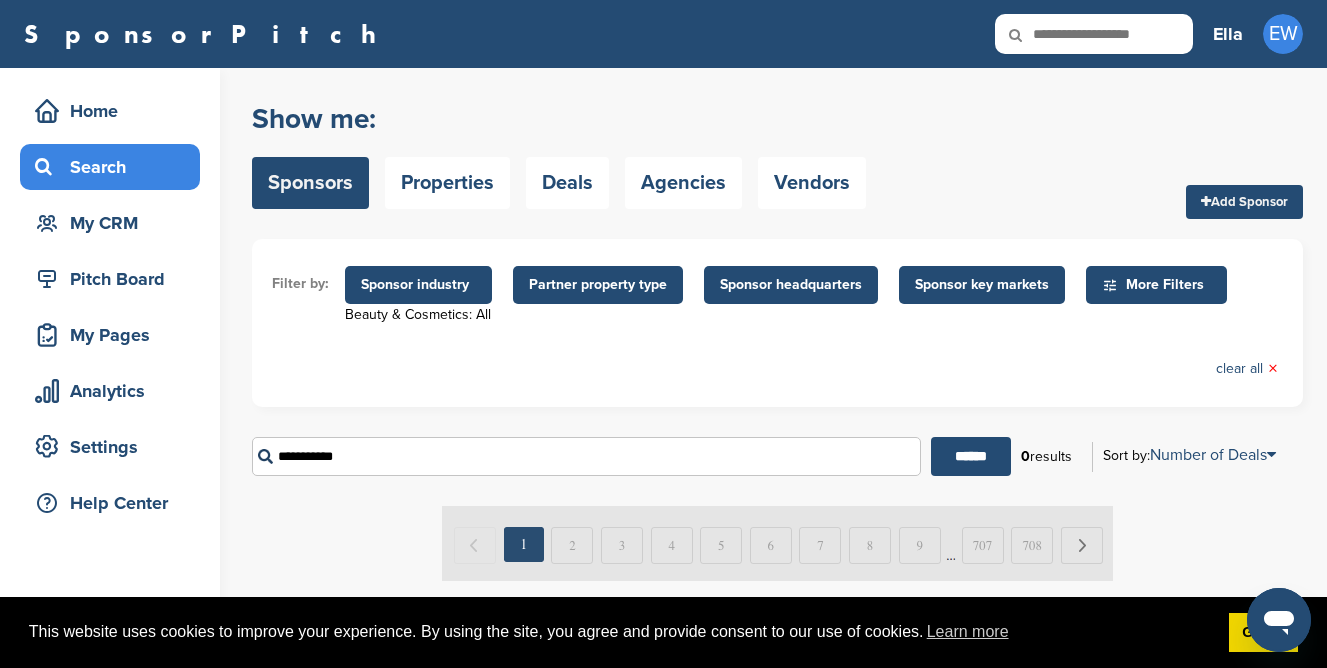 click on "**********" at bounding box center [586, 456] 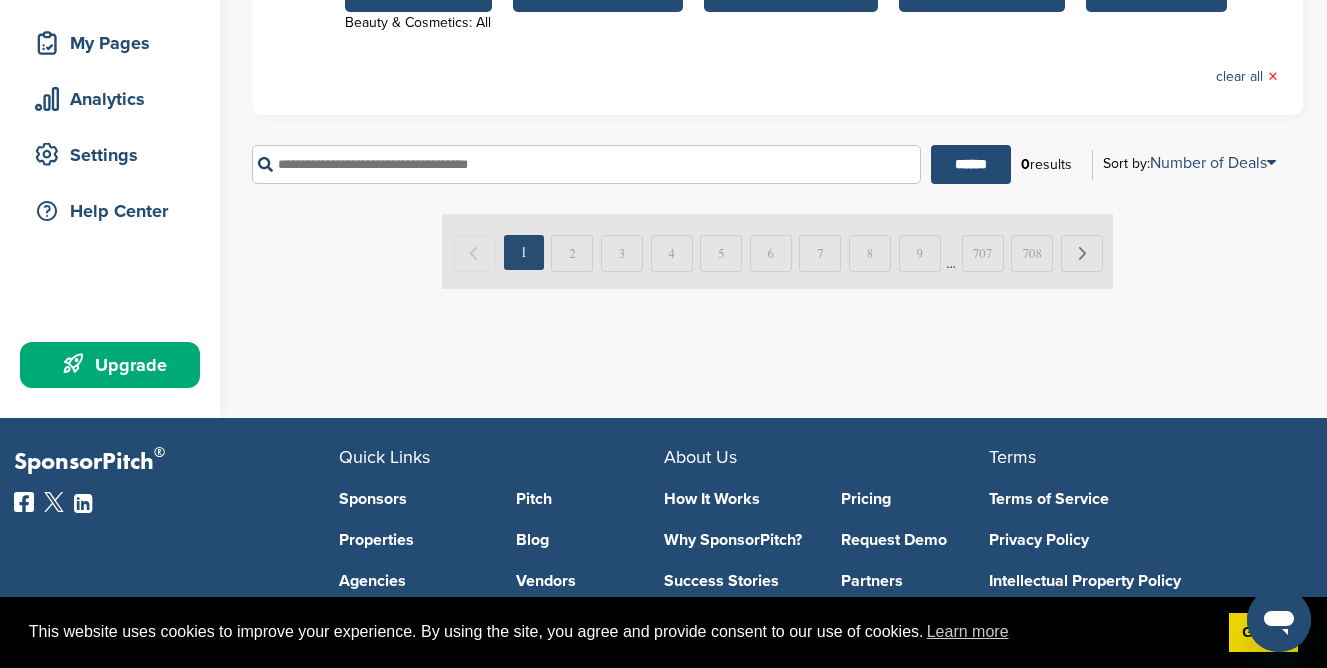 scroll, scrollTop: 251, scrollLeft: 0, axis: vertical 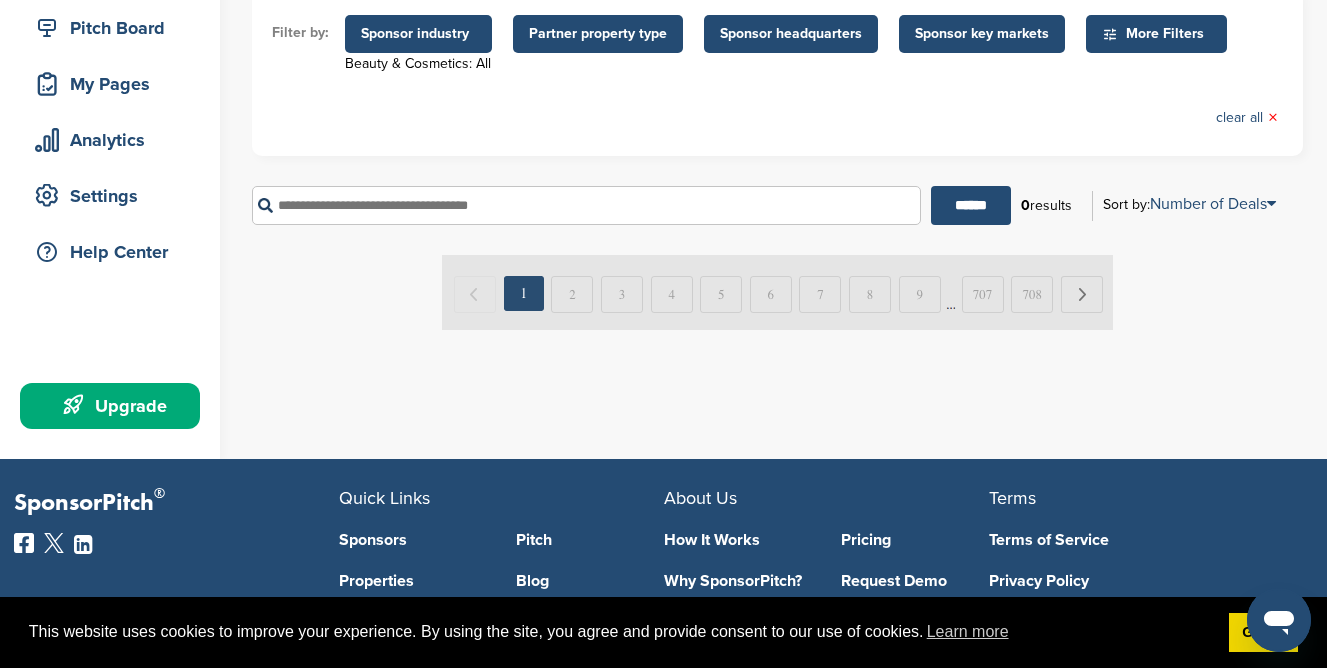 click on "Filter by:
Sponsor industry
Beauty & Cosmetics: All
Sponsor Industry
×
Beauty & Cosmetics: All  ×
Apparel, Clothing, & Fashion
Accessories
Athletic Apparel & Equipment
Backpacks
Clothing Line
Eyewear
Footwear
Formalwear
Fragrance
Handbags
Hats
Jewelry
Other
Outdoor clothing
Outerwear
Swimwear
Underwear
Uniforms
Watches
Automotive
ATV
Auto Dealer
Auto Manufacturer
Auto Parts
Car Wash
Classifieds
Motorcycle
Navigation Systems
Other
RV's
Service Center
Tire Distribution
Tire Manufacturer" at bounding box center [777, 72] 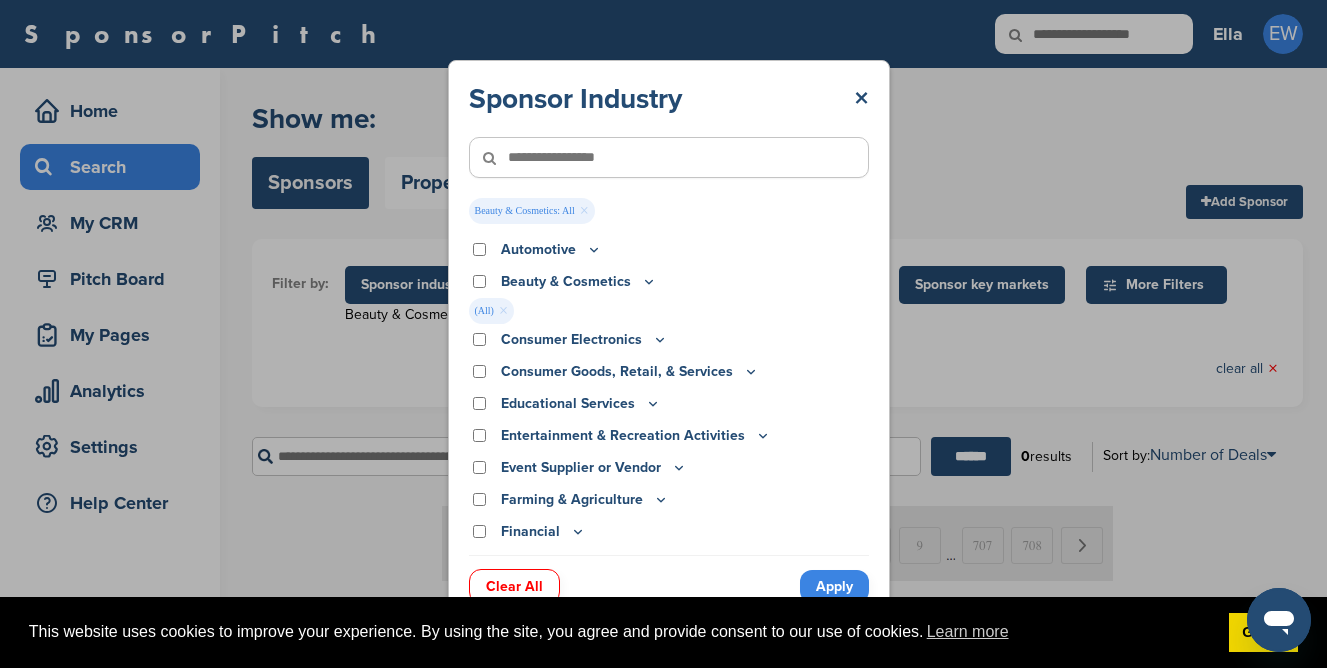 scroll, scrollTop: 0, scrollLeft: 0, axis: both 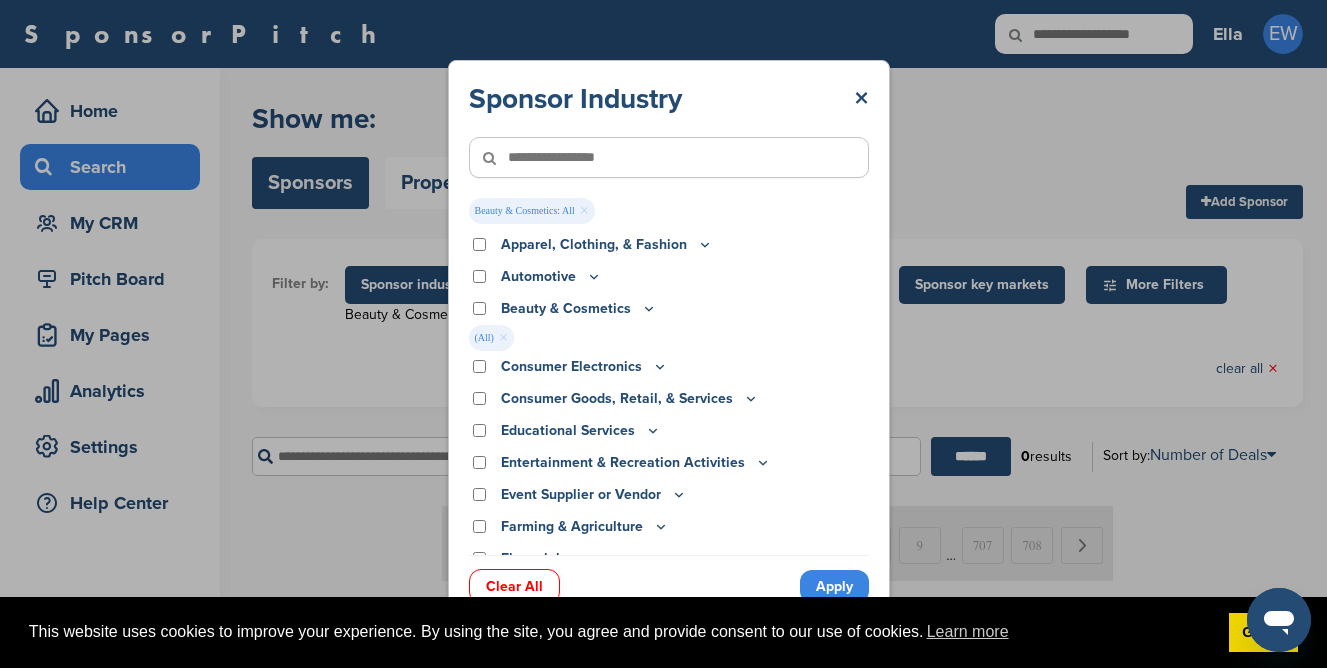 click on "Apply" at bounding box center (834, 586) 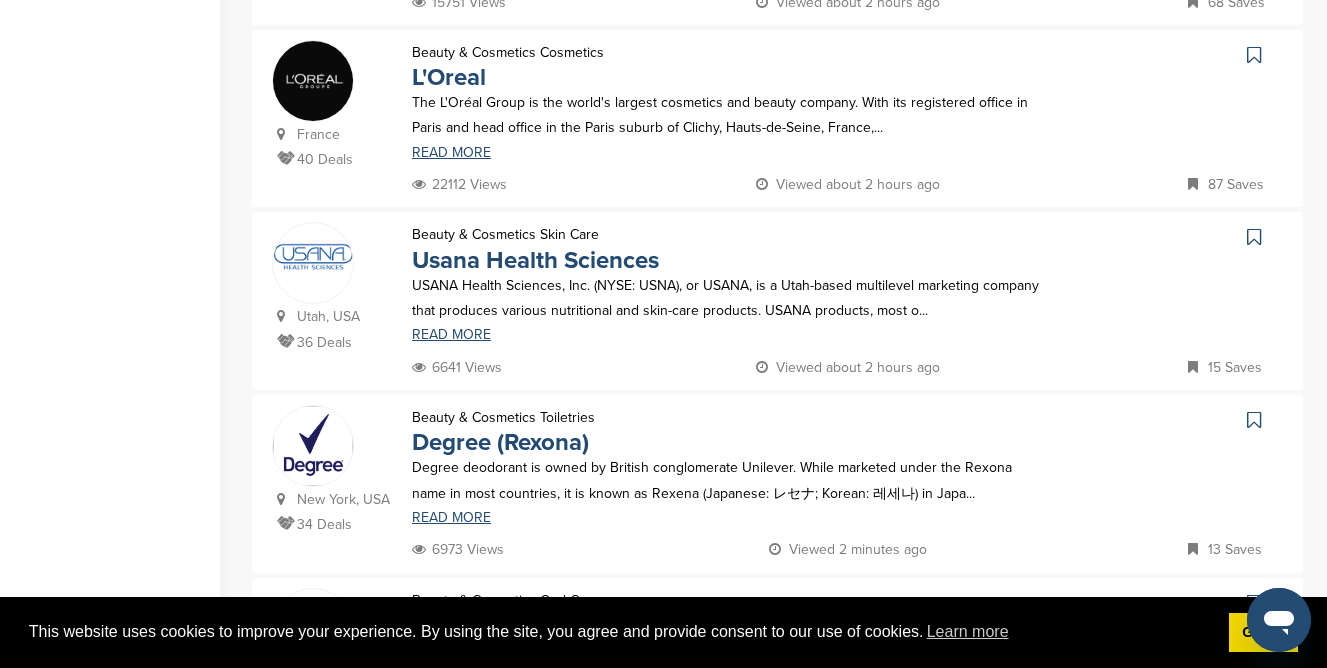 scroll, scrollTop: 669, scrollLeft: 0, axis: vertical 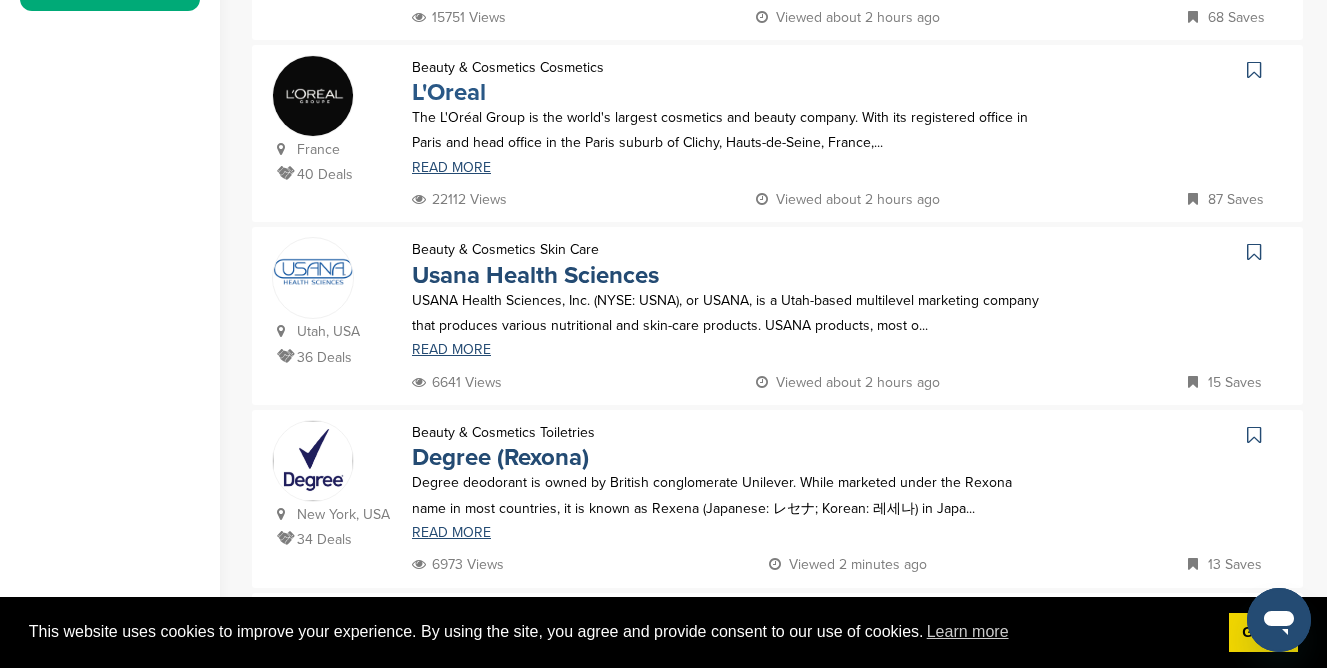 click on "L'Oreal" at bounding box center (449, 92) 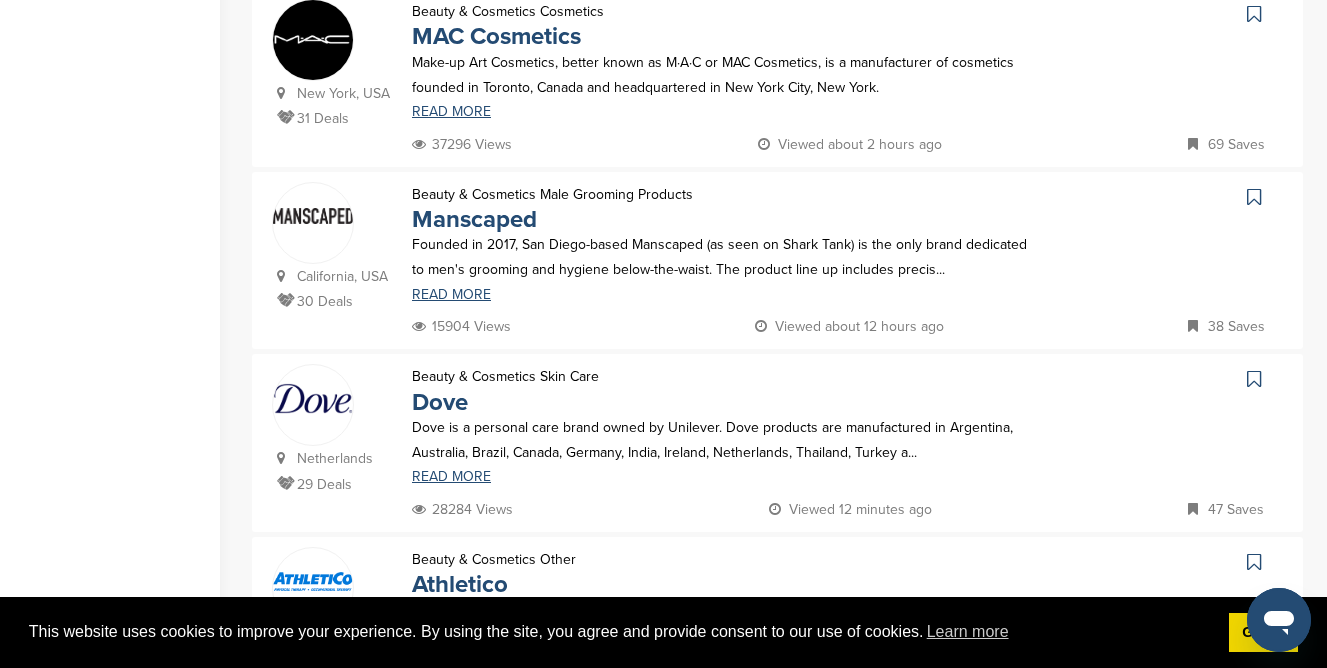 scroll, scrollTop: 1443, scrollLeft: 0, axis: vertical 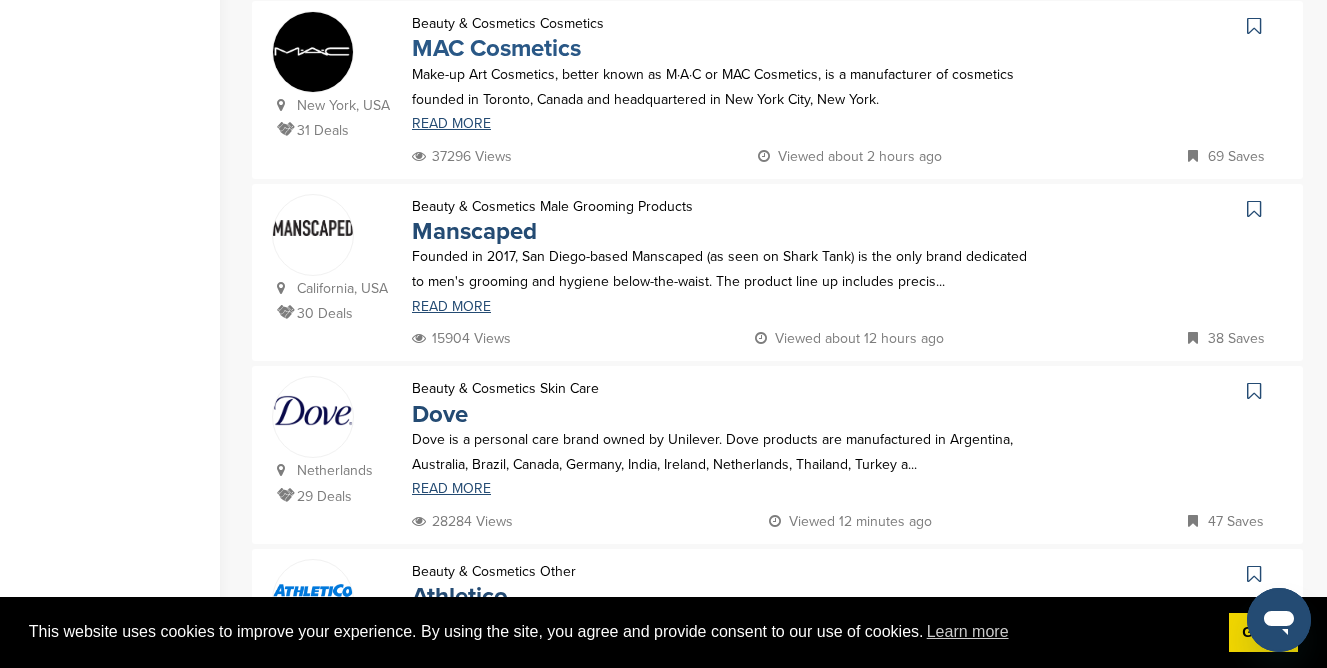 click on "MAC Cosmetics" at bounding box center [496, 48] 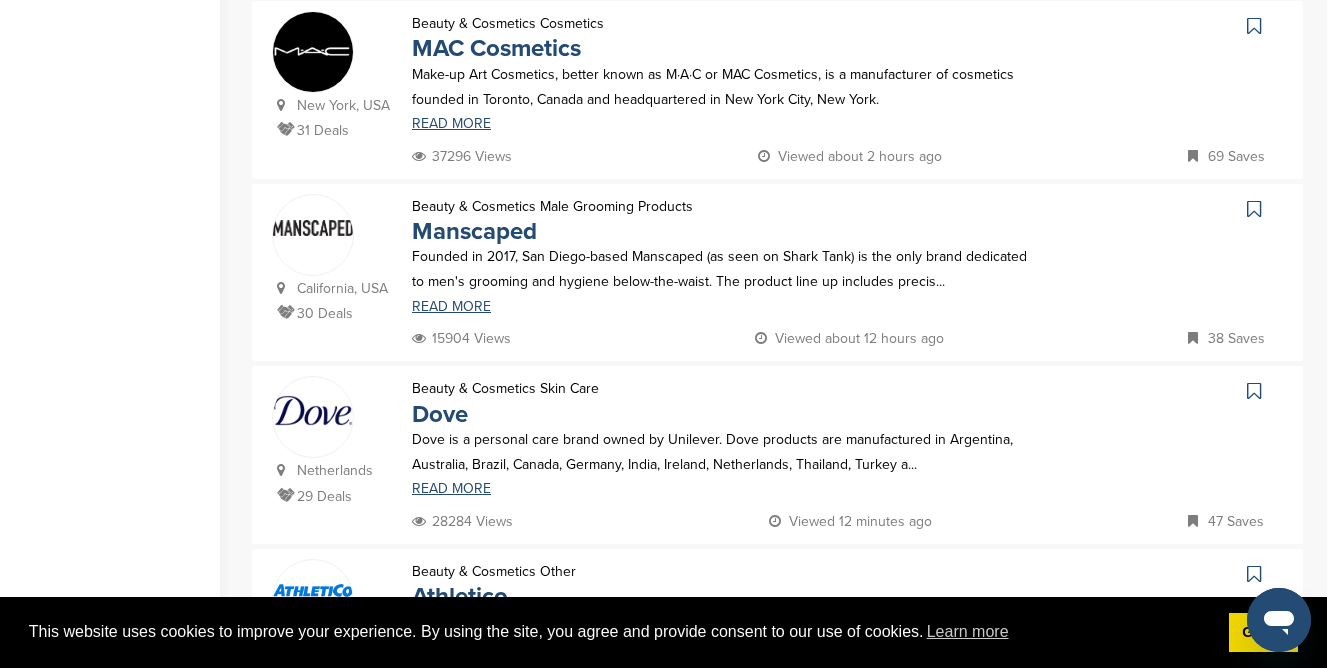 click on "Beauty & Cosmetics Cosmetics
MAC Cosmetics
Make-up Art Cosmetics, better known as M·A·C or MAC Cosmetics, is a manufacturer of cosmetics founded in Toronto, Canada and headquartered in New York City, New York.
READ MORE" at bounding box center [726, 77] 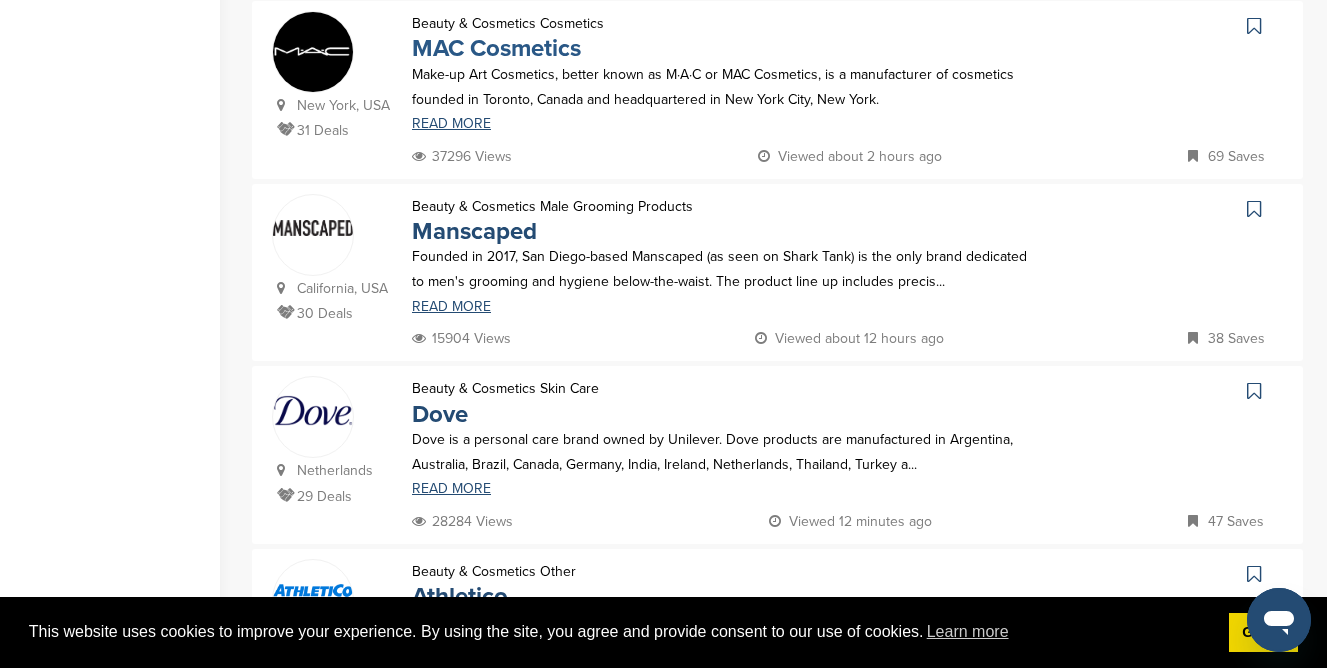 click on "MAC Cosmetics" at bounding box center (496, 48) 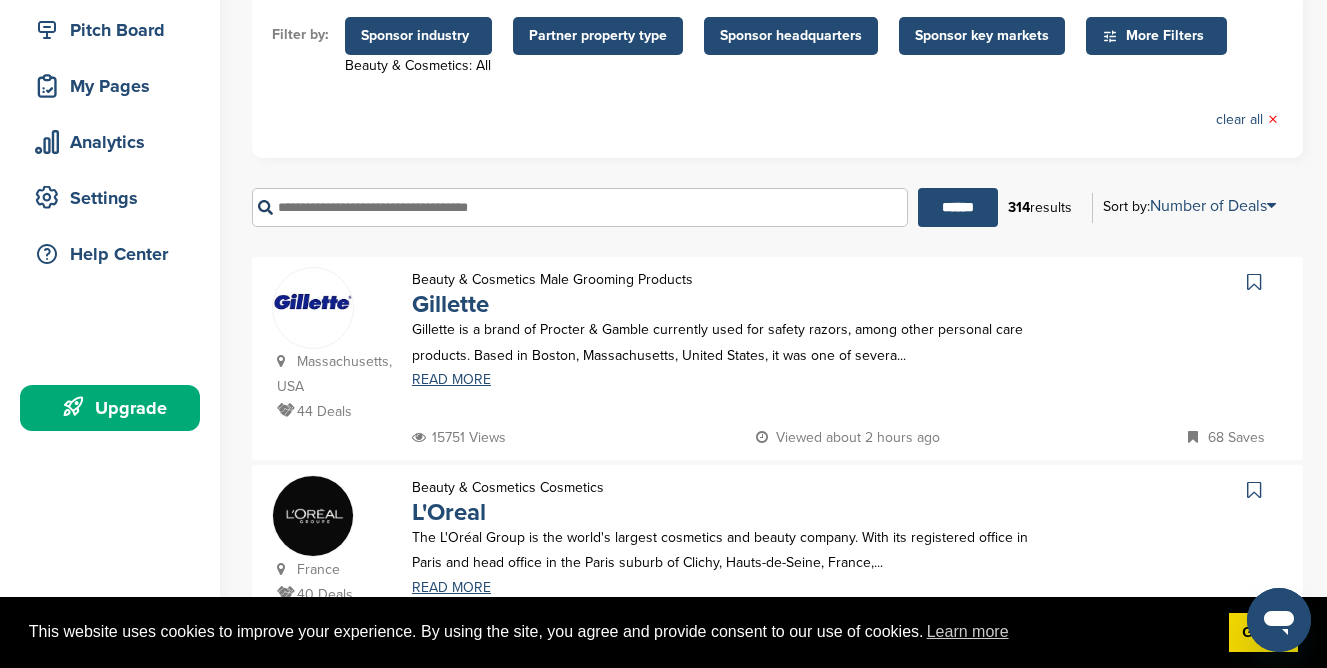 scroll, scrollTop: 101, scrollLeft: 0, axis: vertical 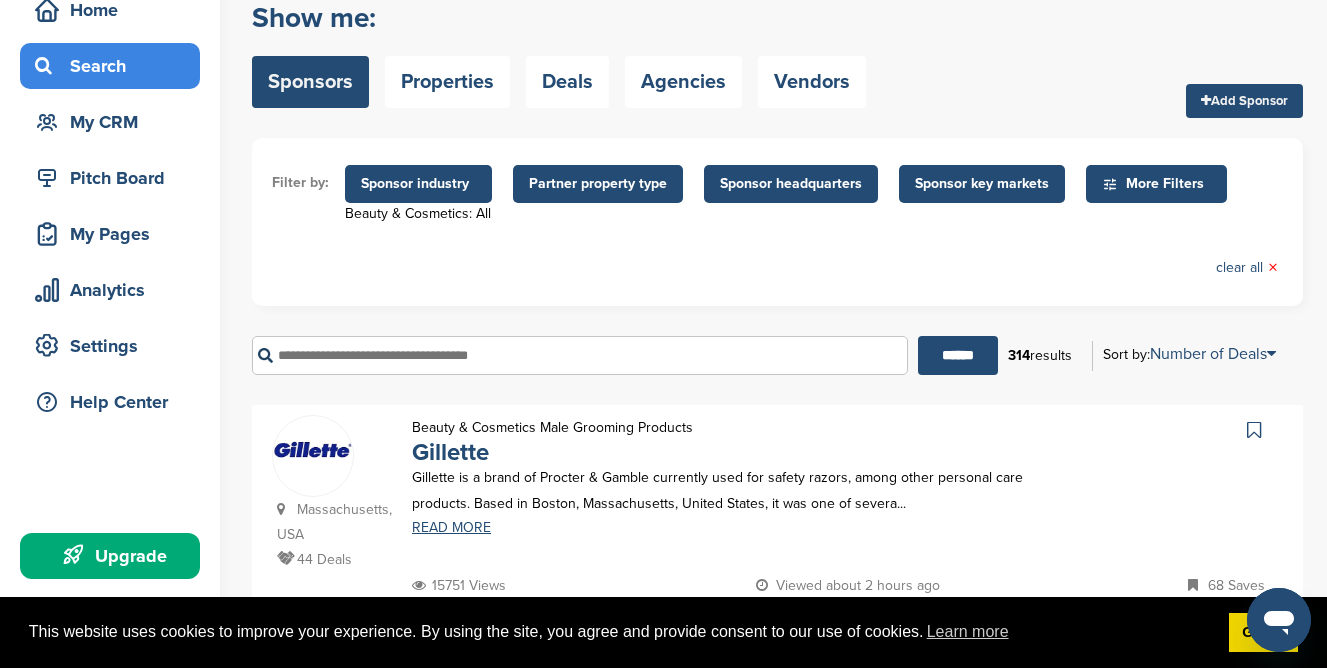 click on "Sponsor industry" at bounding box center [418, 184] 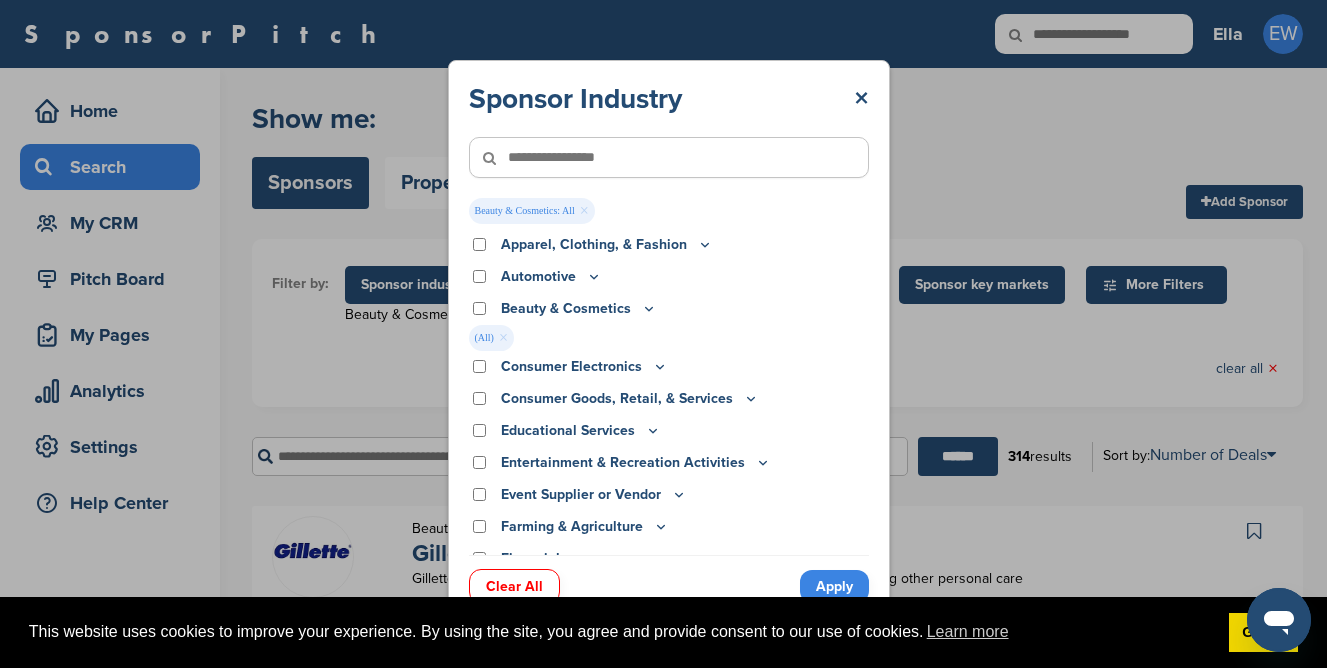 click 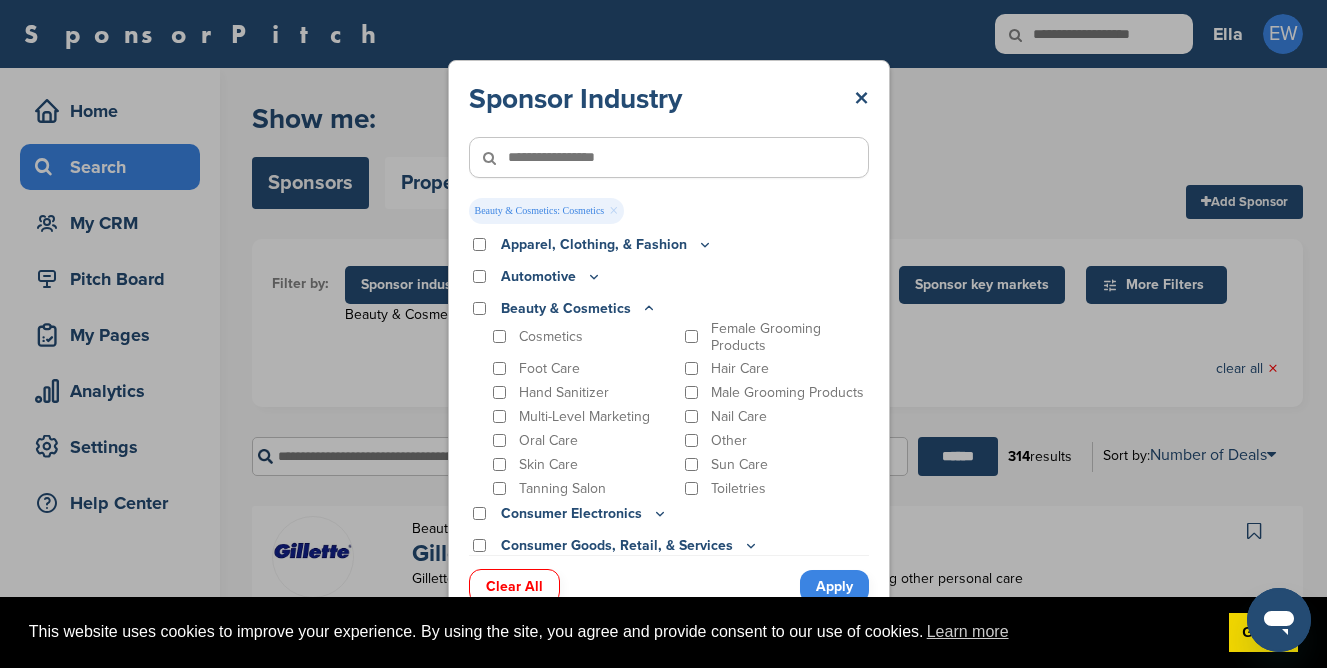 click on "Apply" at bounding box center (834, 586) 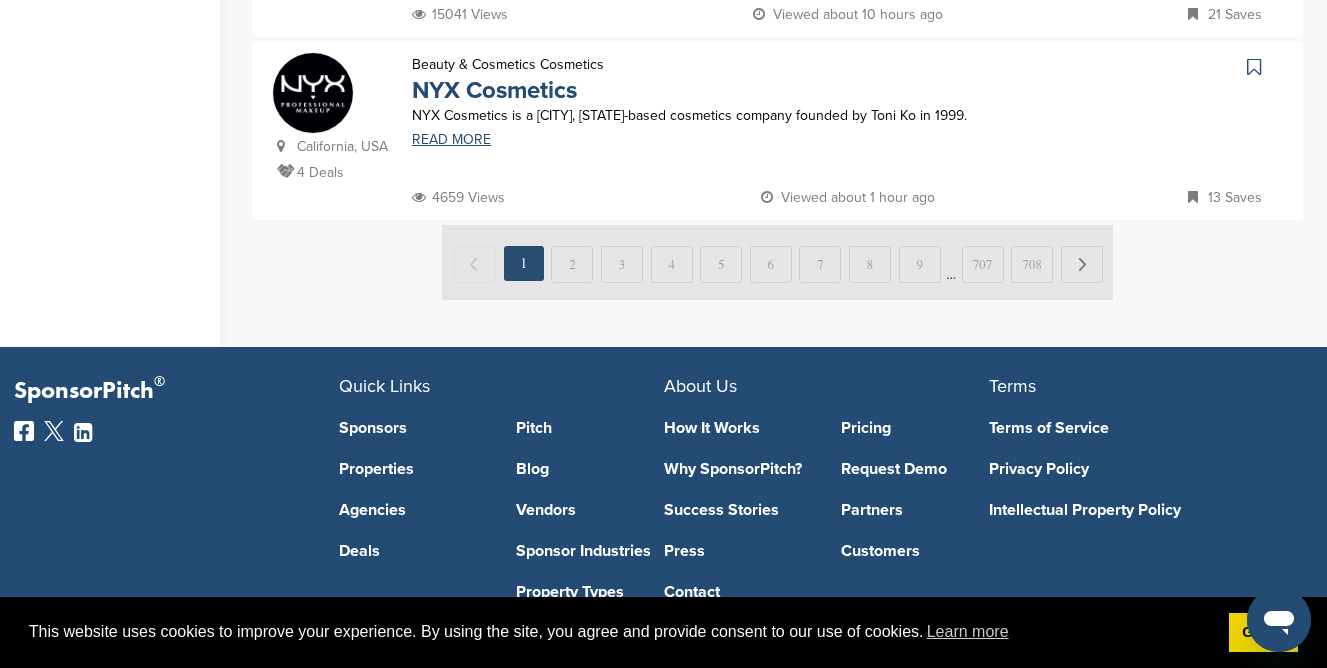 scroll, scrollTop: 2132, scrollLeft: 0, axis: vertical 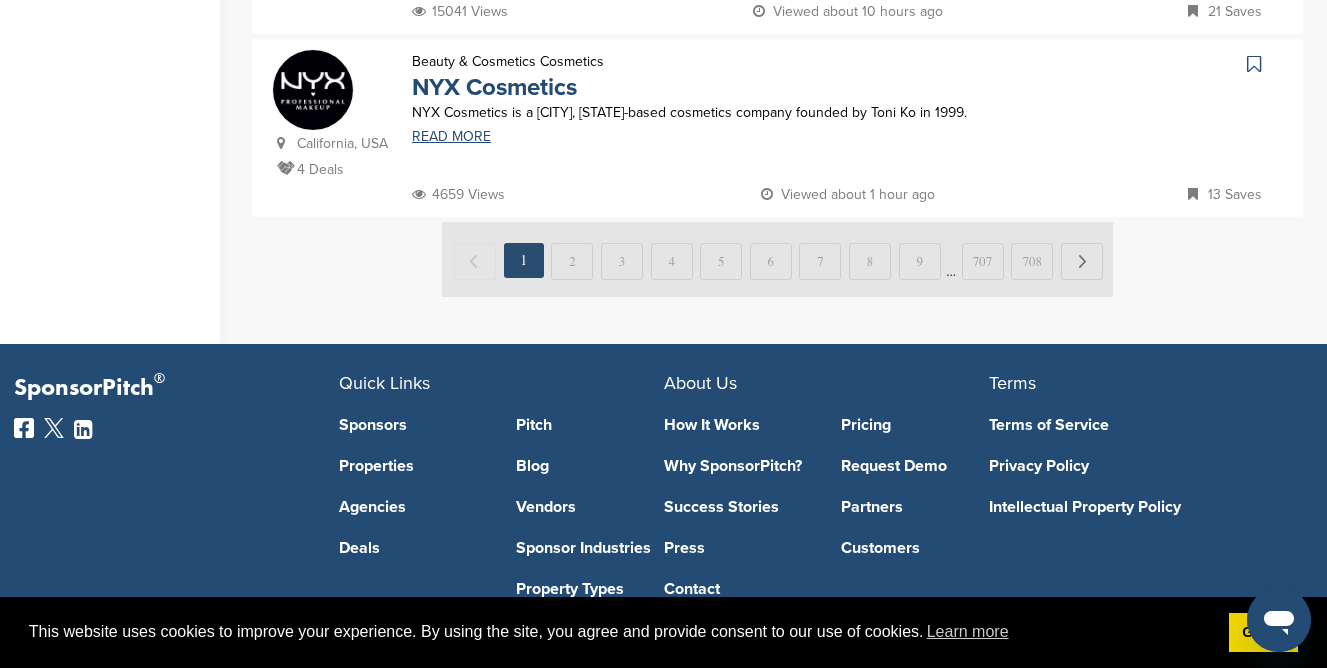 click at bounding box center [777, 259] 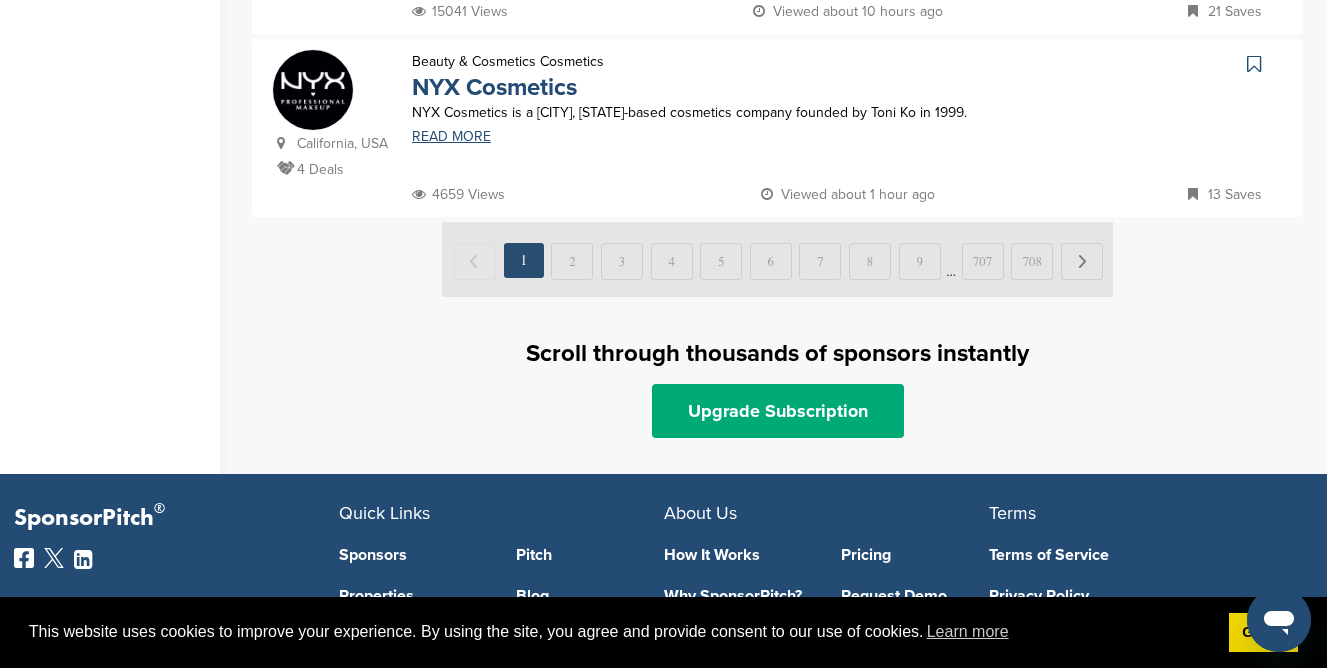 click at bounding box center (777, 259) 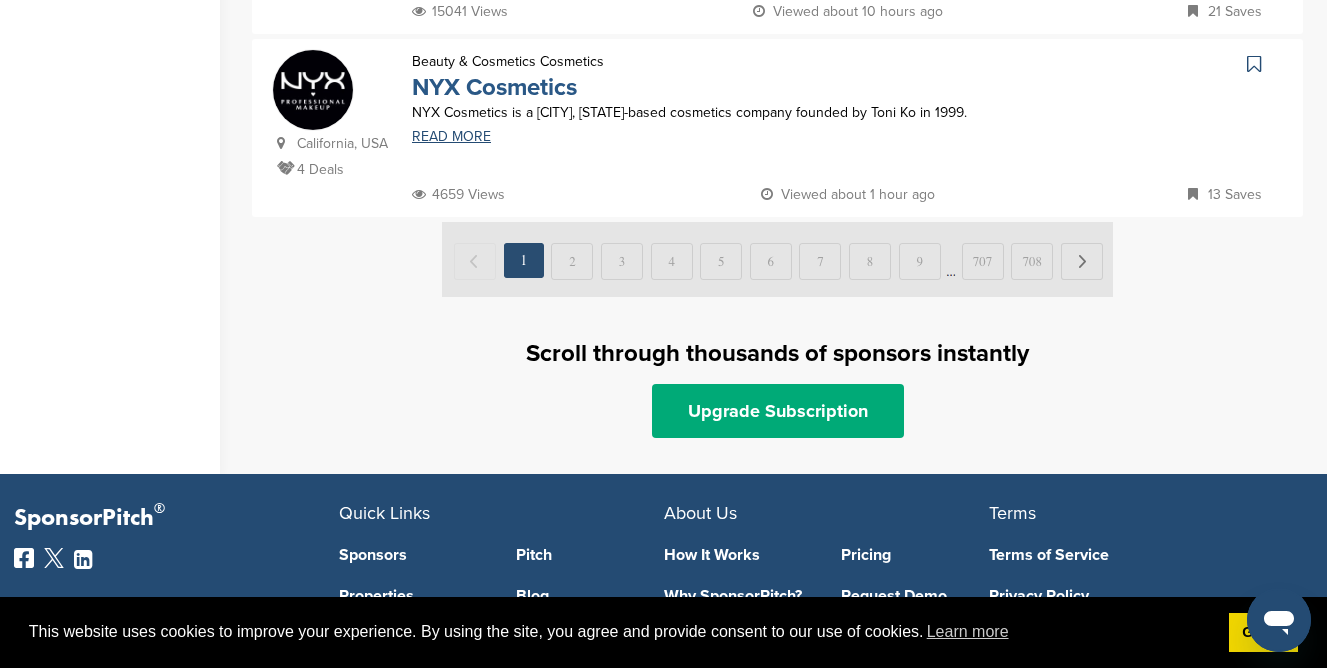 click on "NYX Cosmetics" at bounding box center [494, 87] 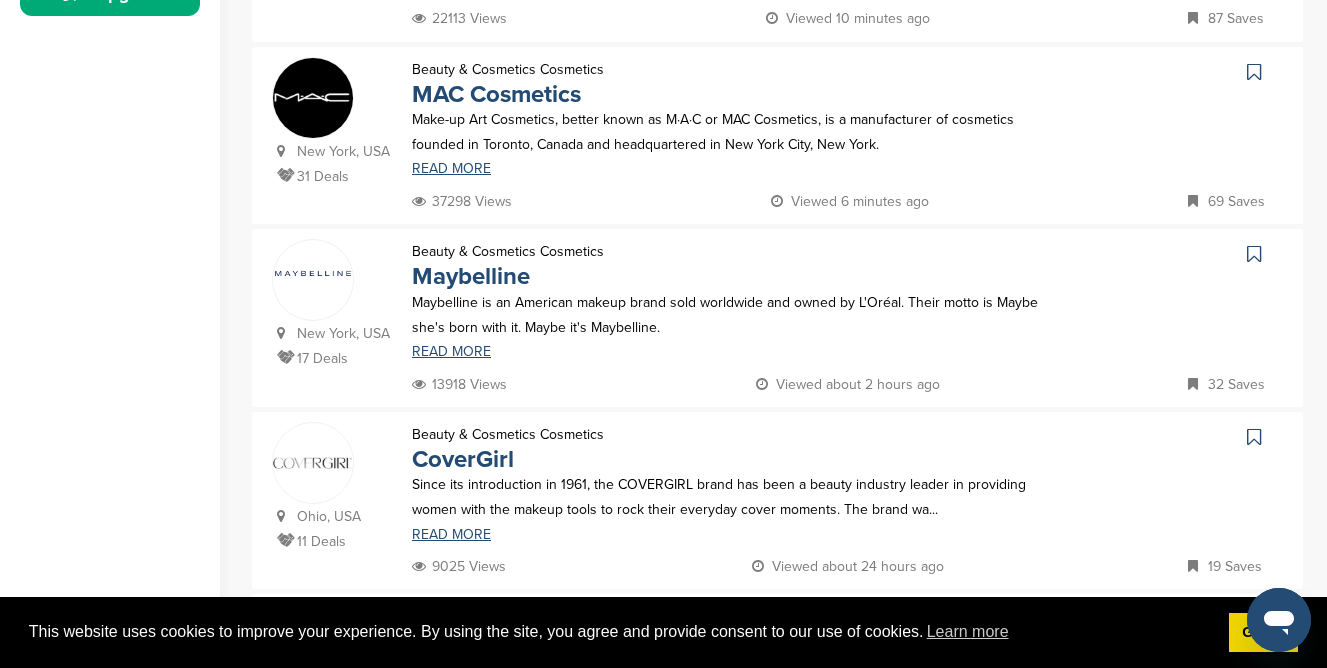 scroll, scrollTop: 0, scrollLeft: 0, axis: both 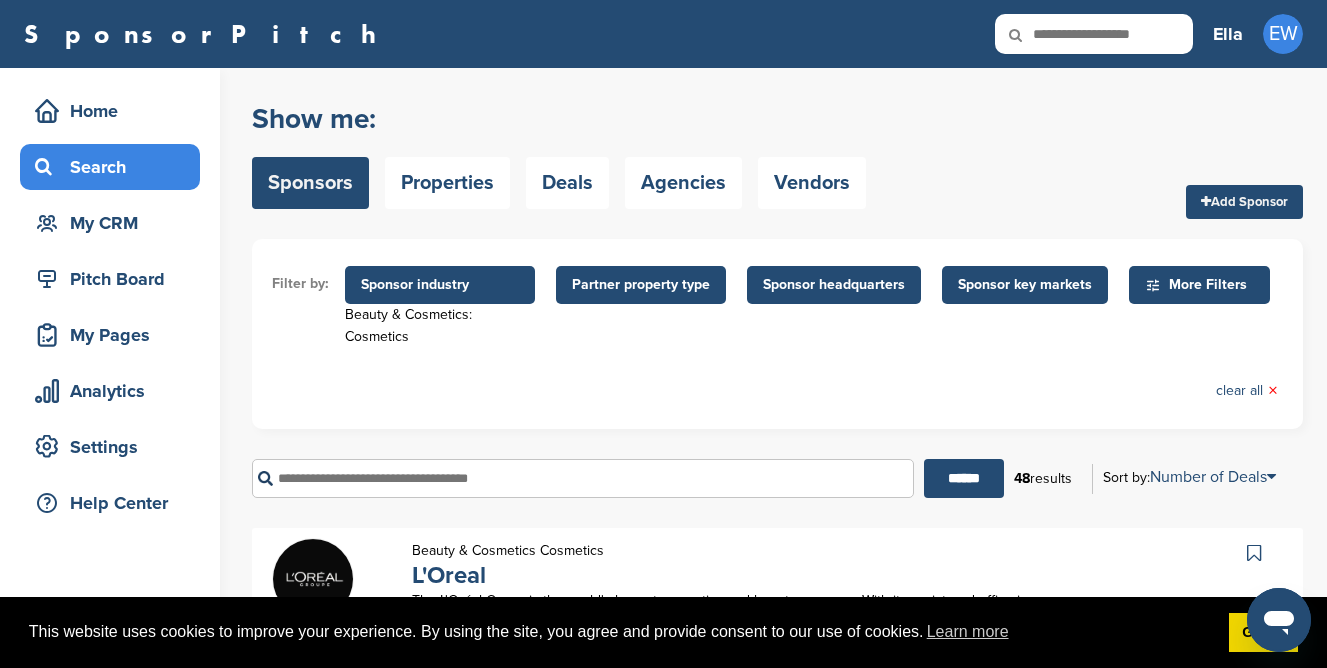 click at bounding box center (583, 478) 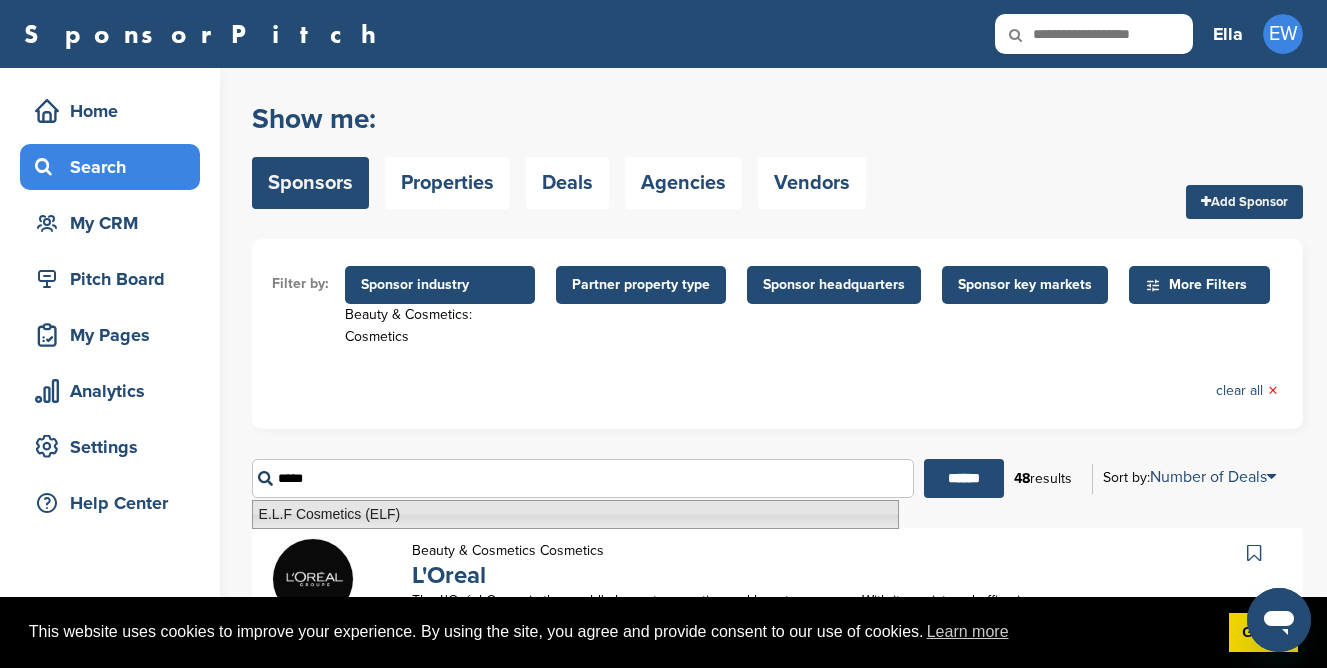 click on "E.L.F Cosmetics (ELF)" at bounding box center (575, 514) 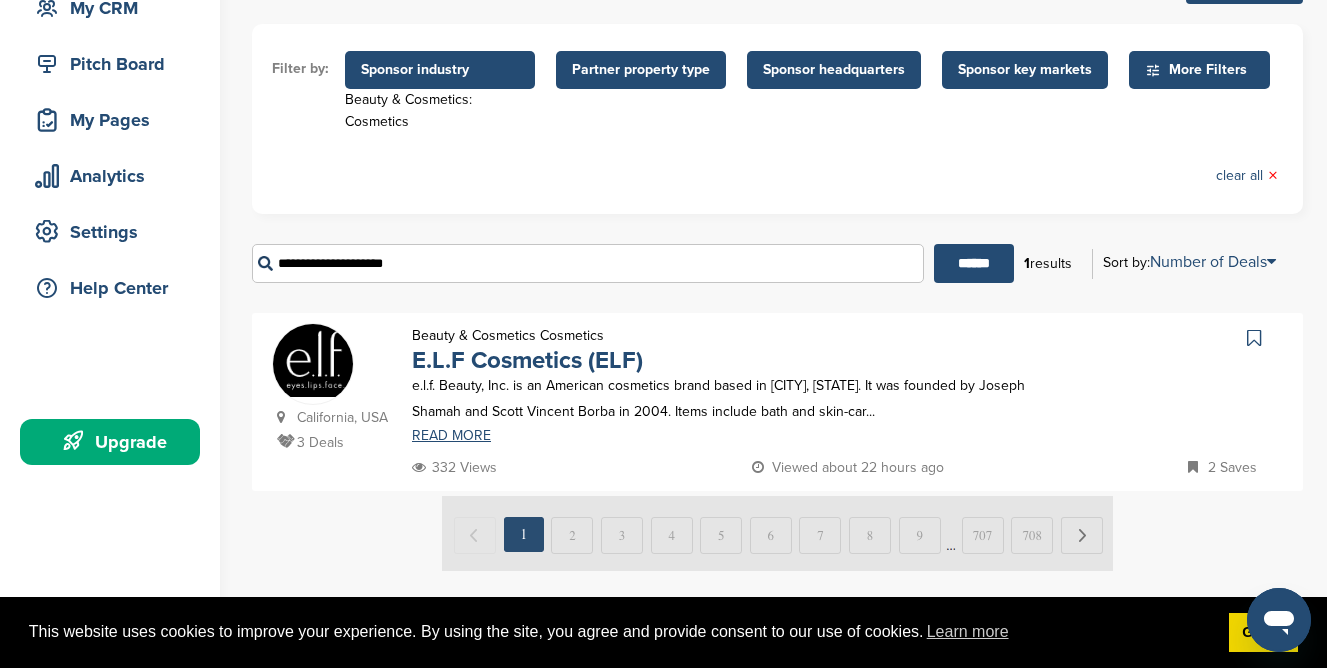 scroll, scrollTop: 243, scrollLeft: 0, axis: vertical 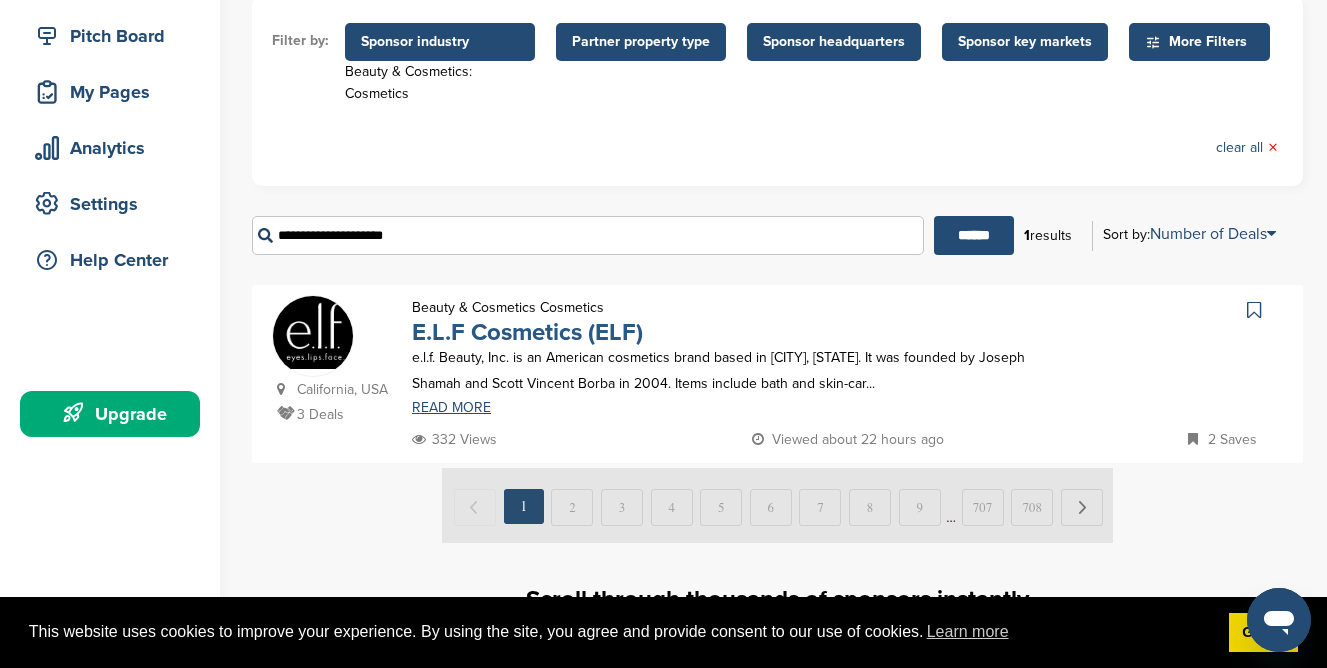 click on "E.L.F Cosmetics (ELF)" at bounding box center (527, 332) 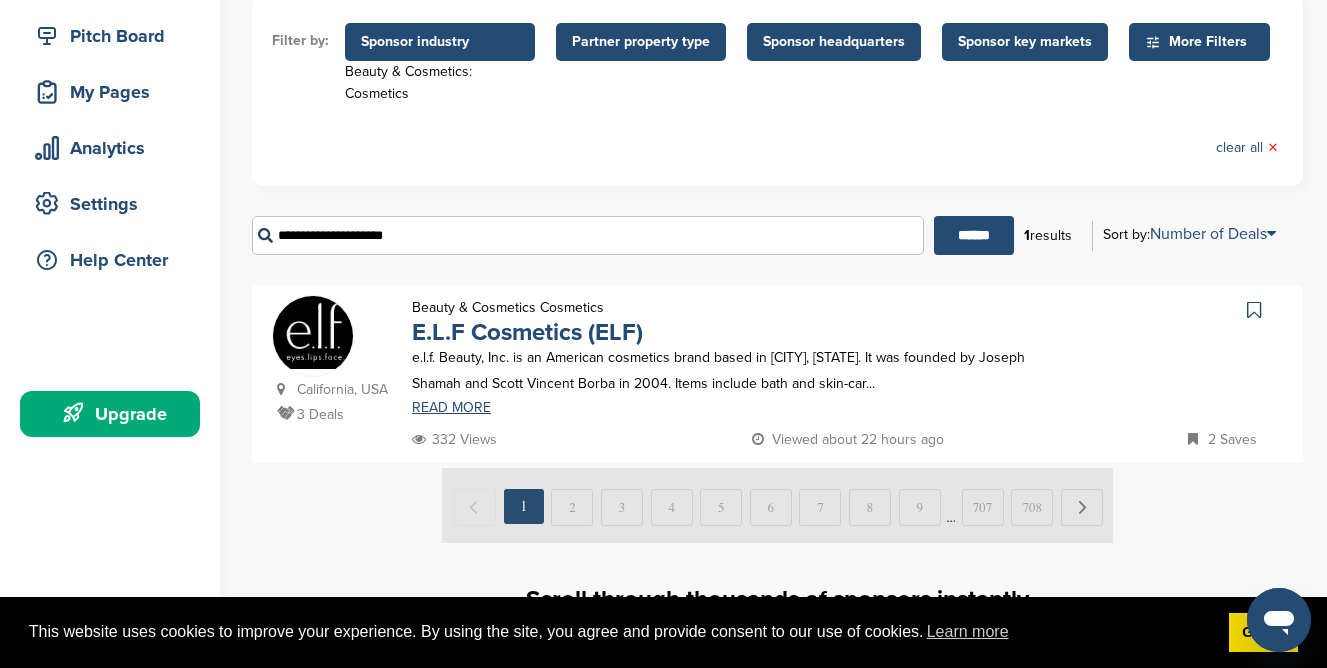 drag, startPoint x: 443, startPoint y: 243, endPoint x: 215, endPoint y: 239, distance: 228.03508 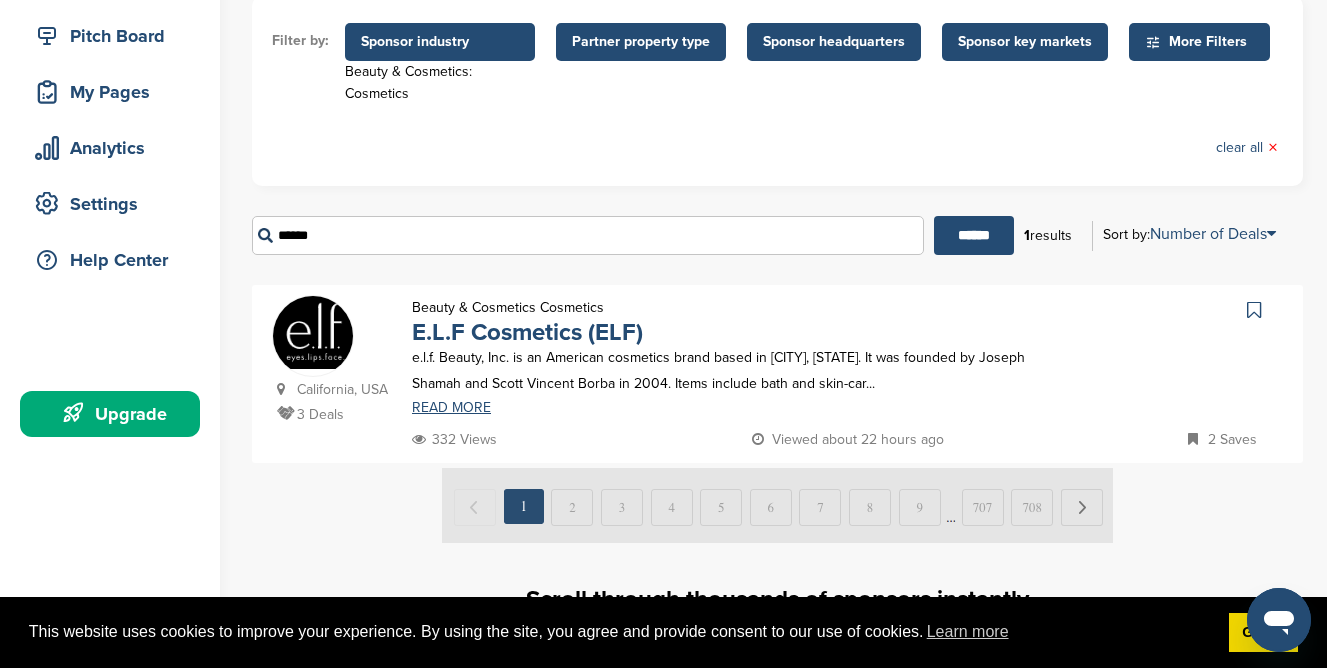 click on "******" at bounding box center (974, 235) 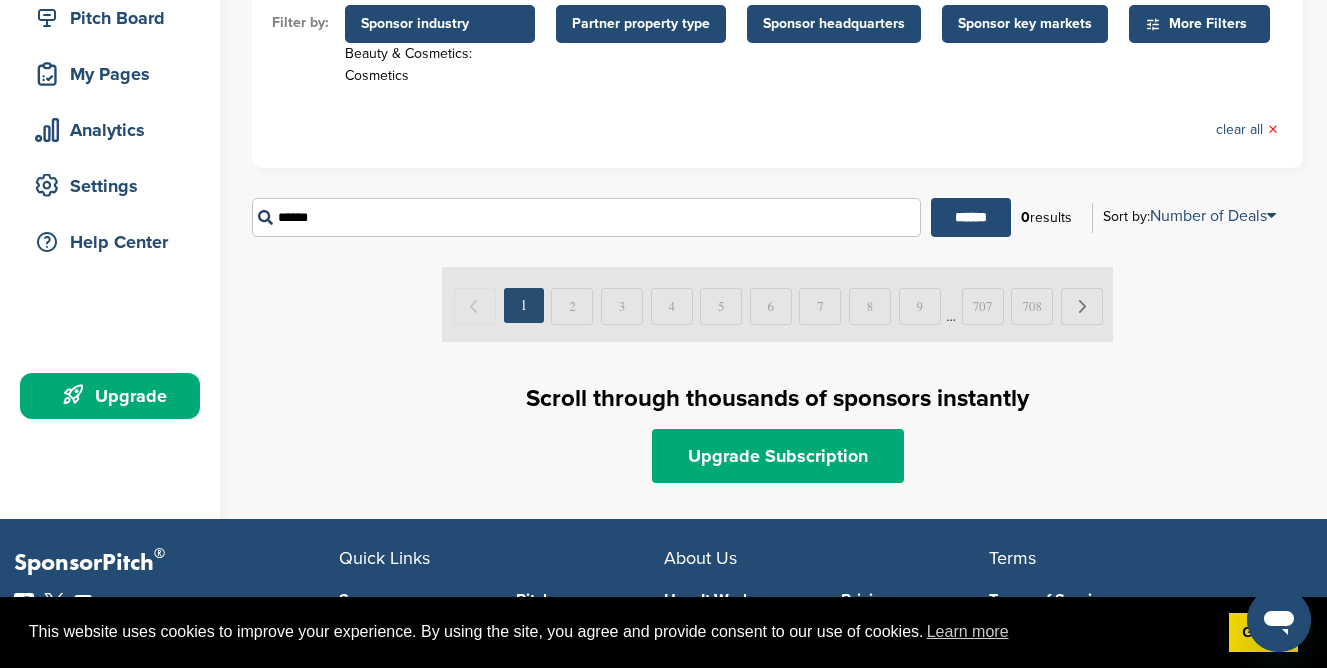 scroll, scrollTop: 289, scrollLeft: 0, axis: vertical 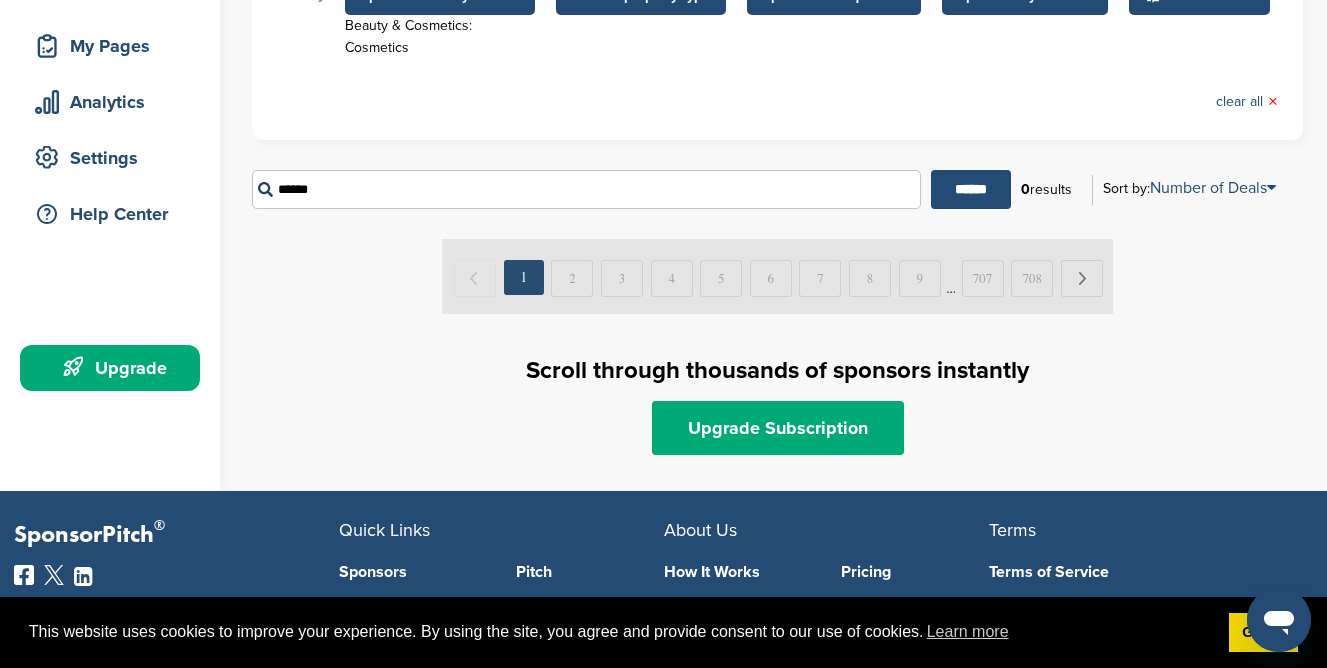 click on "******" at bounding box center [586, 189] 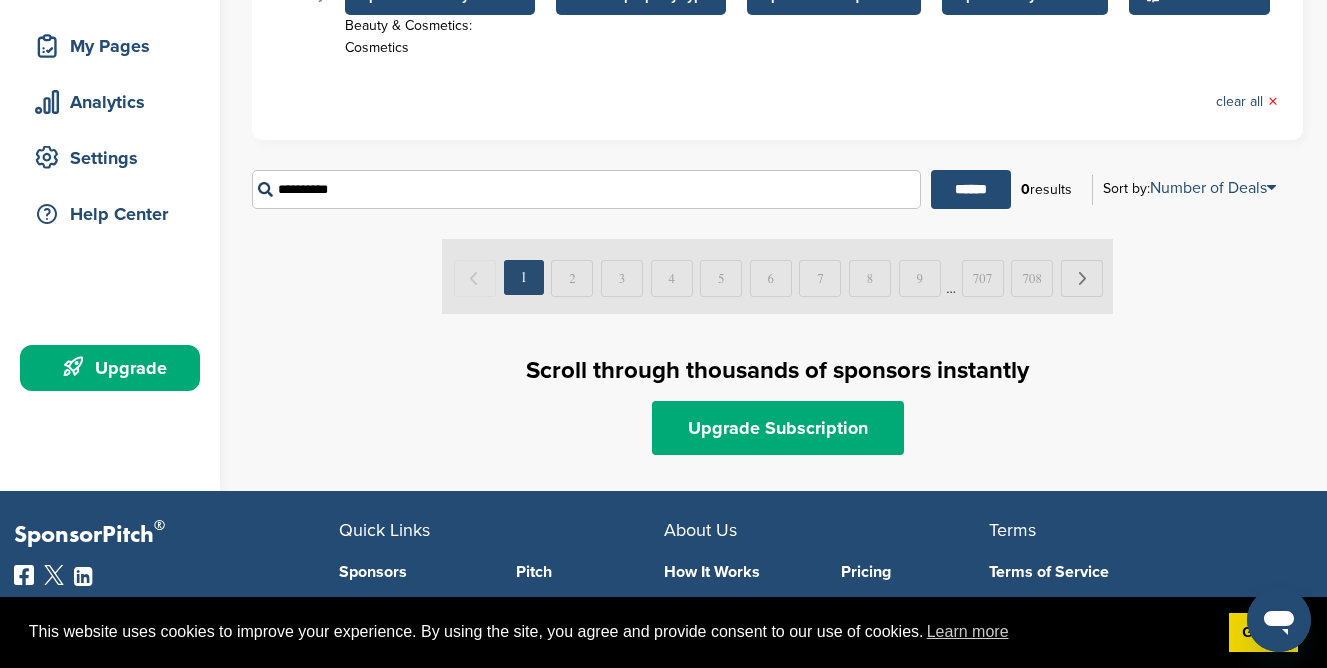 drag, startPoint x: 379, startPoint y: 189, endPoint x: 201, endPoint y: 192, distance: 178.02528 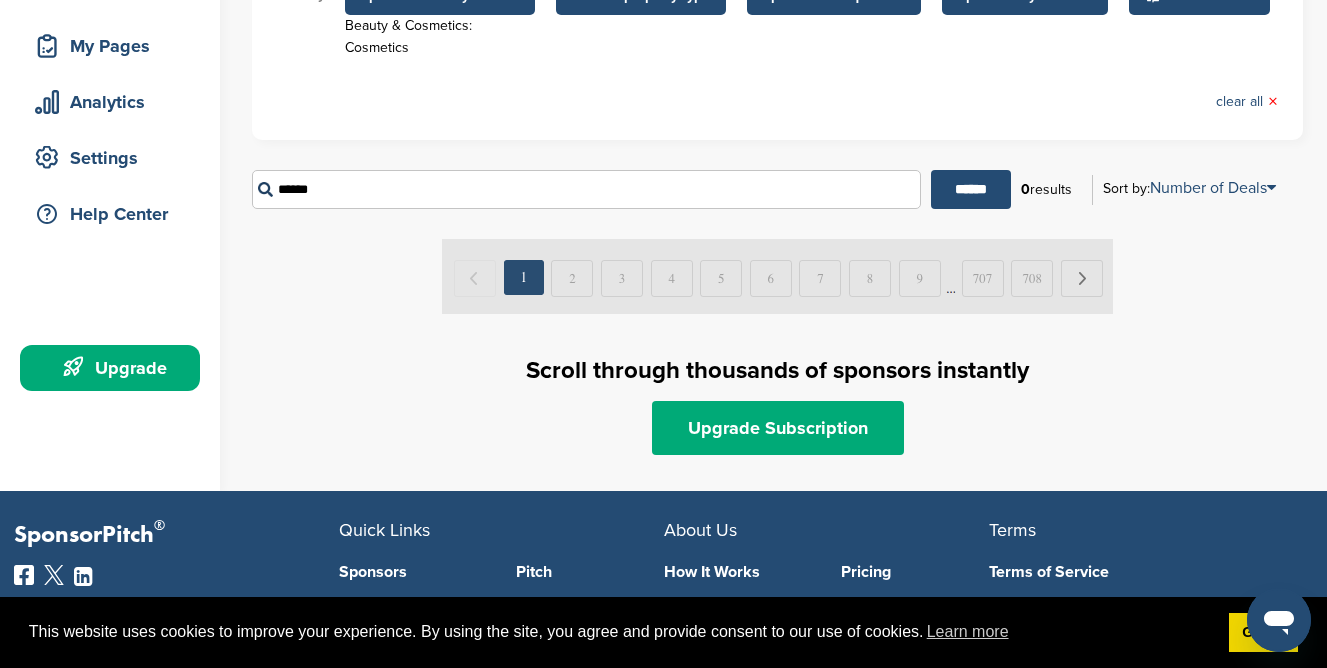 type on "******" 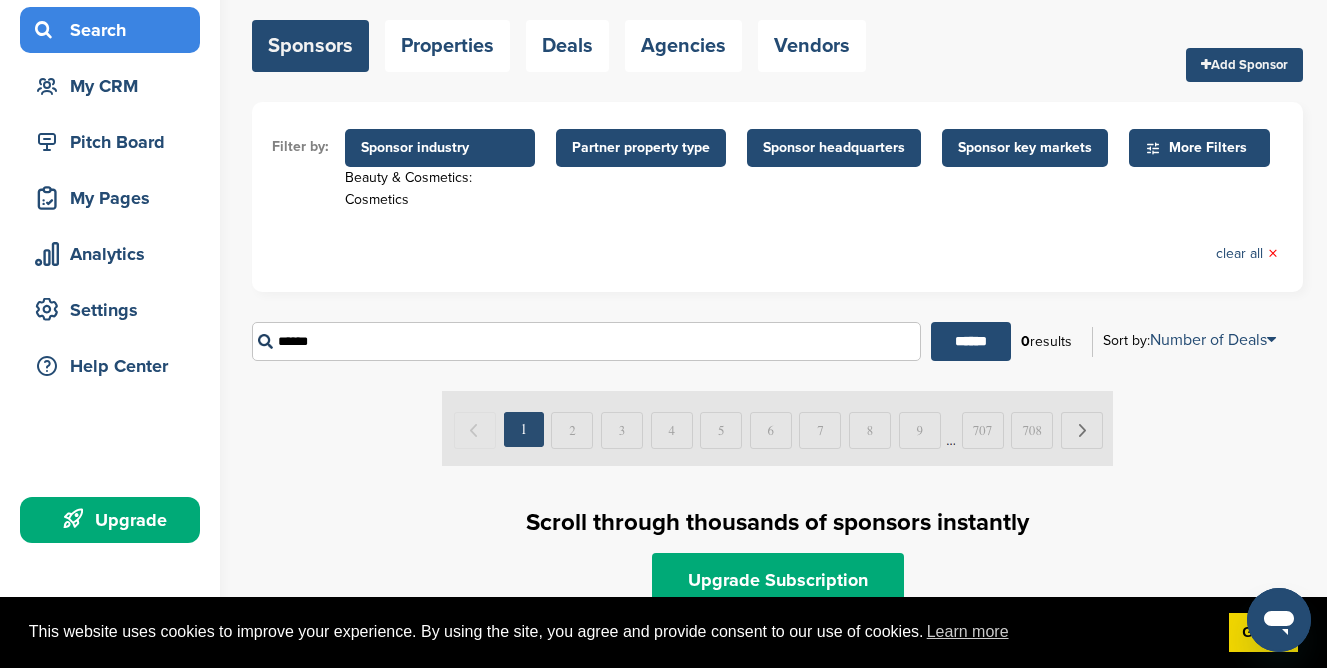 scroll, scrollTop: 173, scrollLeft: 0, axis: vertical 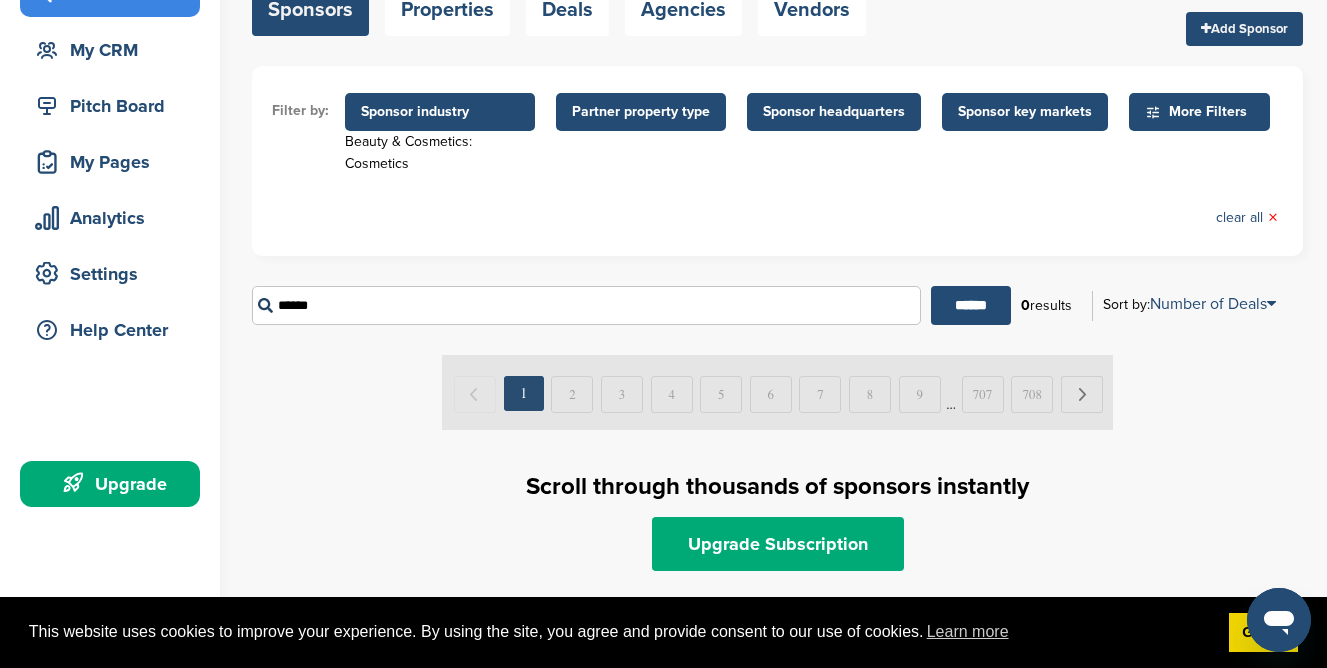drag, startPoint x: 440, startPoint y: 309, endPoint x: 169, endPoint y: 305, distance: 271.0295 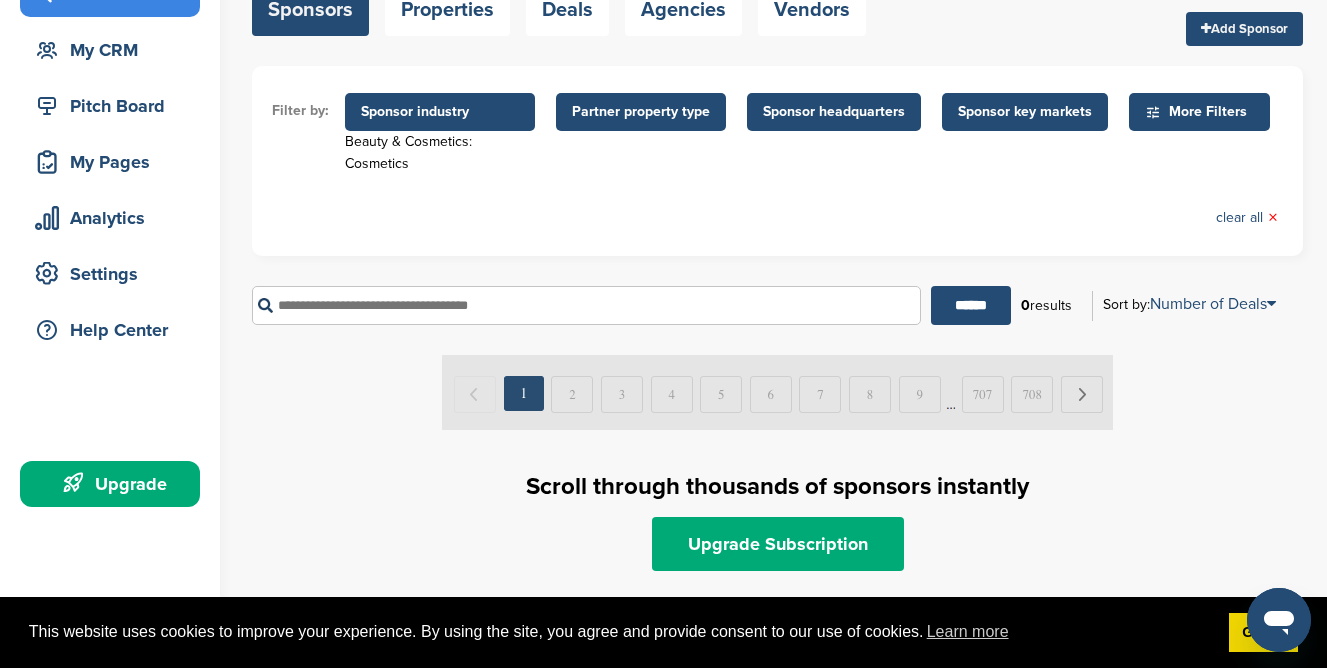 click on "******" at bounding box center (971, 305) 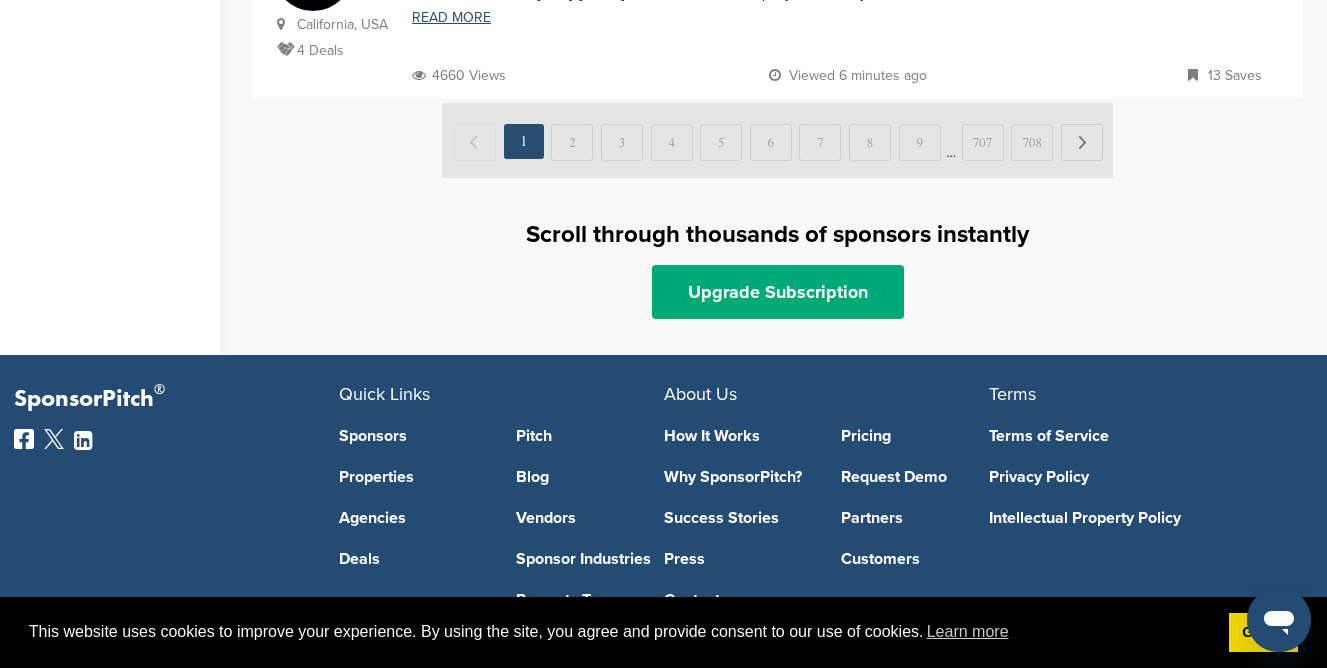 scroll, scrollTop: 2304, scrollLeft: 0, axis: vertical 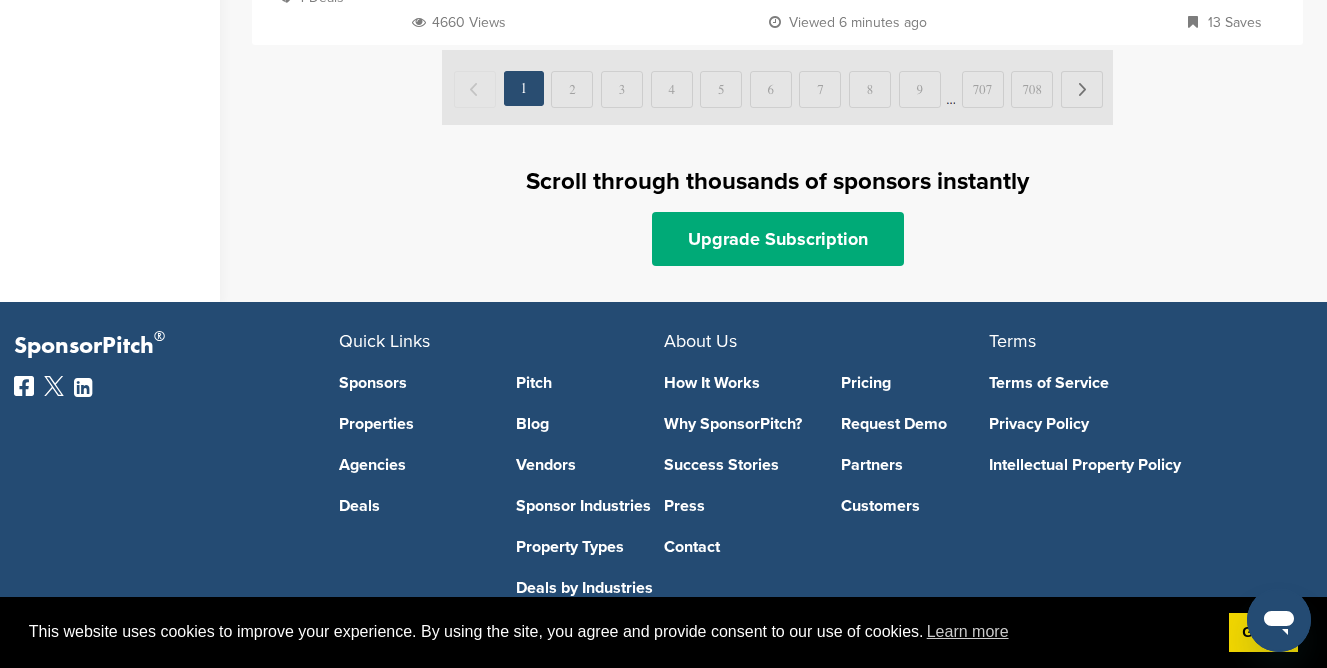 click at bounding box center [777, 87] 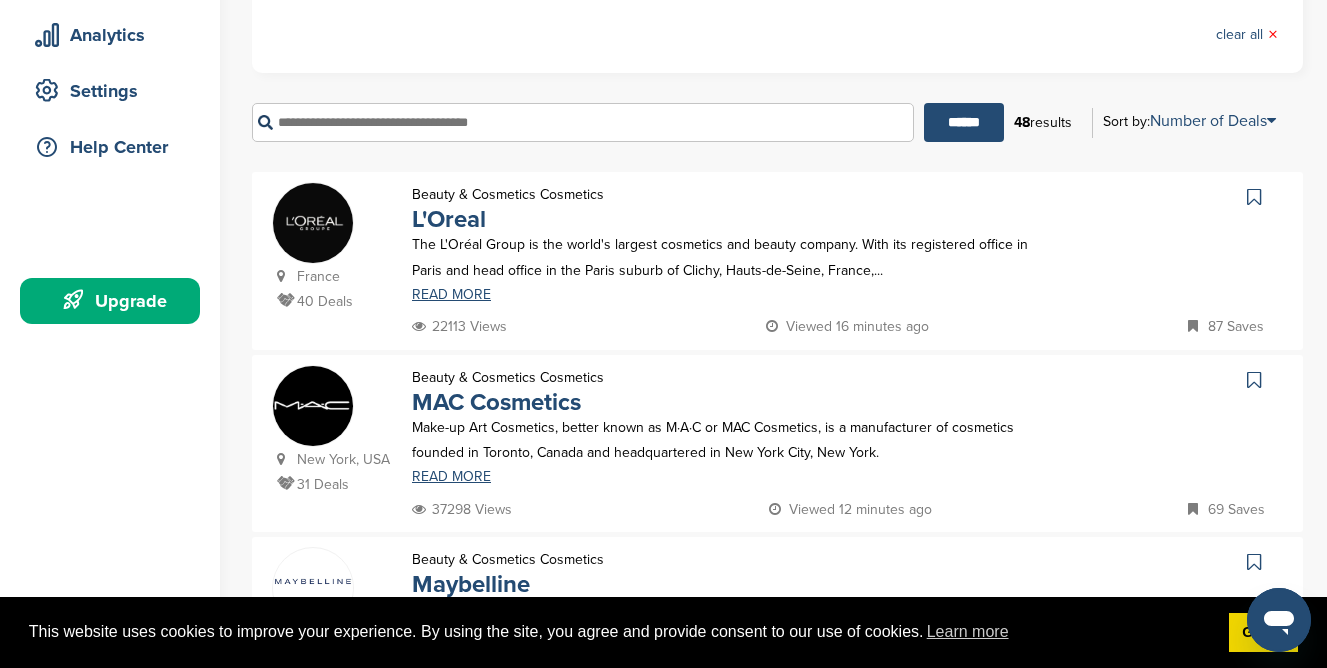 scroll, scrollTop: 305, scrollLeft: 0, axis: vertical 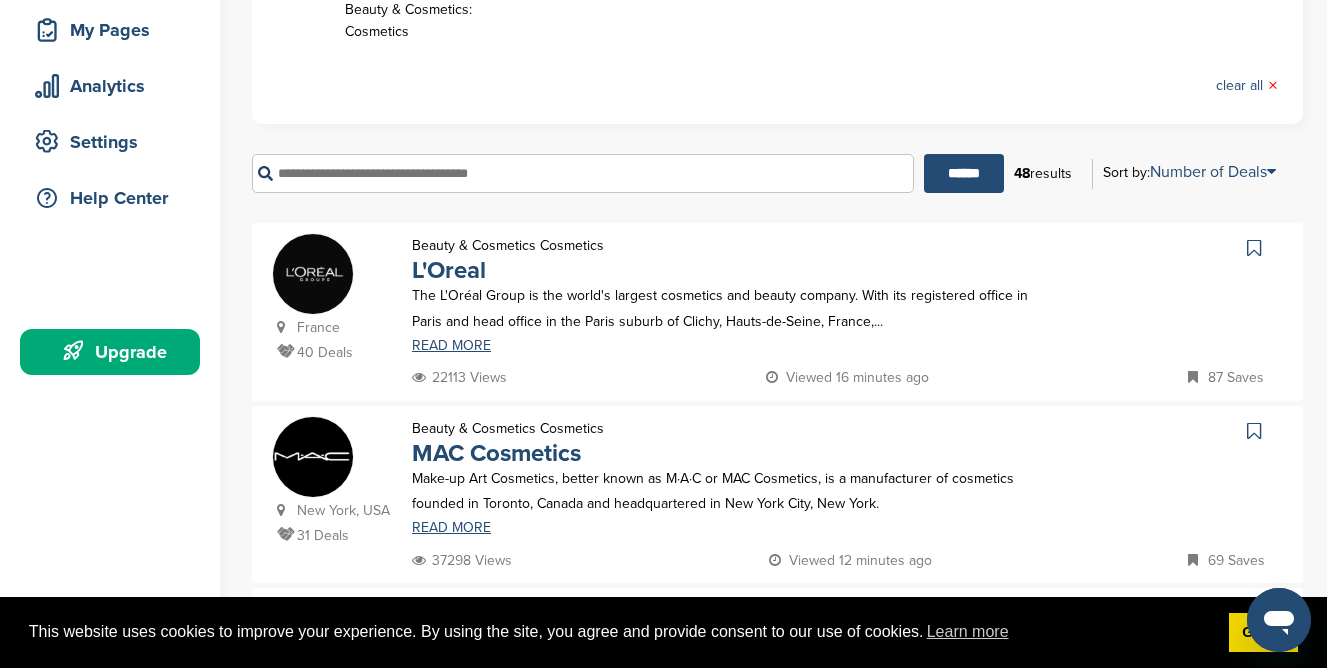 click at bounding box center (583, 173) 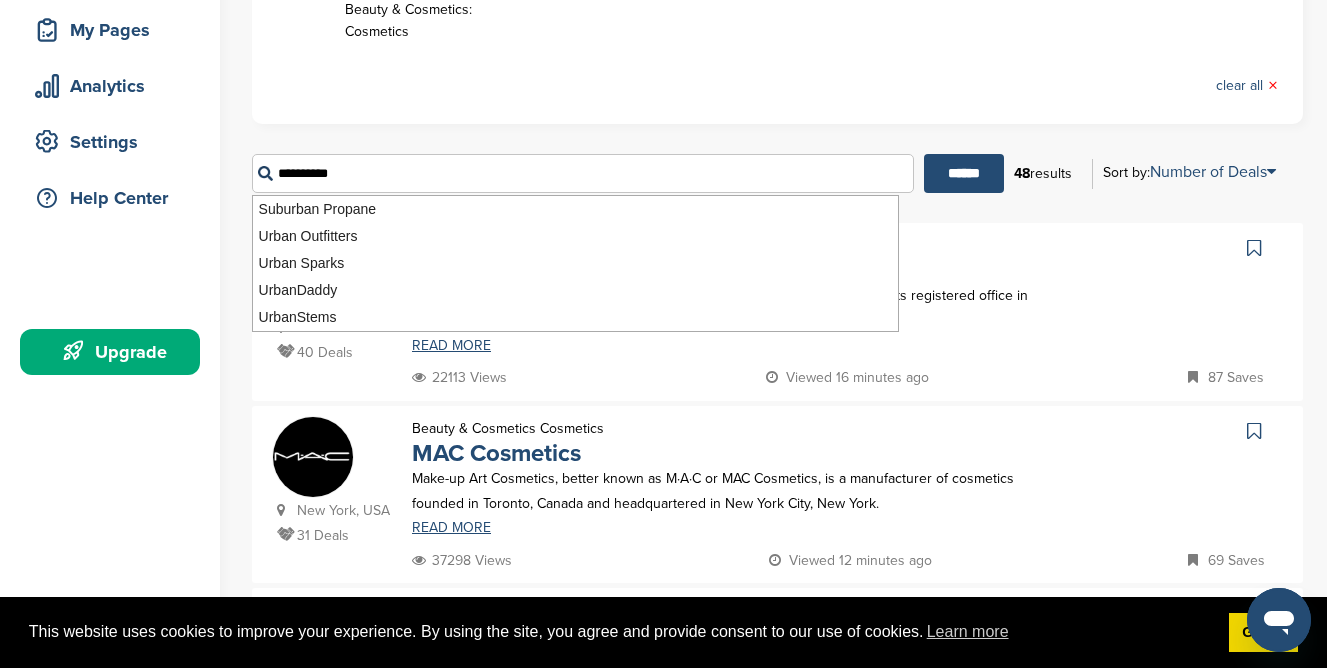 type on "**********" 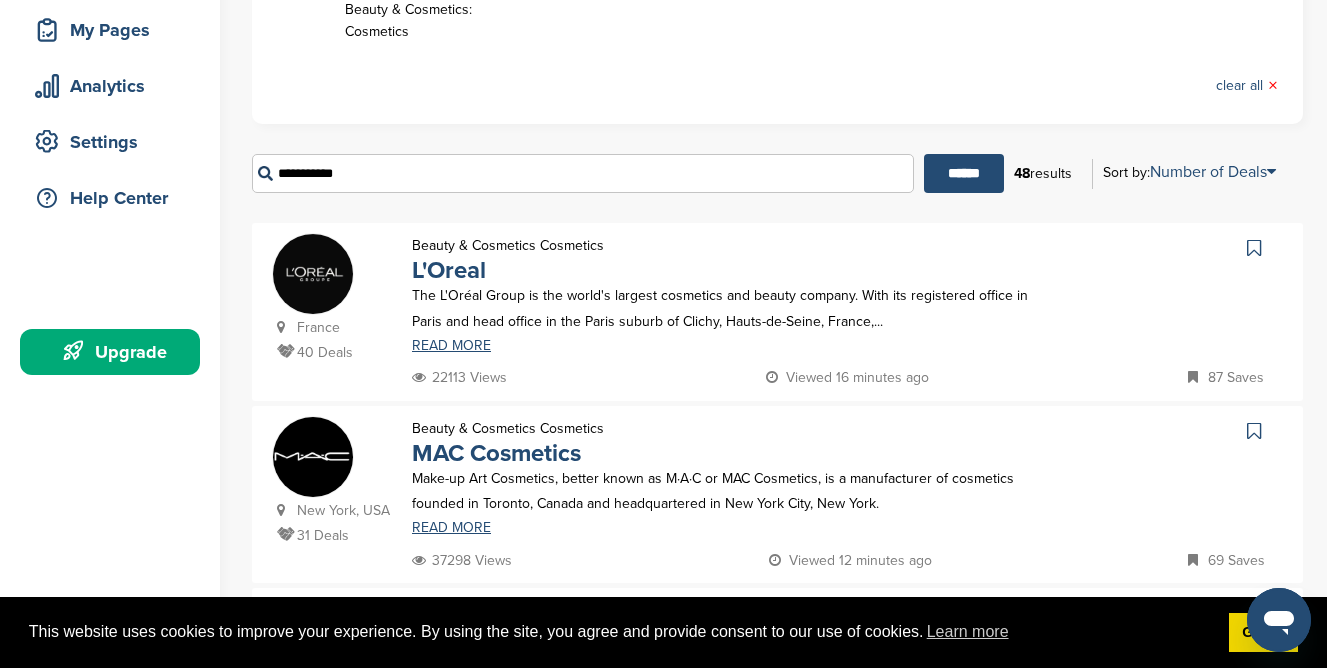 drag, startPoint x: 338, startPoint y: 173, endPoint x: 250, endPoint y: 172, distance: 88.005684 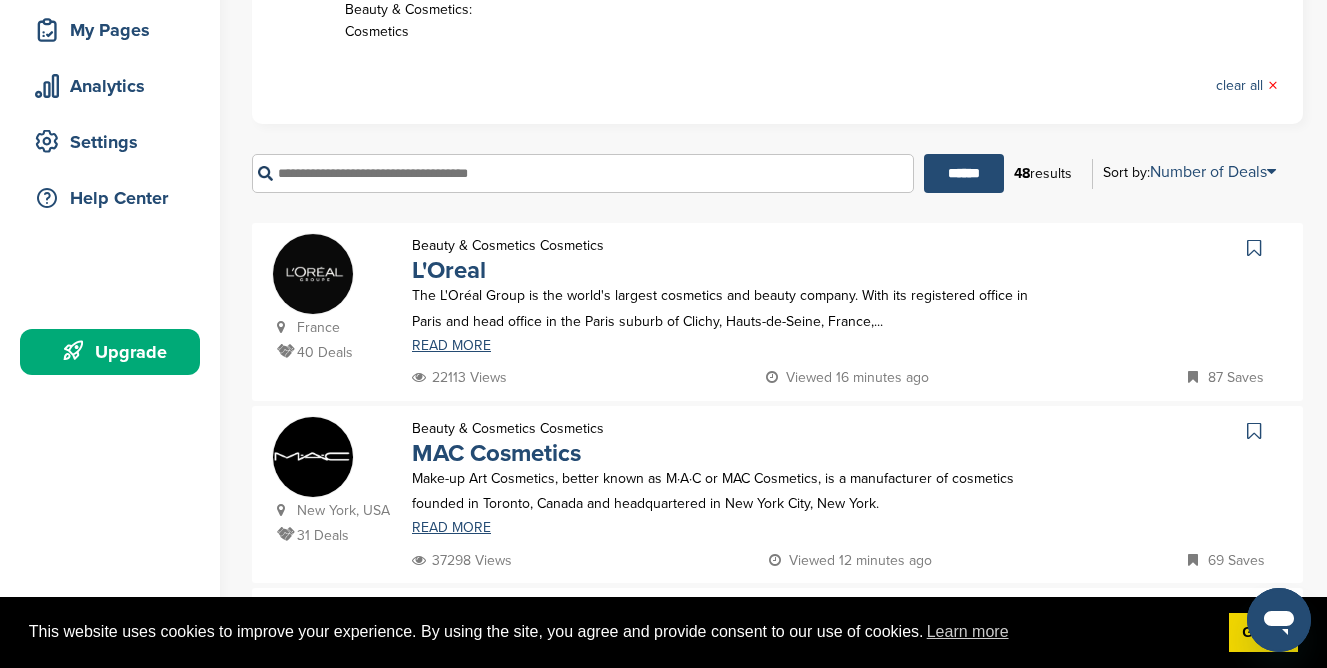 click at bounding box center (583, 173) 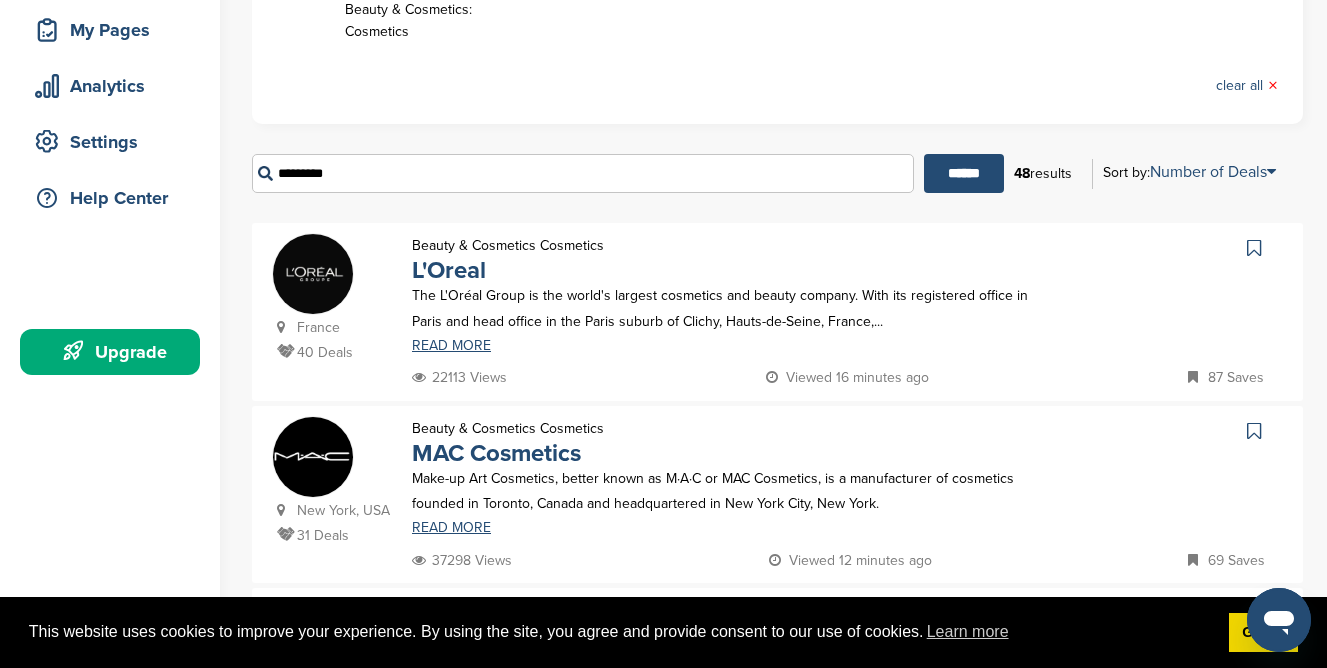click on "******" at bounding box center (964, 173) 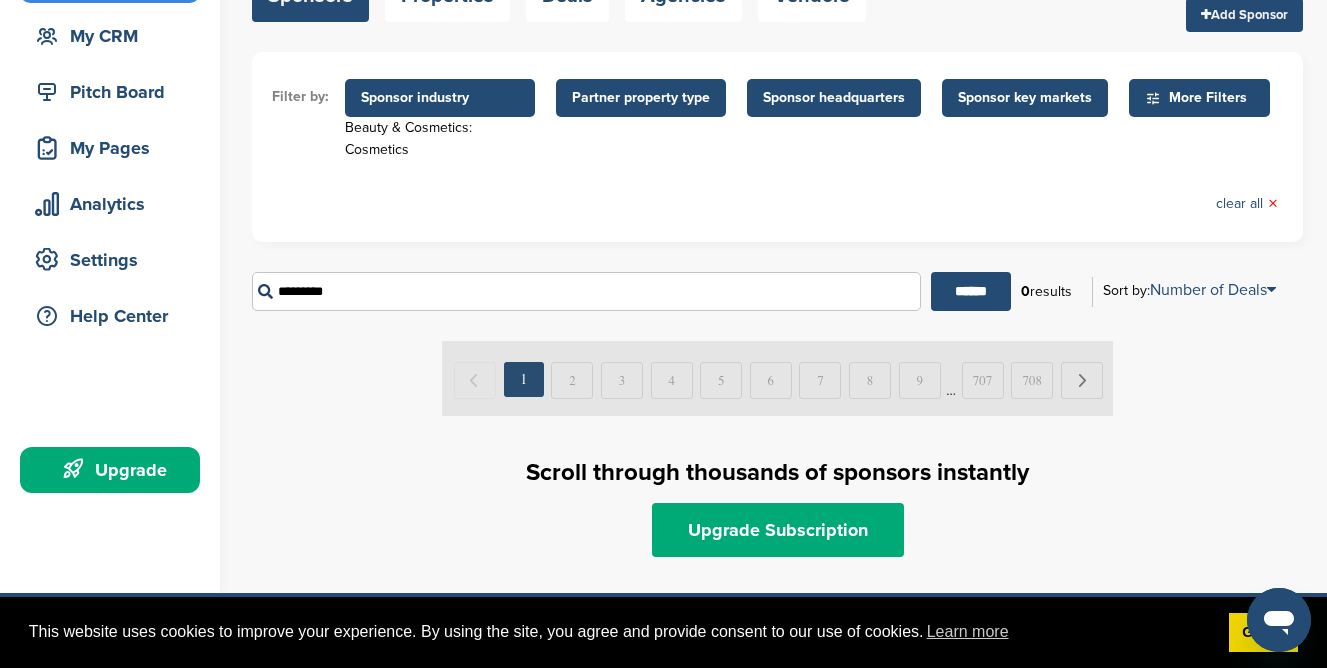 scroll, scrollTop: 228, scrollLeft: 0, axis: vertical 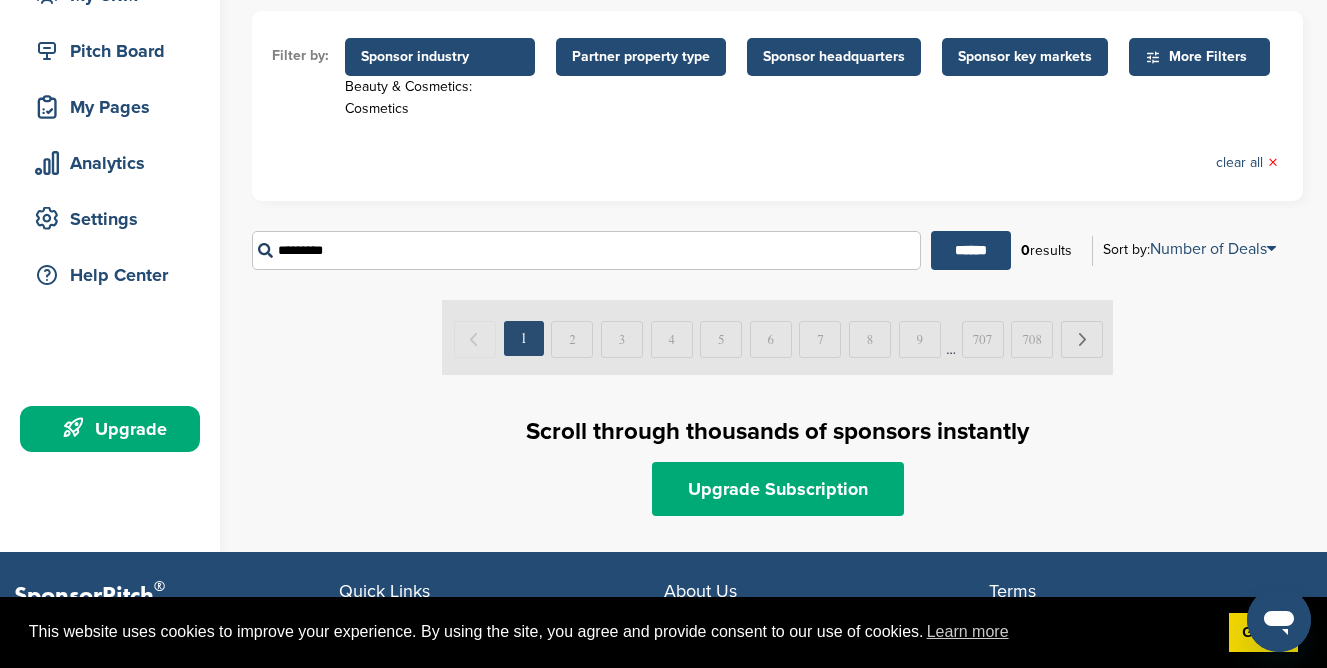 drag, startPoint x: 349, startPoint y: 251, endPoint x: 252, endPoint y: 249, distance: 97.020615 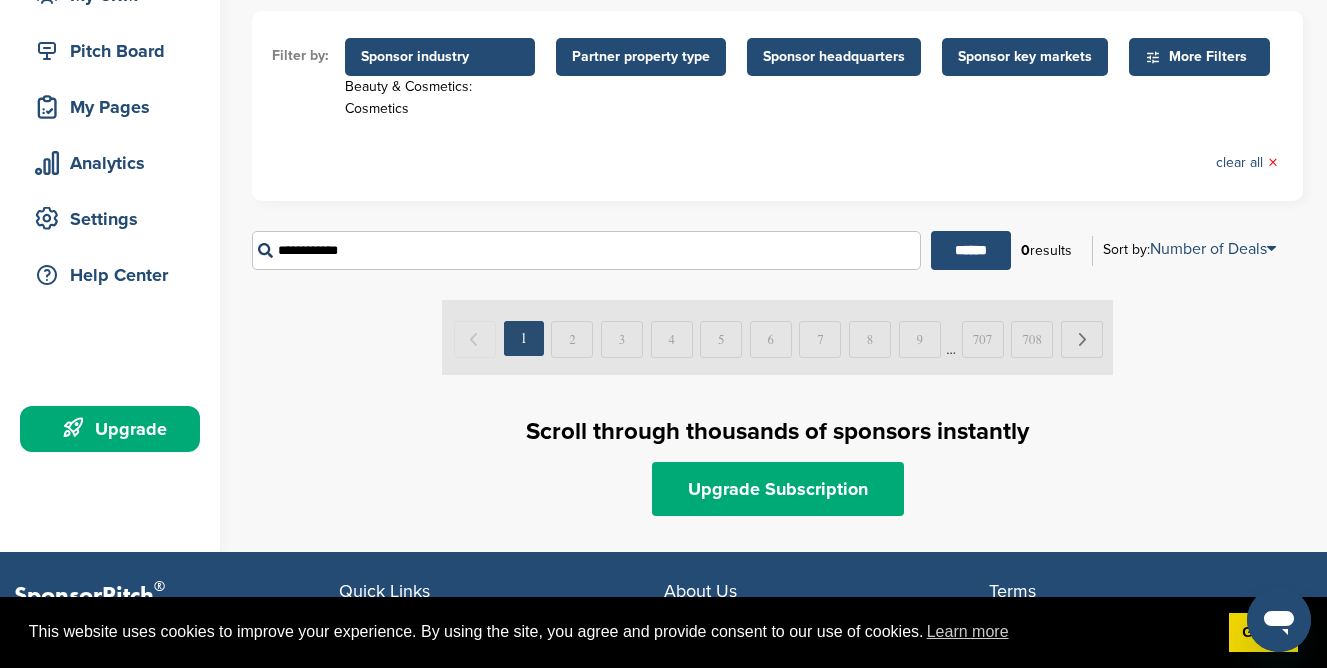 type on "**********" 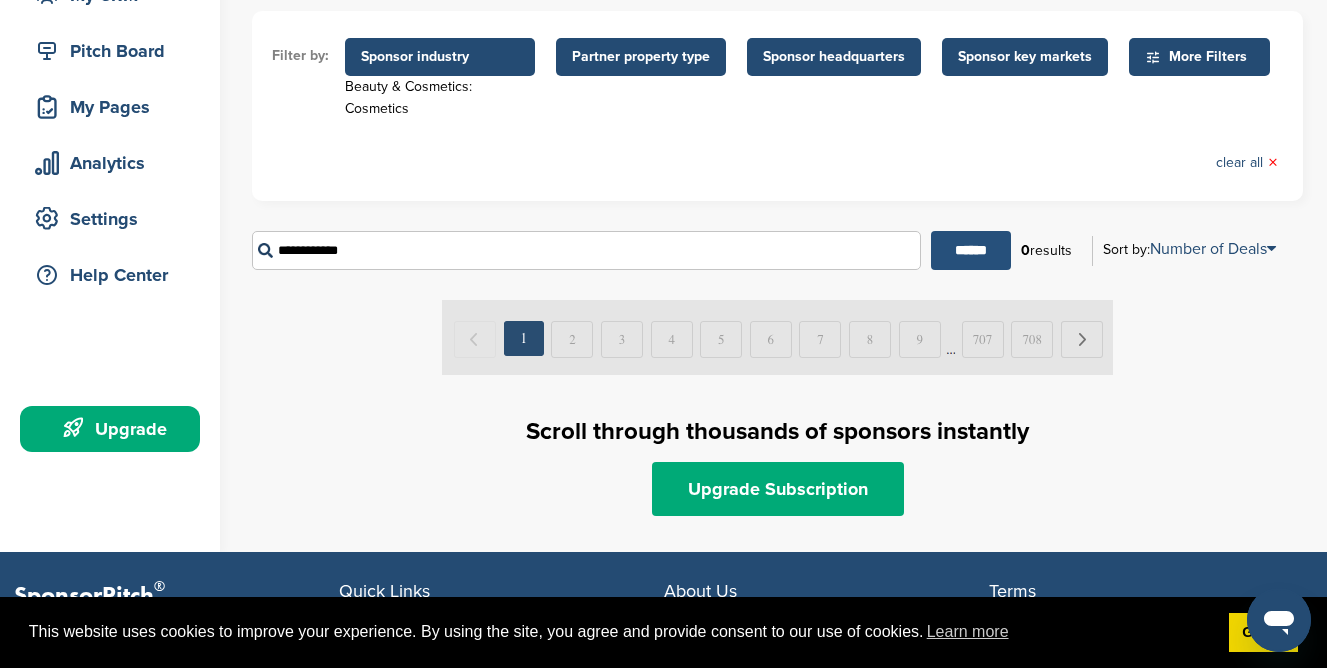 click on "******" at bounding box center (971, 250) 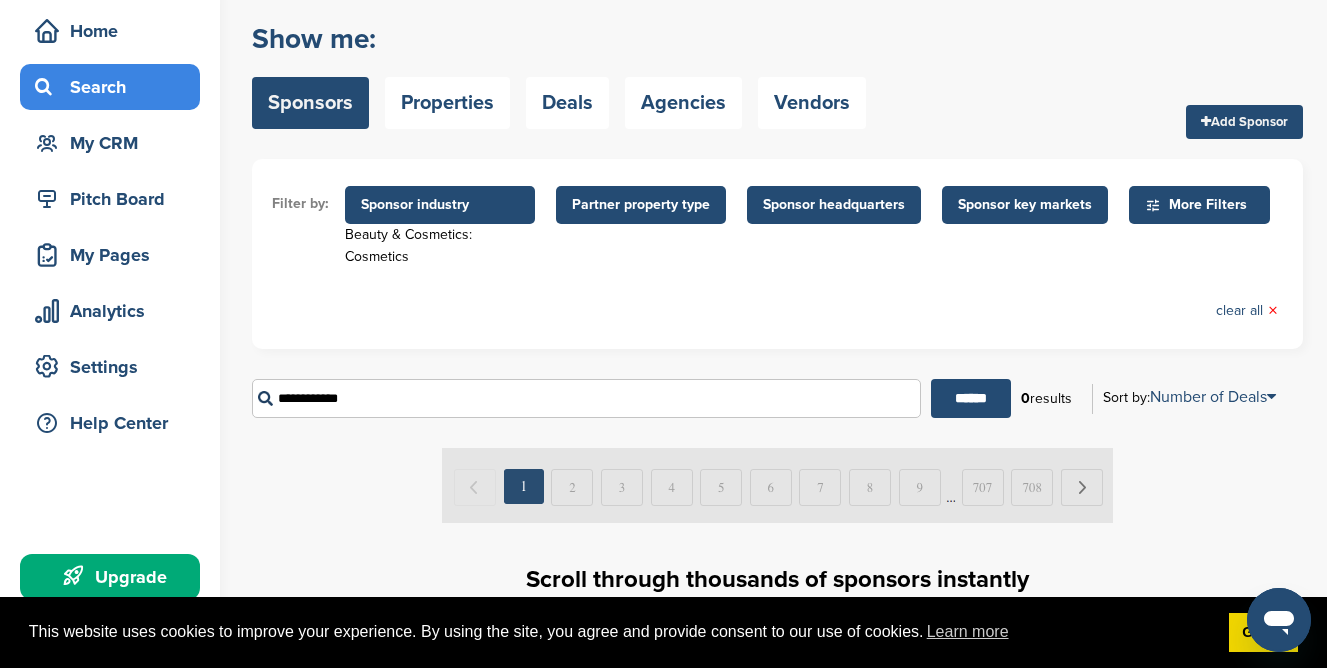 scroll, scrollTop: 114, scrollLeft: 0, axis: vertical 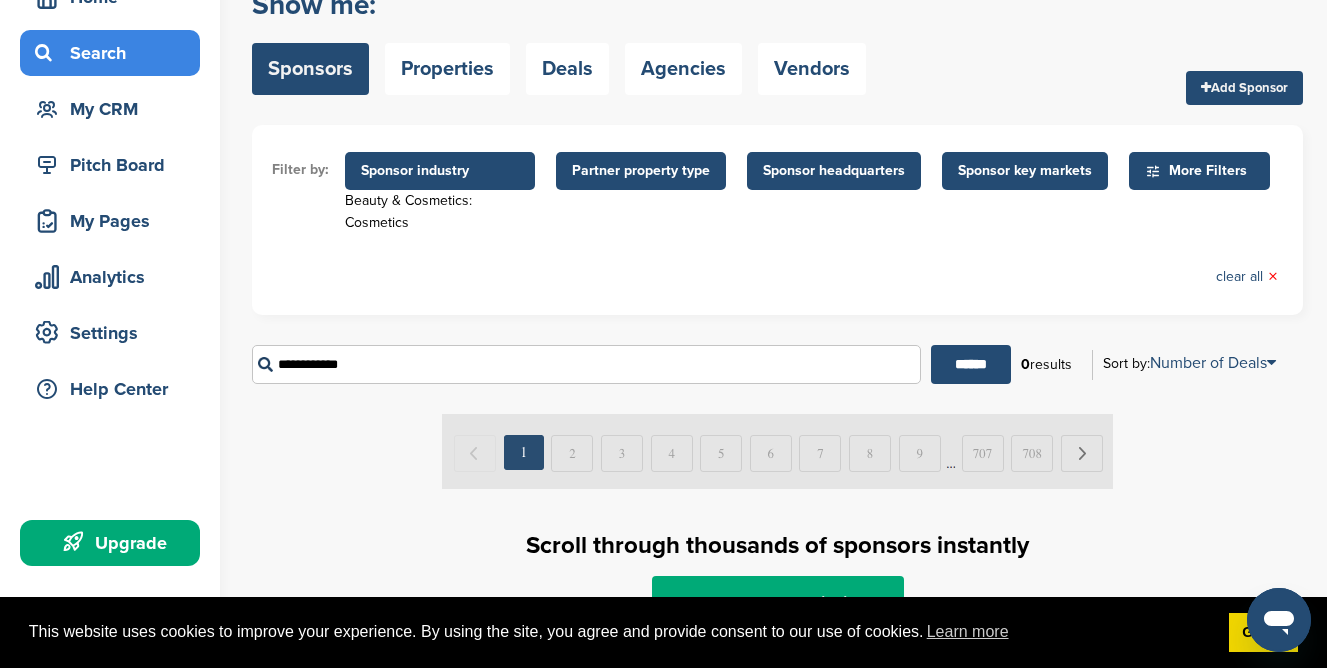 drag, startPoint x: 617, startPoint y: 358, endPoint x: 247, endPoint y: 349, distance: 370.10944 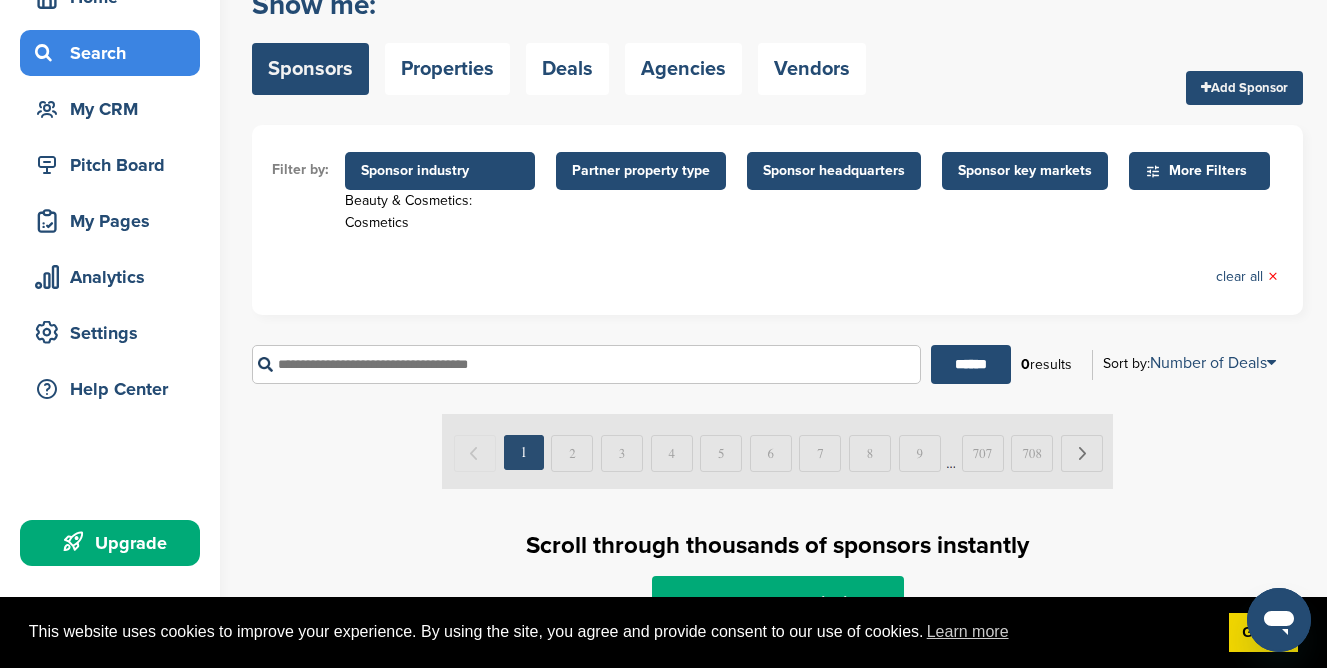 click on "******" at bounding box center [971, 364] 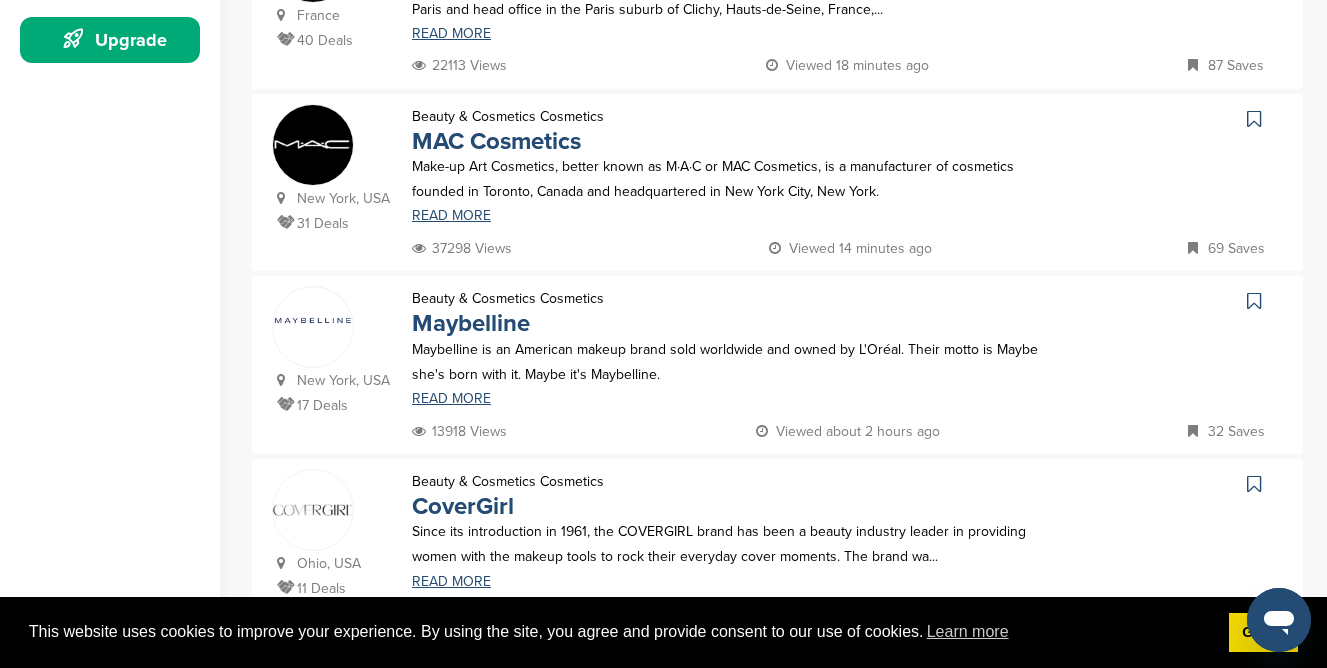 scroll, scrollTop: 272, scrollLeft: 0, axis: vertical 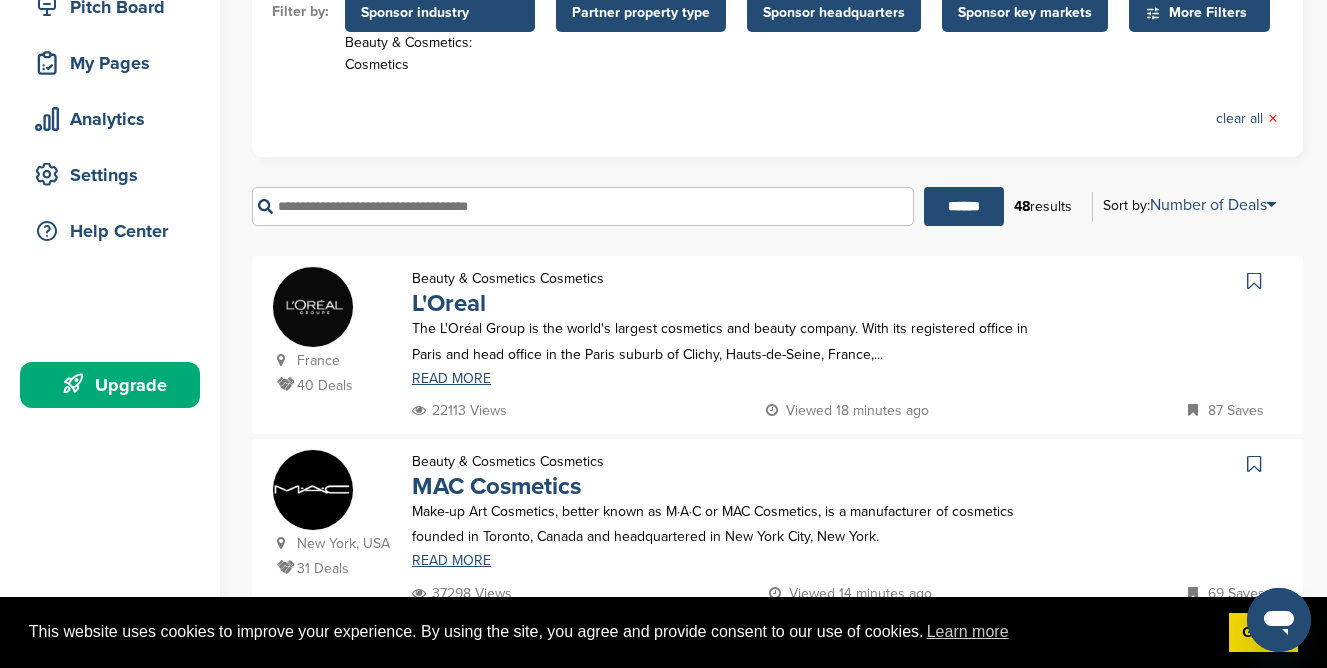 click at bounding box center (583, 206) 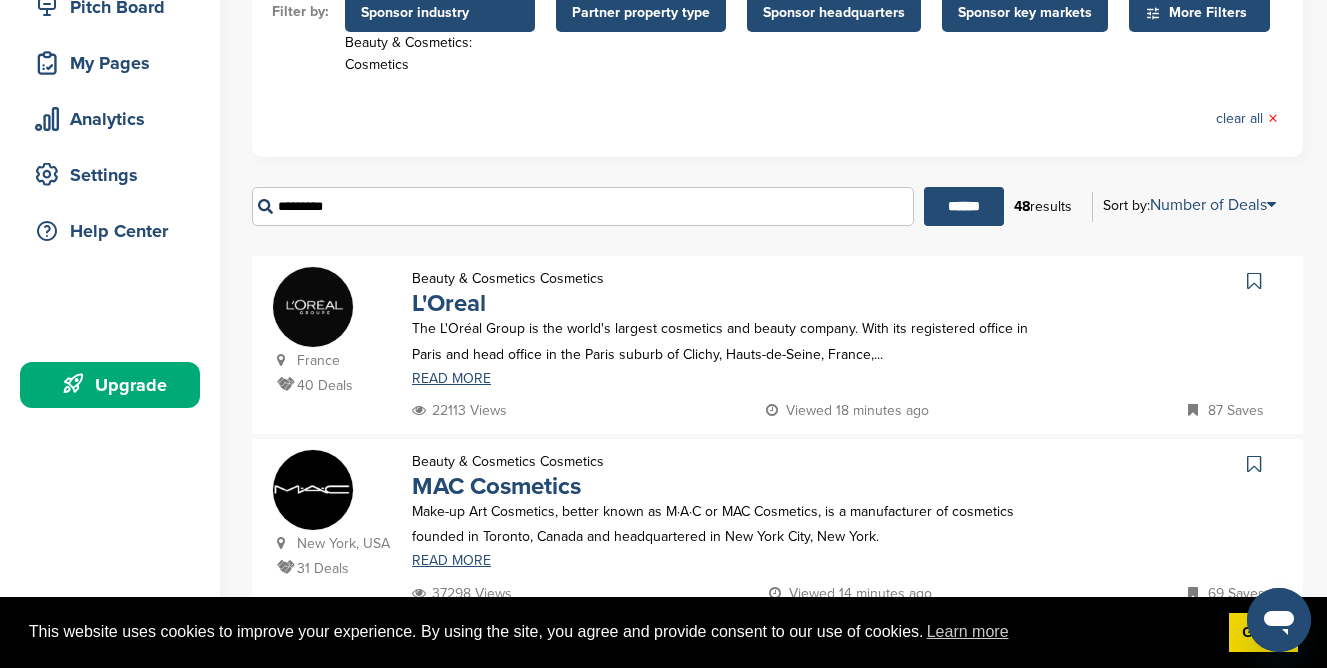 click on "******" at bounding box center [964, 206] 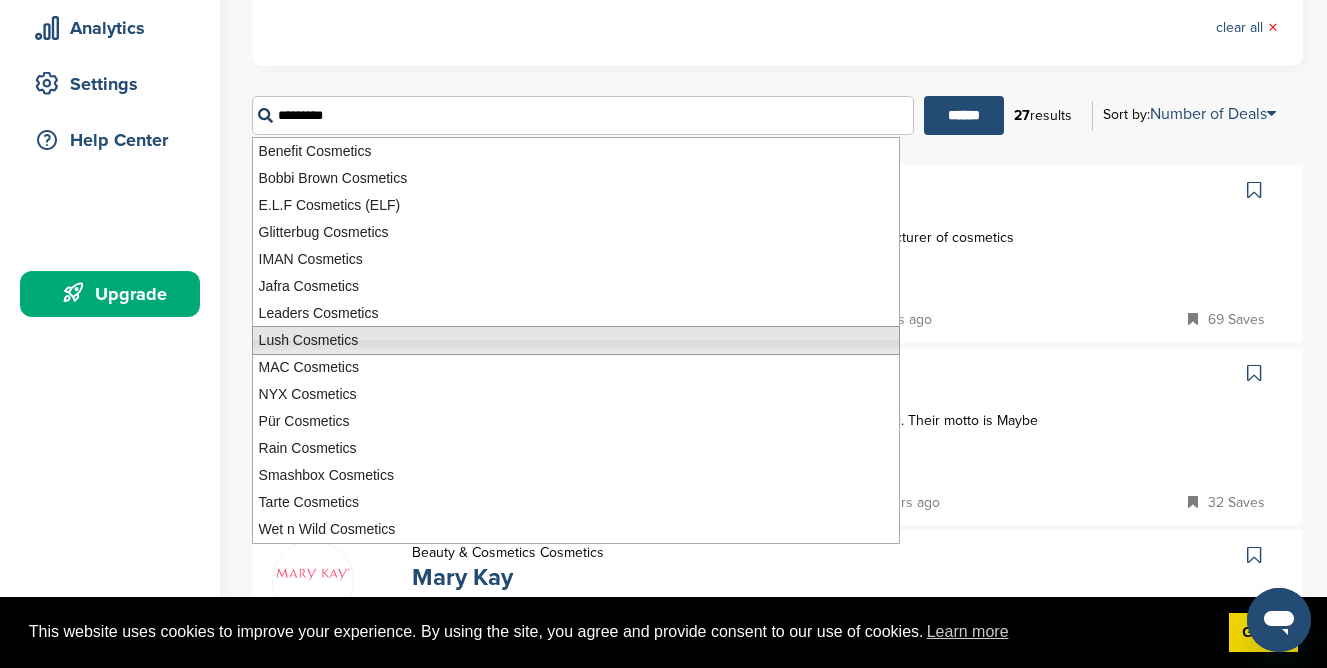 scroll, scrollTop: 366, scrollLeft: 0, axis: vertical 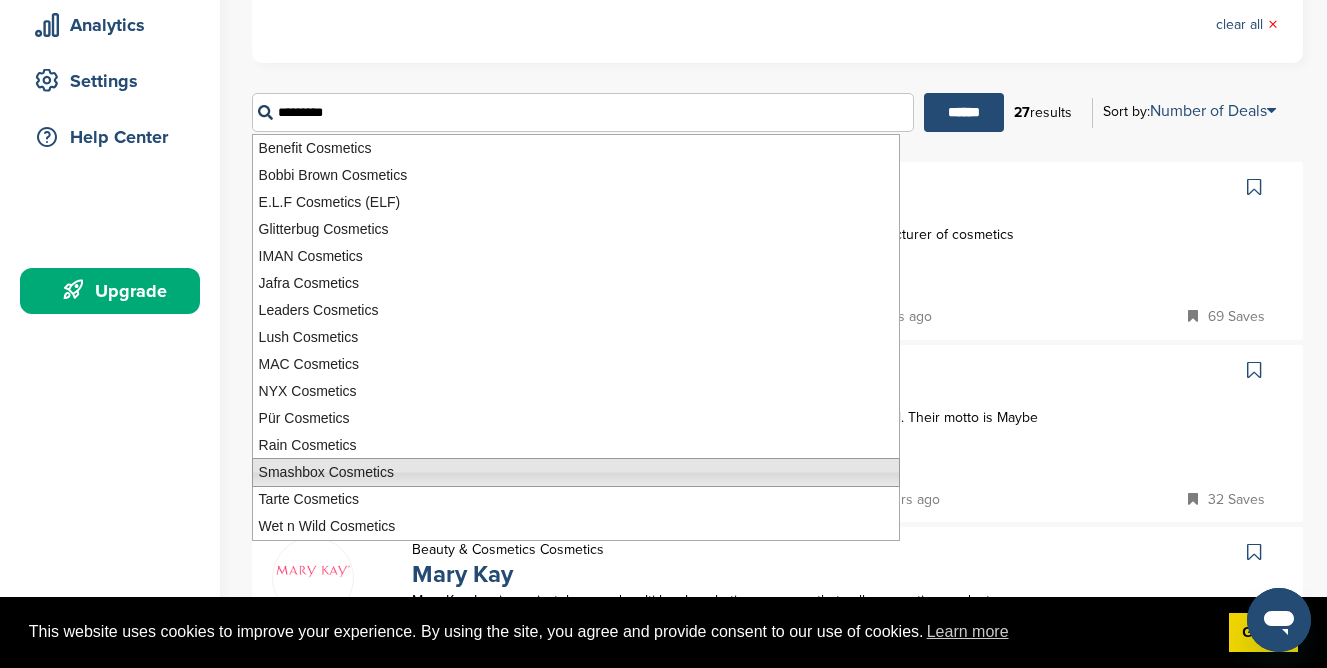 click on "Smashbox Cosmetics" at bounding box center [576, 472] 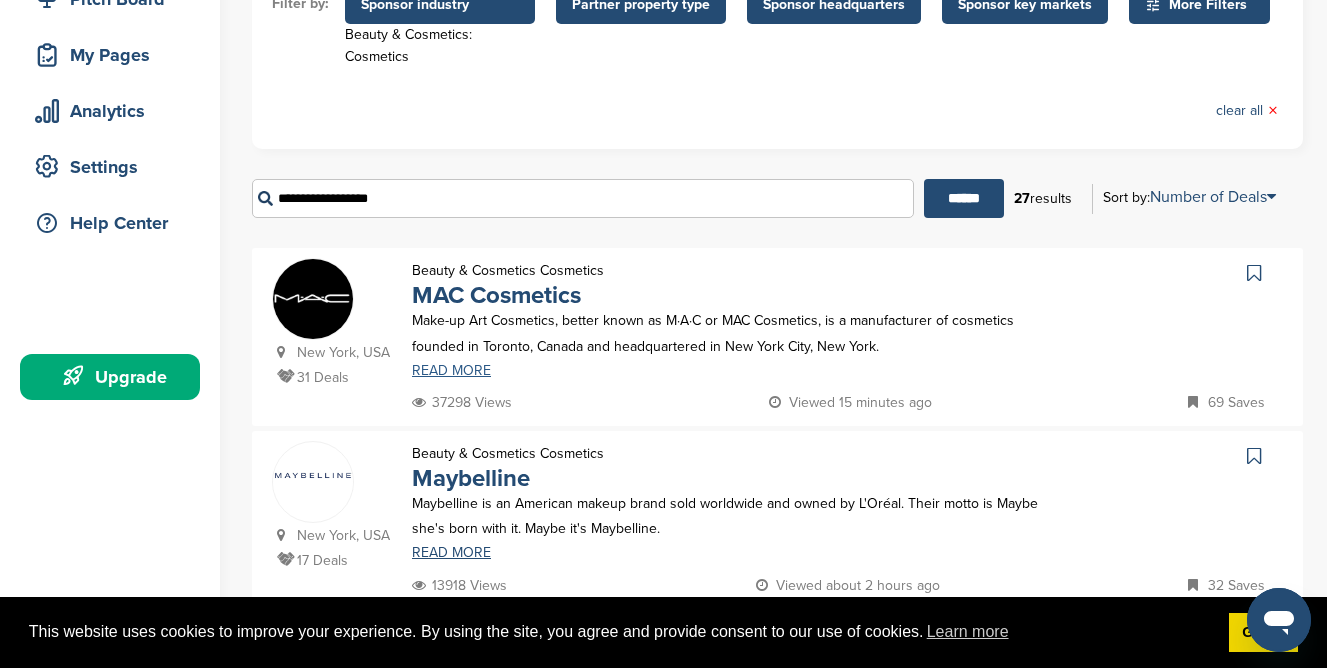 scroll, scrollTop: 274, scrollLeft: 0, axis: vertical 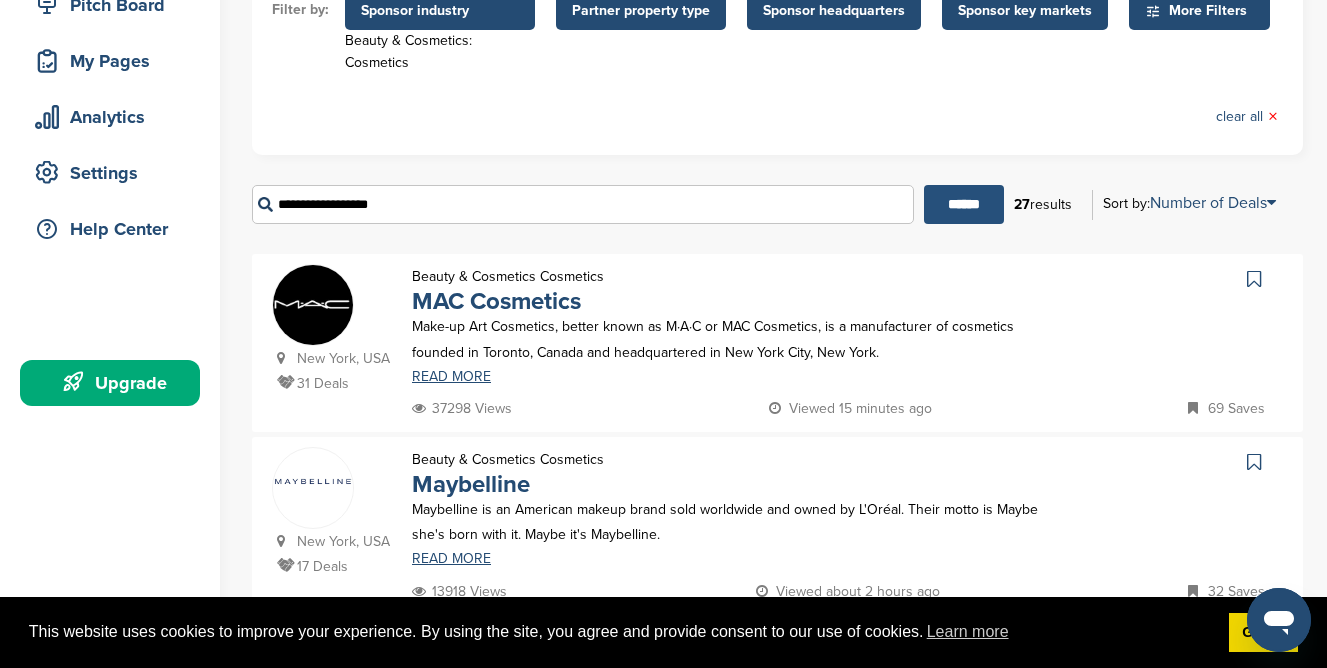 click on "******" at bounding box center (964, 204) 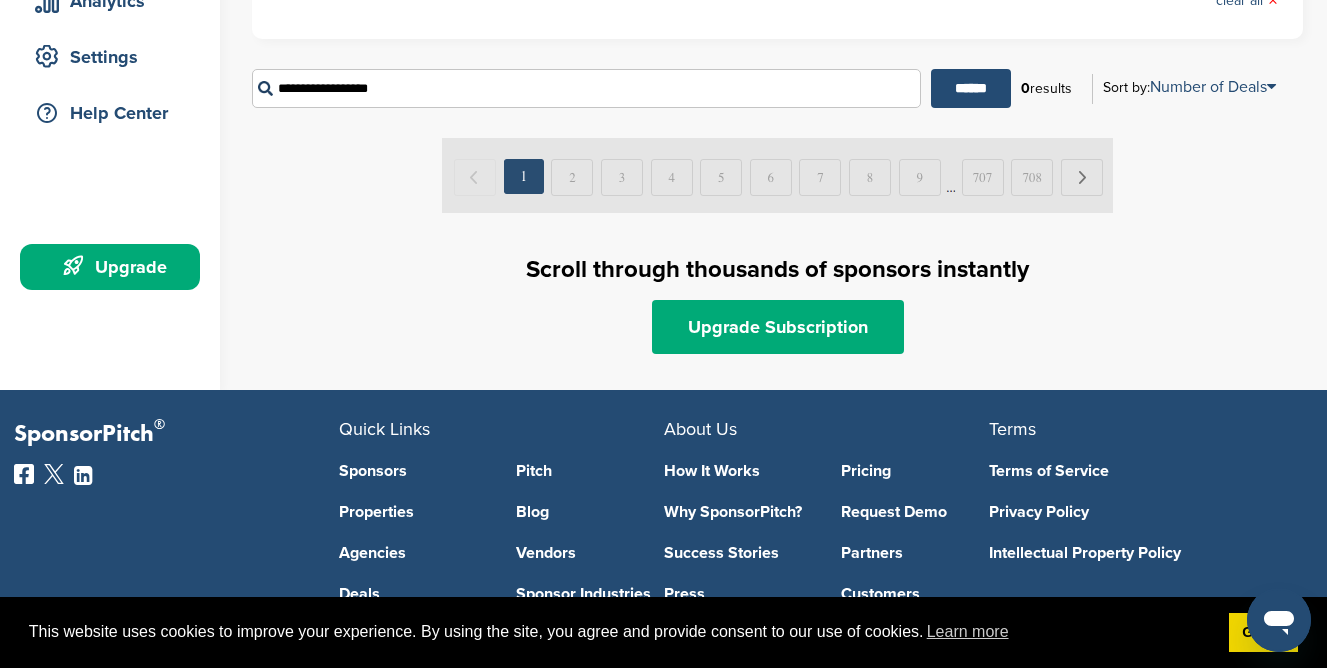 scroll, scrollTop: 398, scrollLeft: 0, axis: vertical 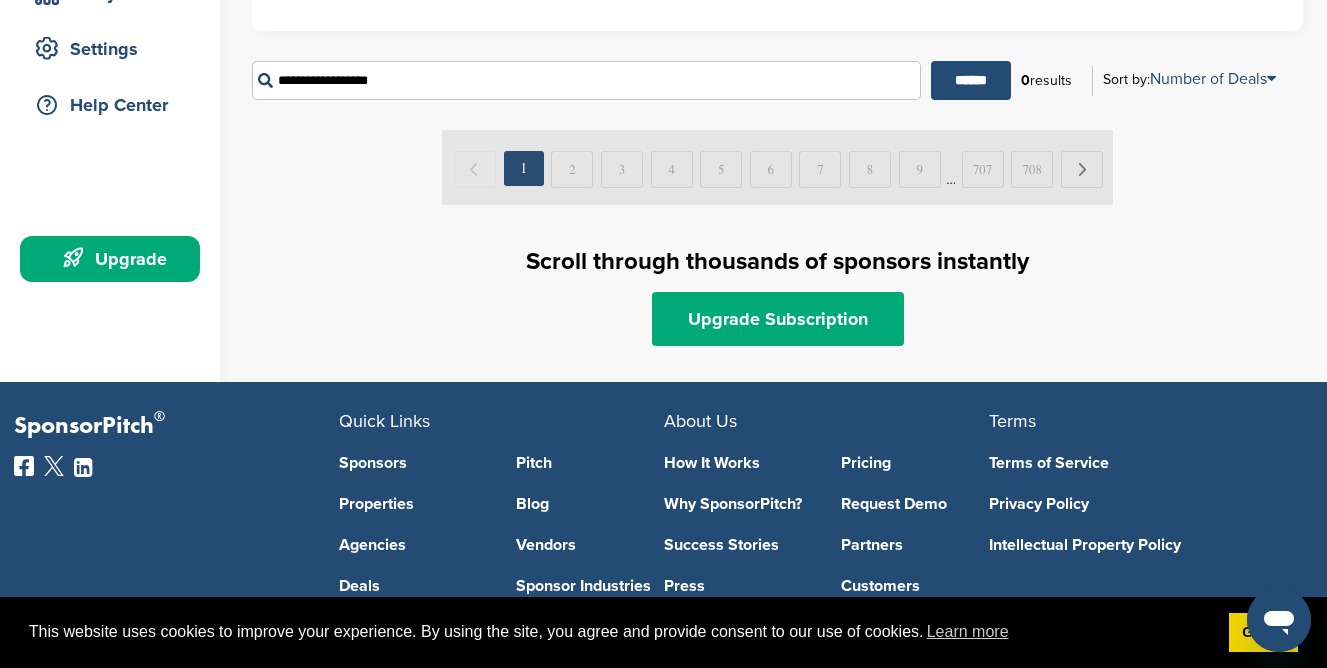 click on "**********" at bounding box center (586, 80) 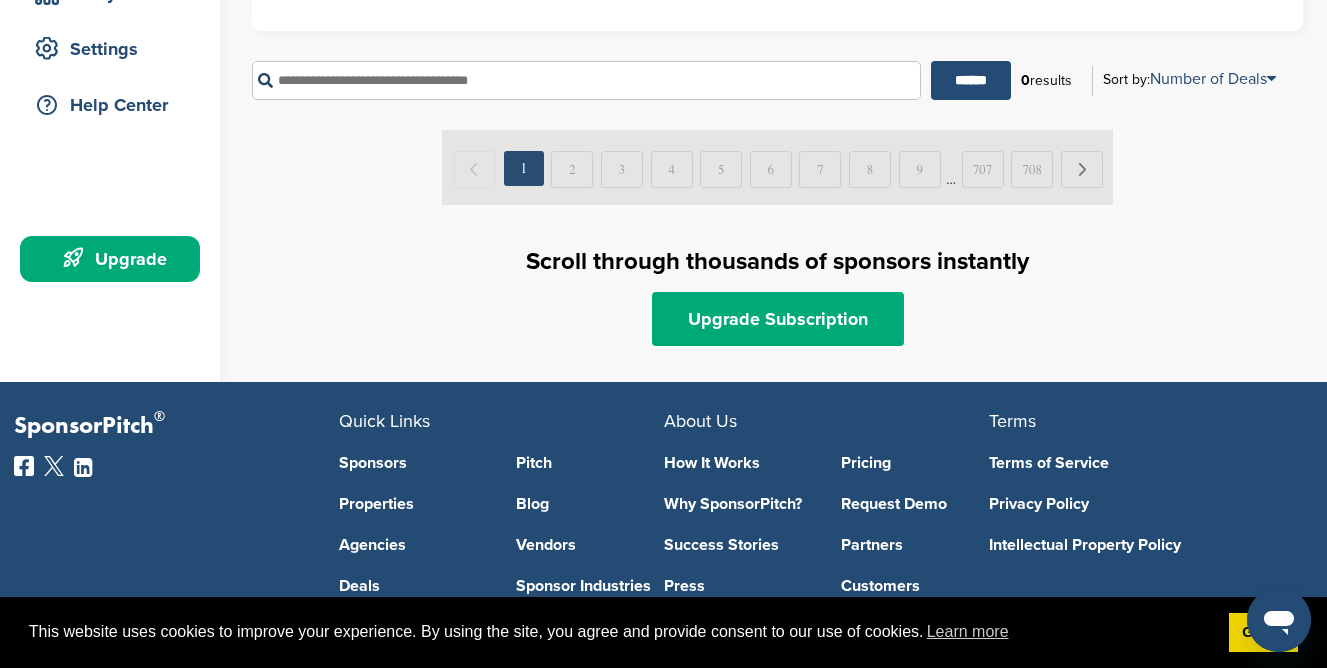 type 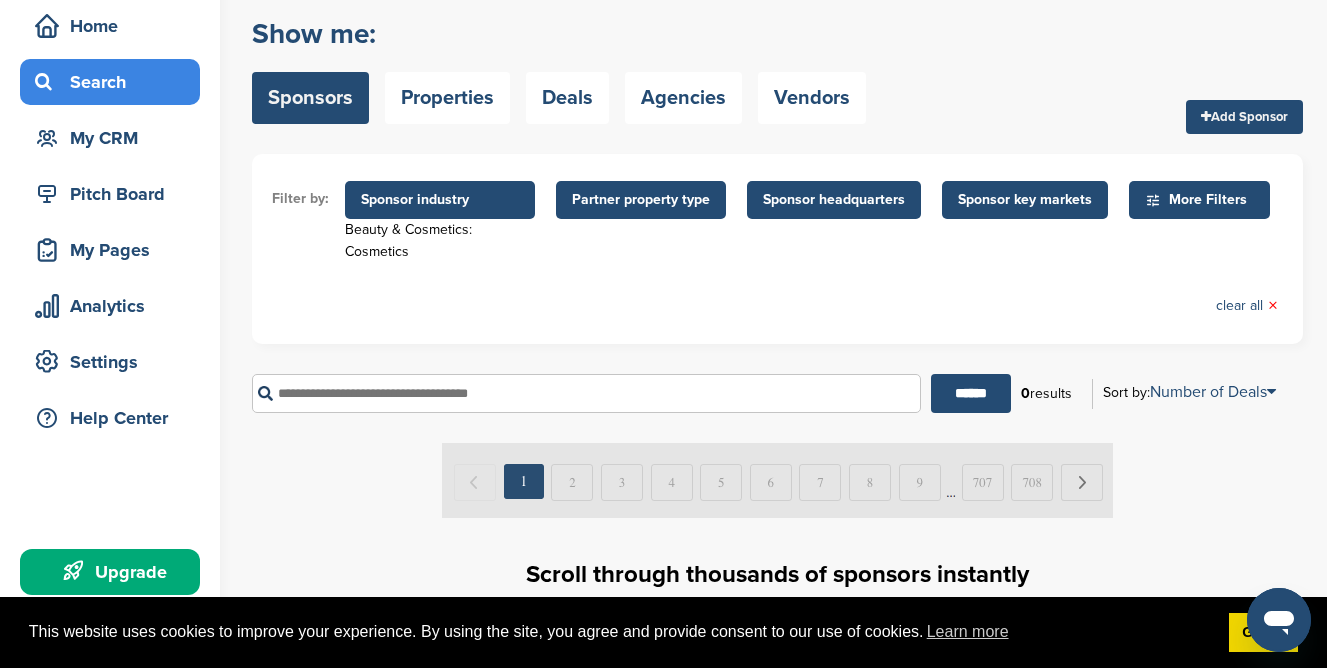 scroll, scrollTop: 140, scrollLeft: 0, axis: vertical 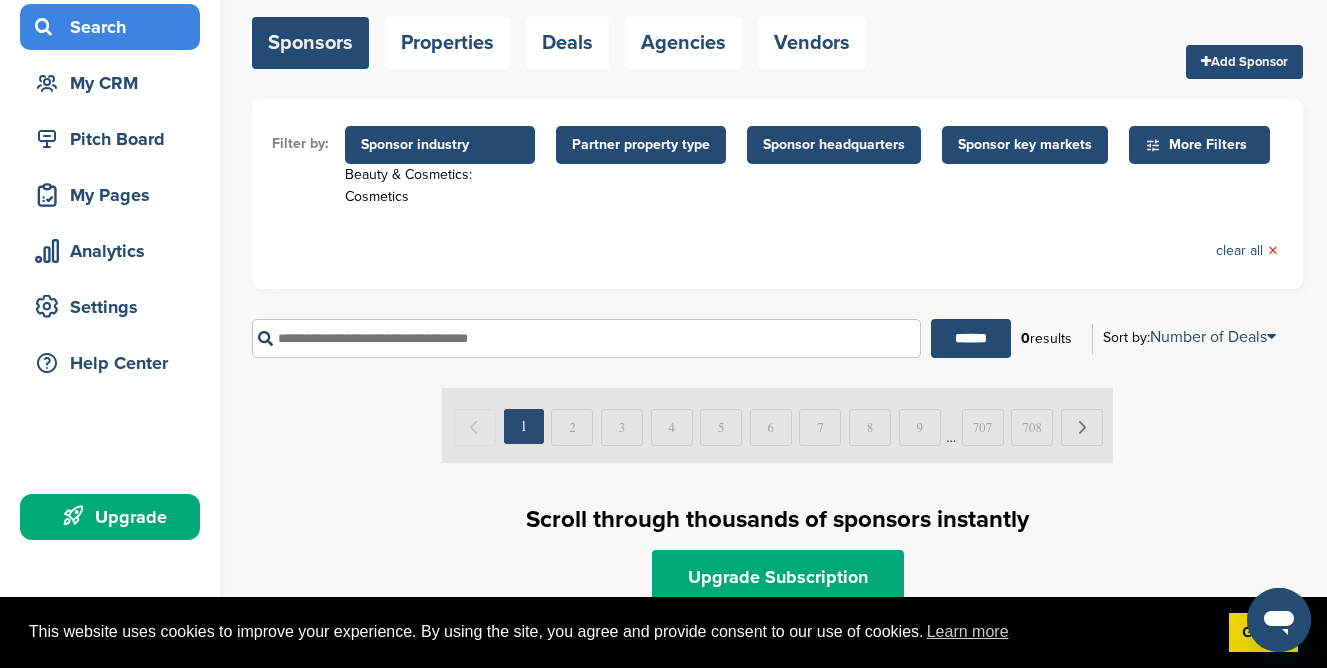 click at bounding box center [586, 338] 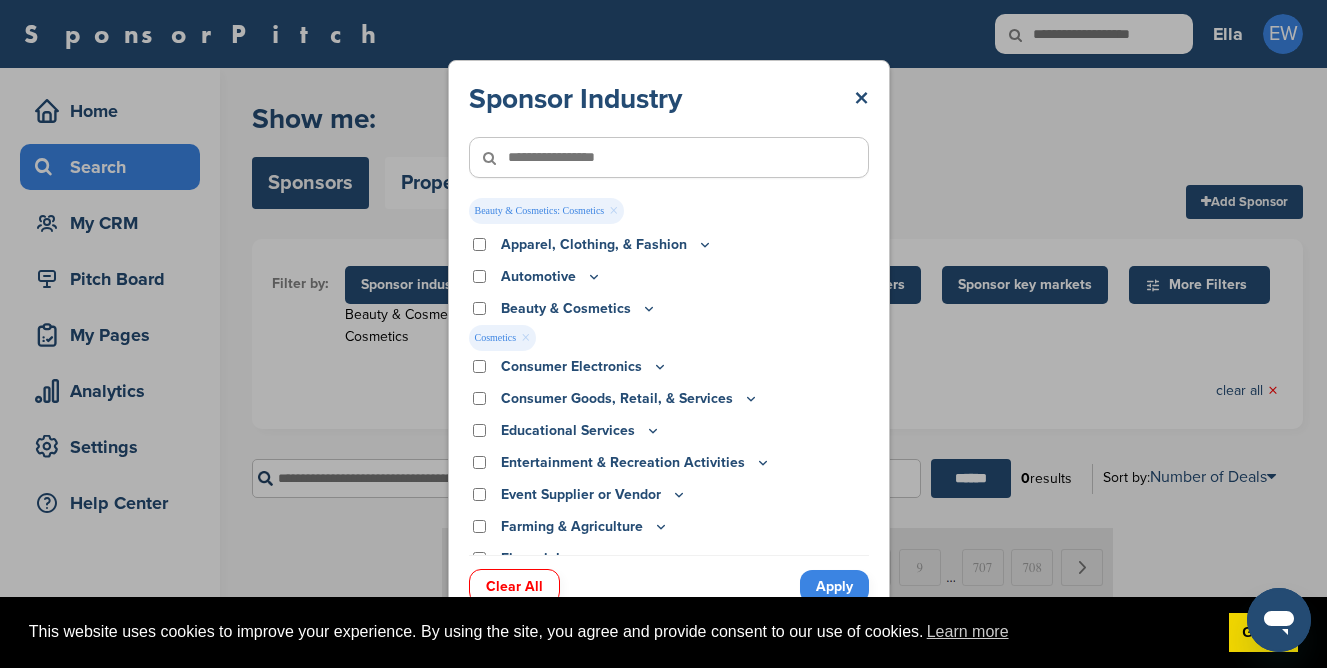 click on "Apply" at bounding box center [834, 586] 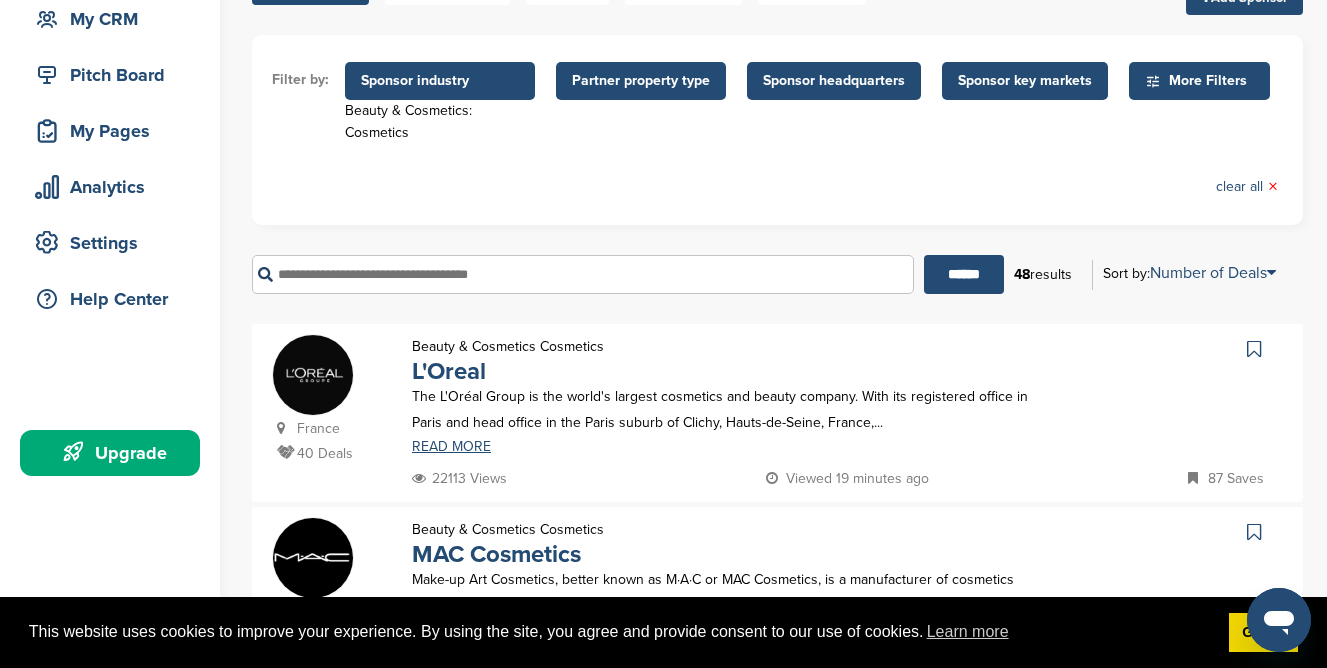 scroll, scrollTop: 274, scrollLeft: 0, axis: vertical 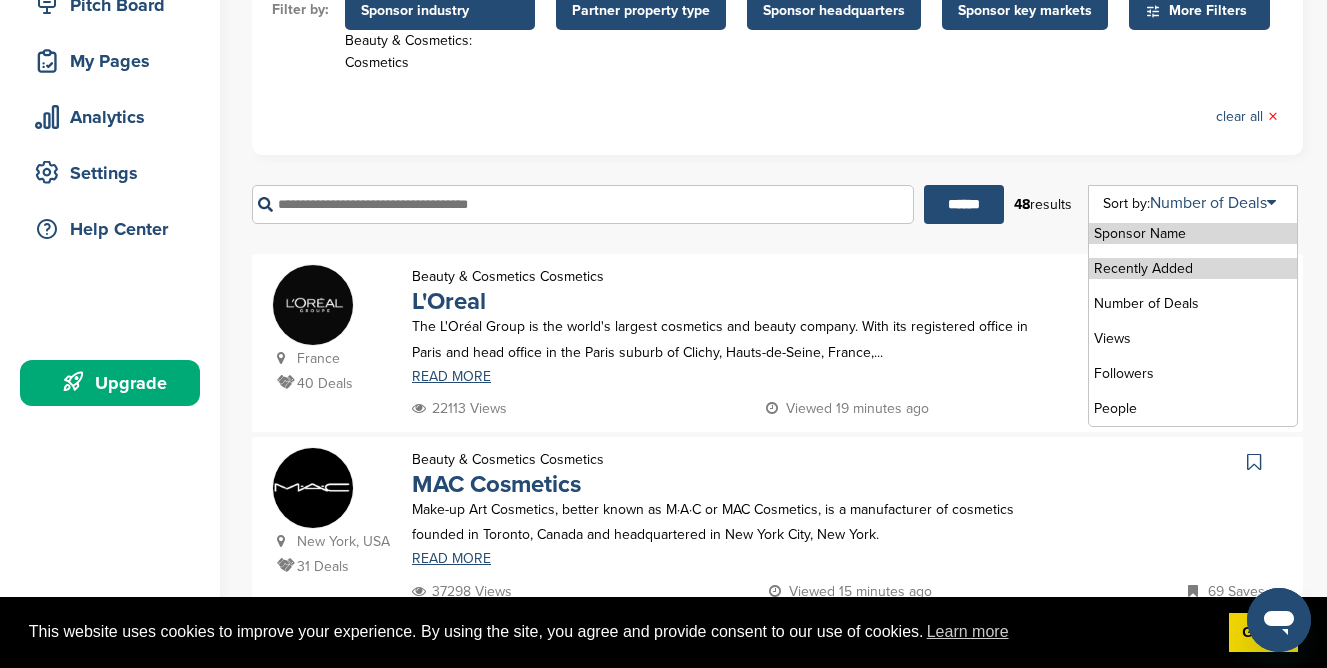 click on "Recently Added" at bounding box center [1193, 268] 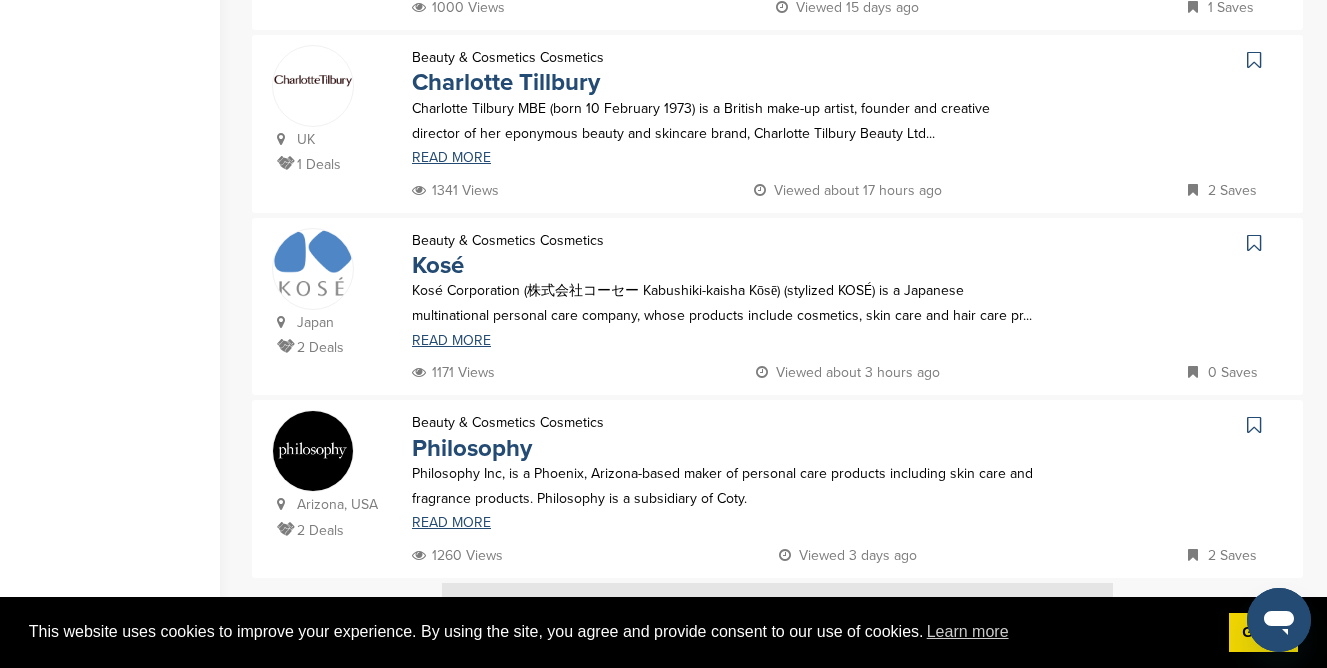 scroll, scrollTop: 1777, scrollLeft: 0, axis: vertical 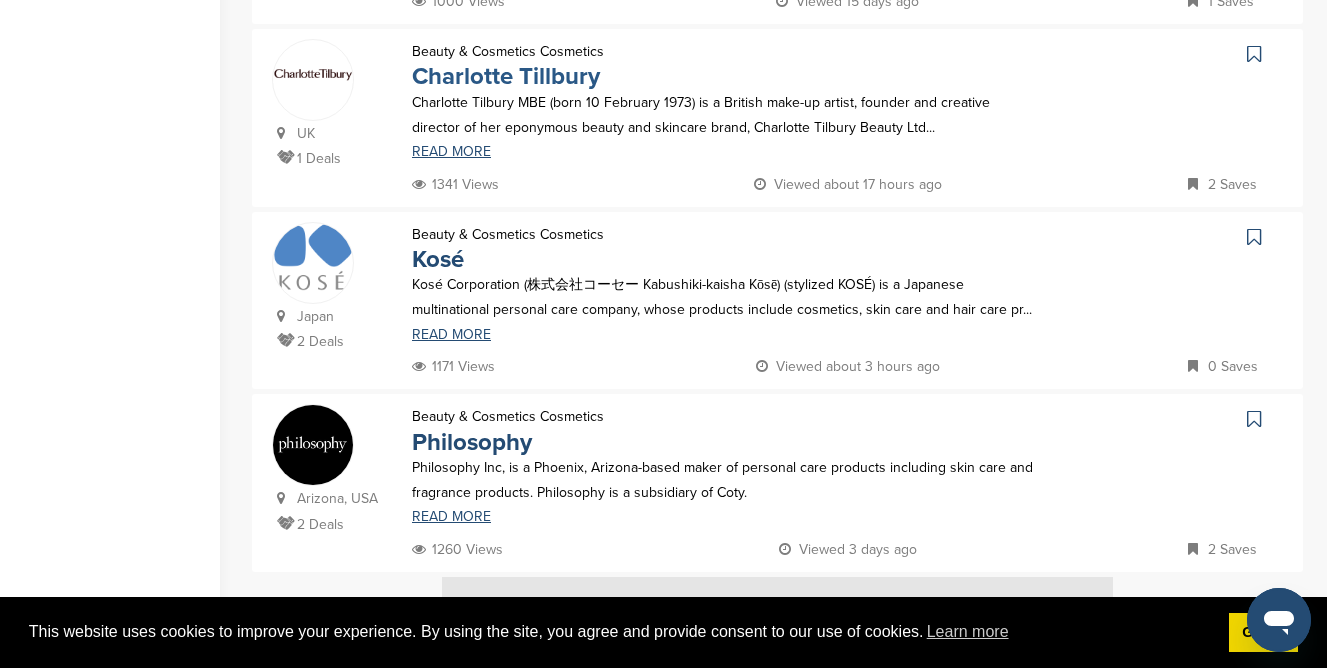 click on "Charlotte Tillbury" at bounding box center [506, 76] 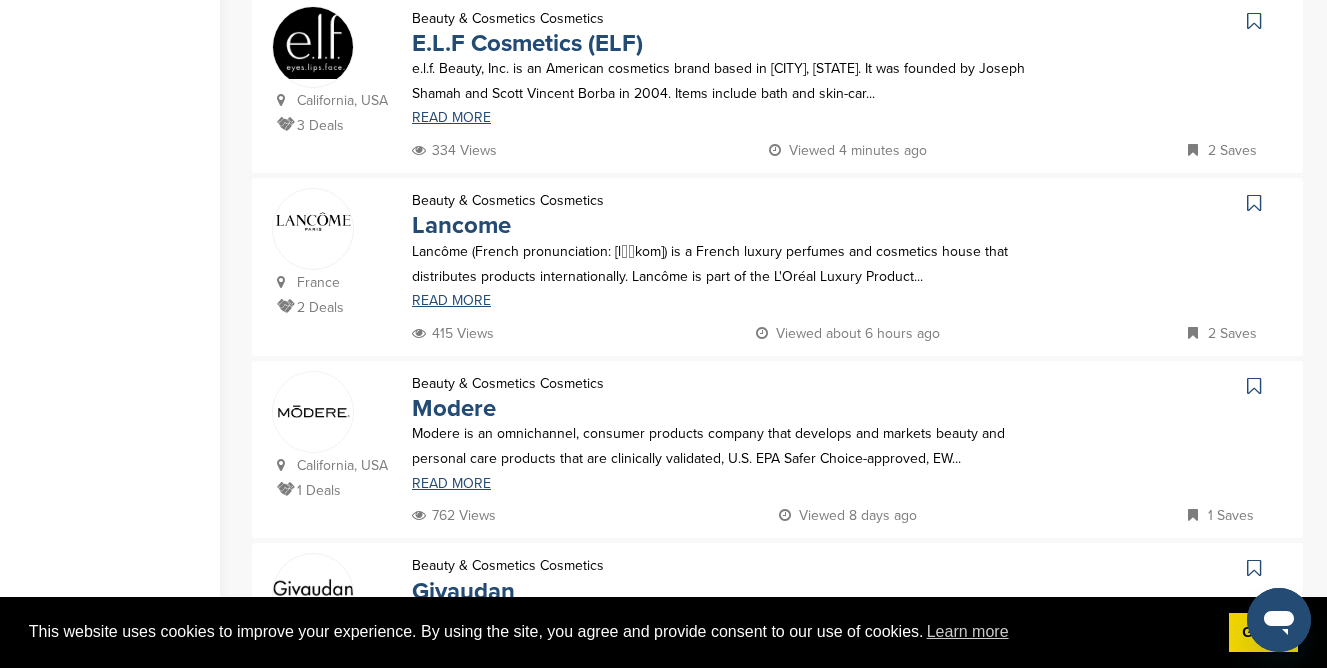 scroll, scrollTop: 680, scrollLeft: 0, axis: vertical 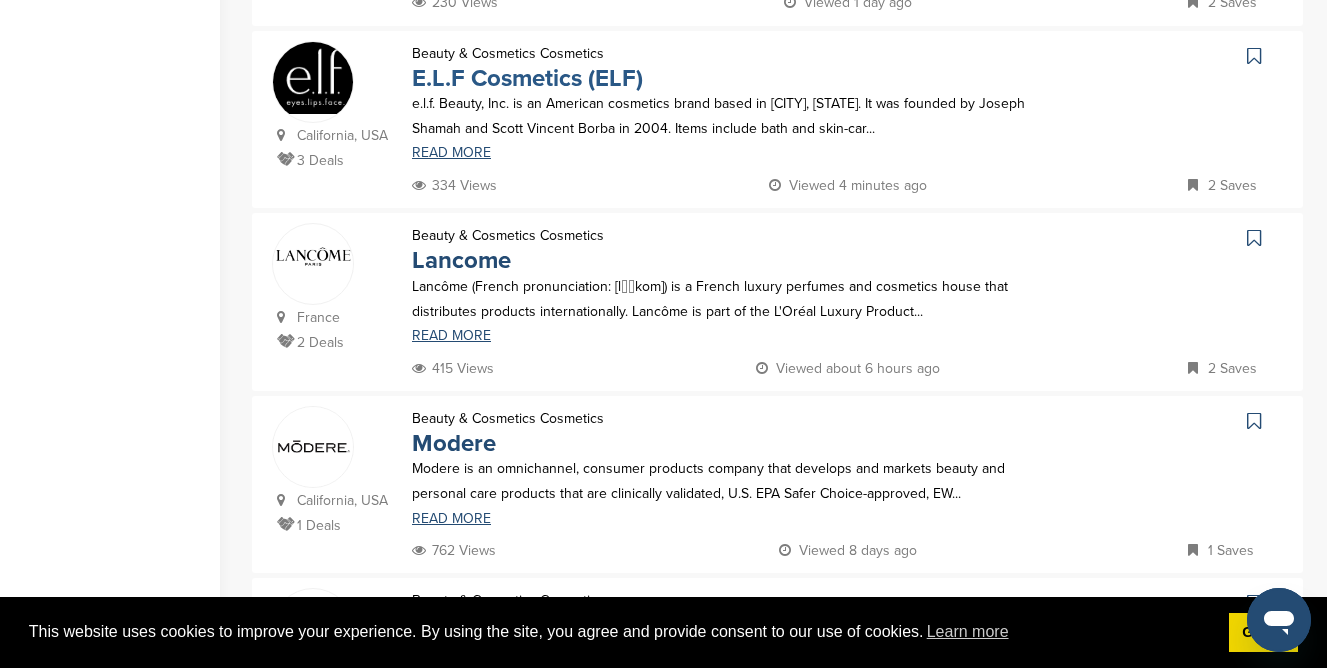 click on "E.L.F Cosmetics (ELF)" at bounding box center (527, 78) 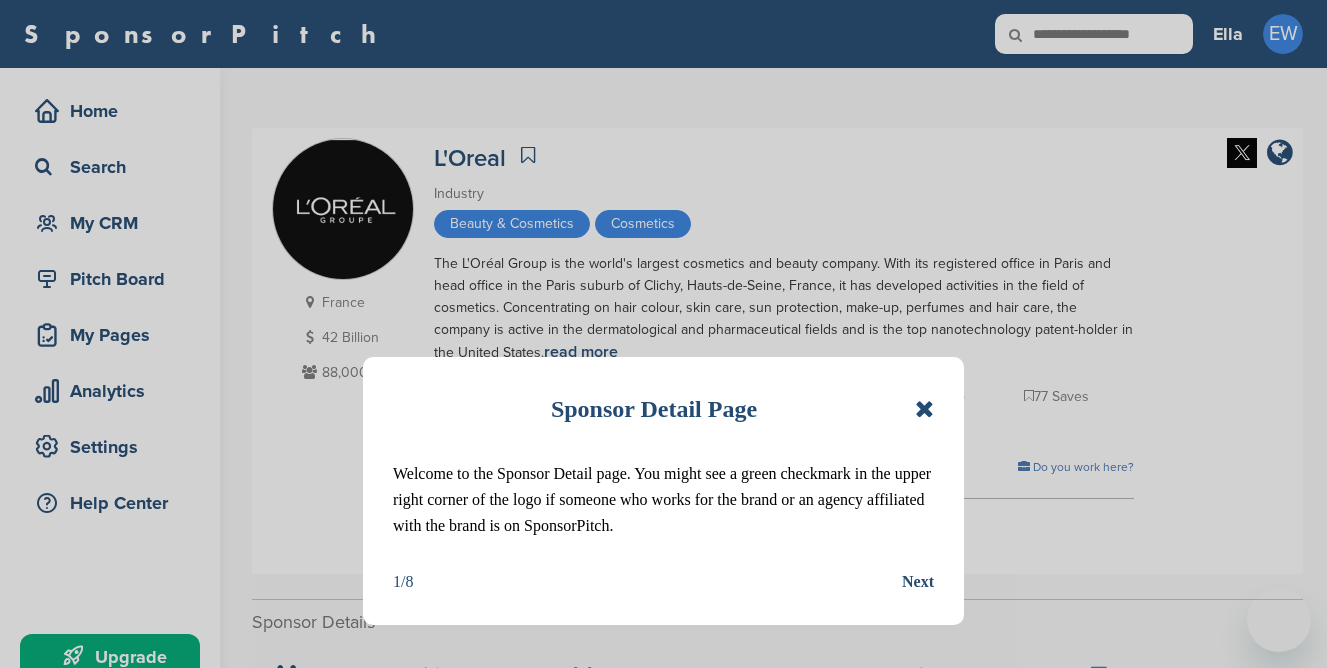scroll, scrollTop: 0, scrollLeft: 0, axis: both 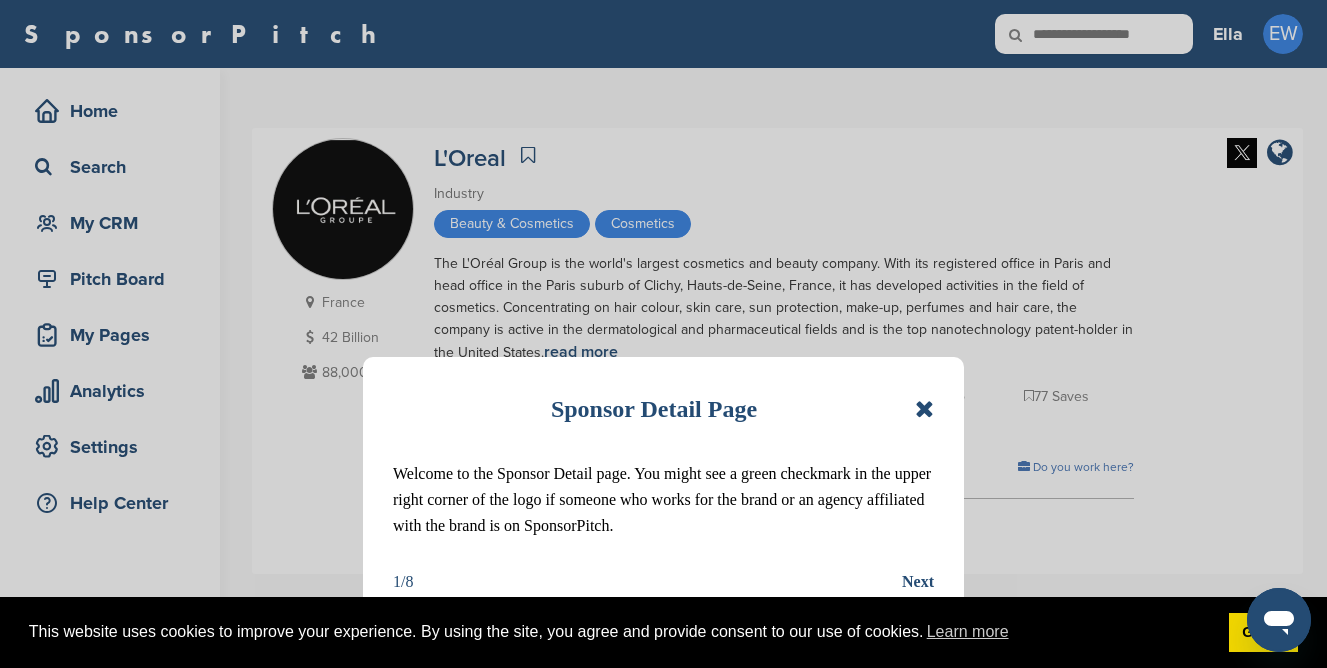 click at bounding box center [924, 409] 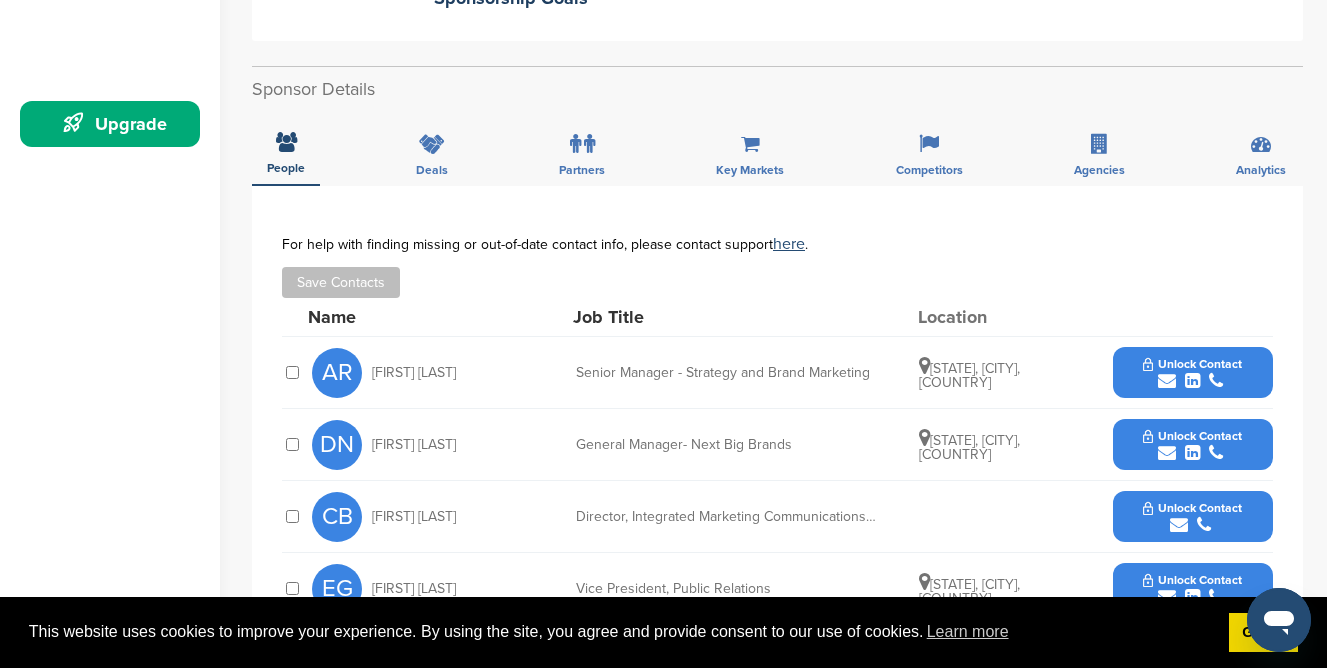 scroll, scrollTop: 543, scrollLeft: 0, axis: vertical 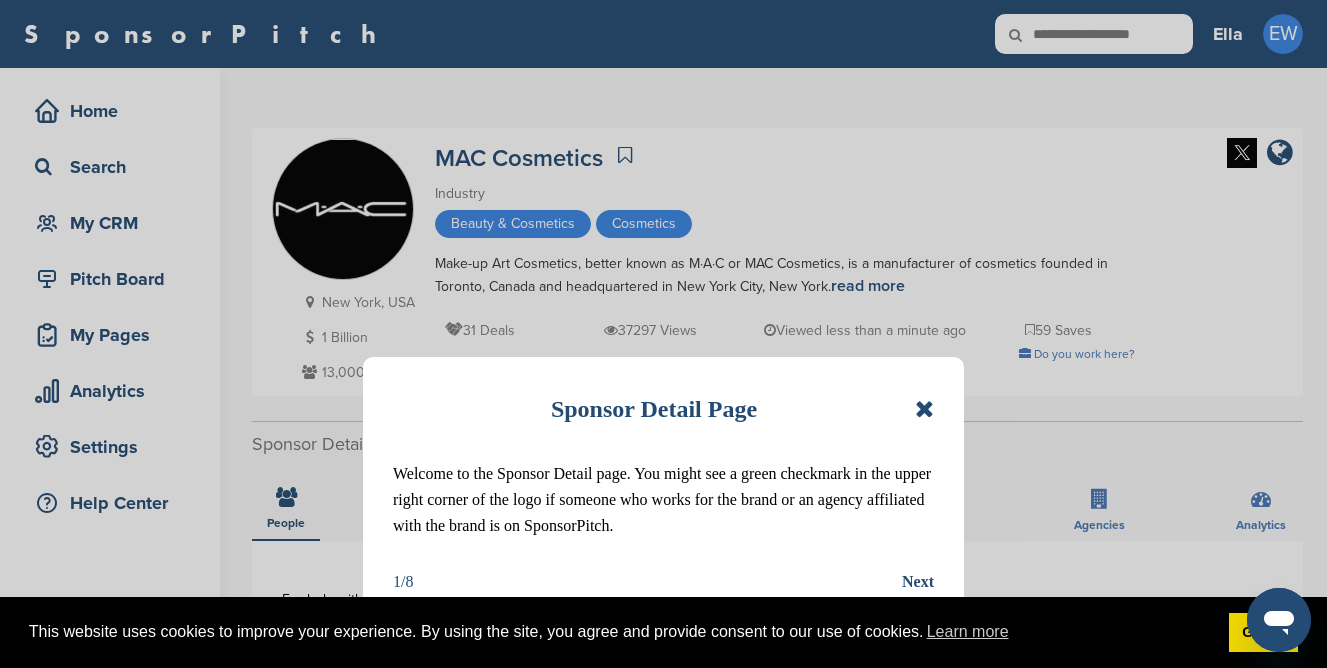 click at bounding box center (924, 409) 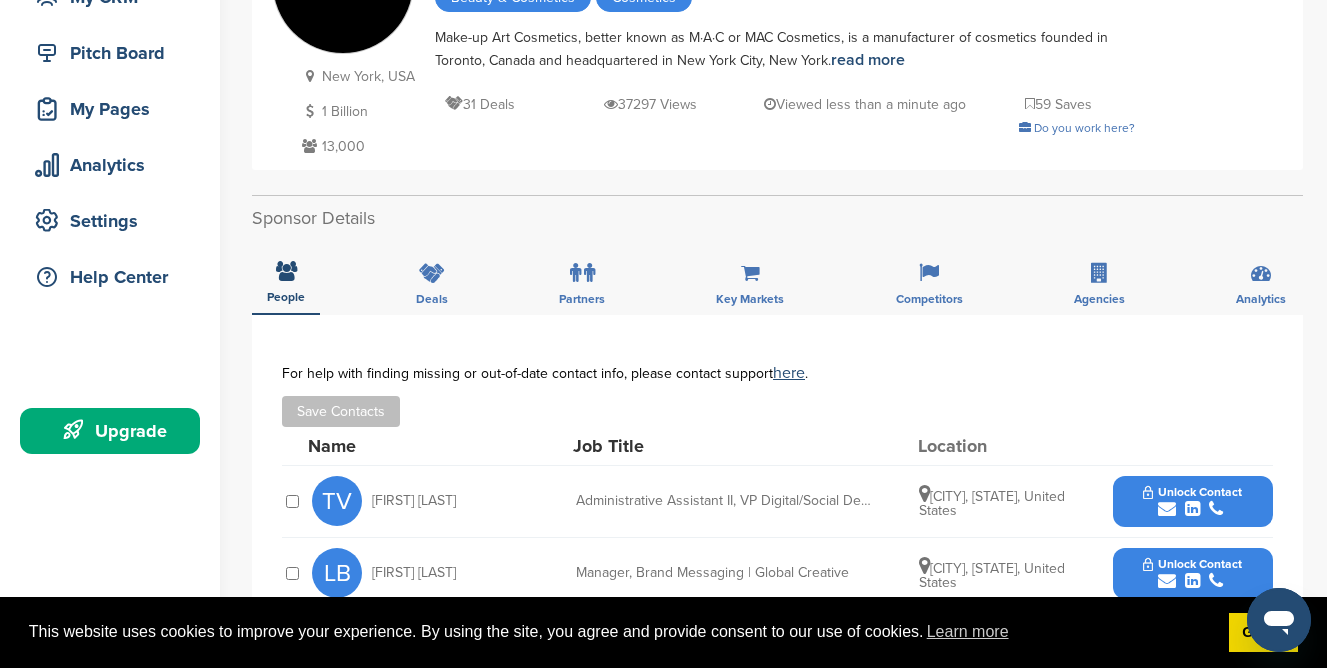 scroll, scrollTop: 53, scrollLeft: 0, axis: vertical 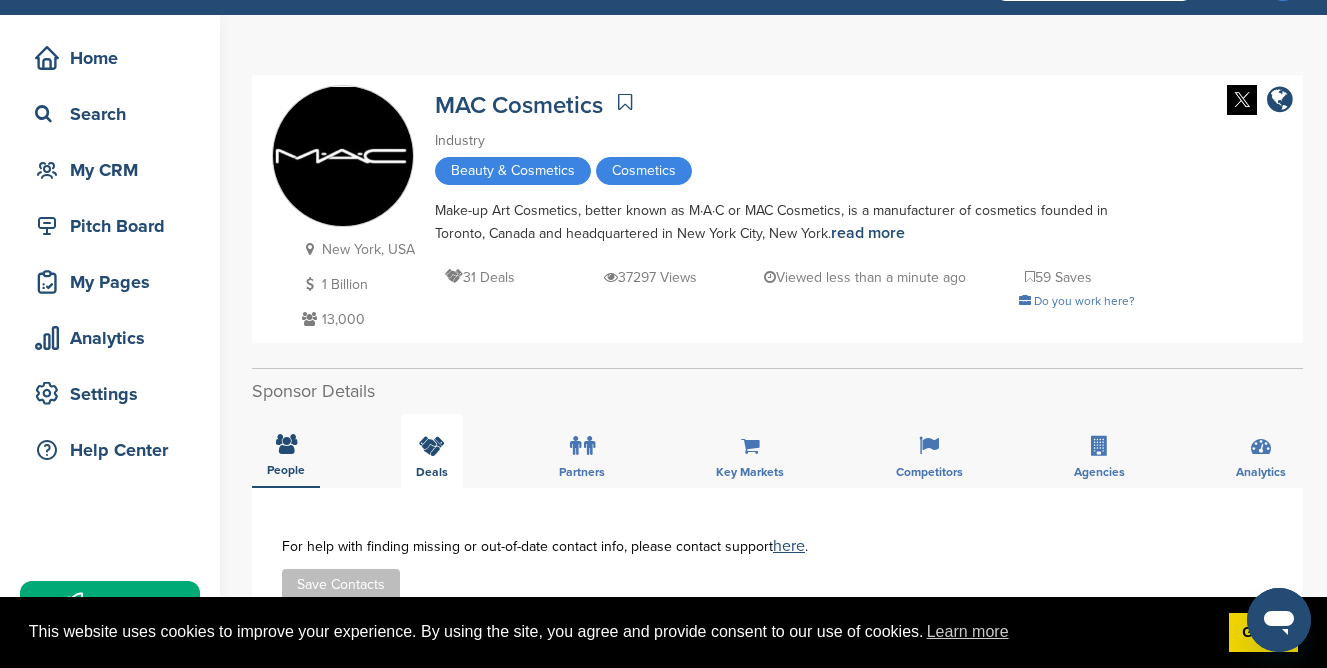 click on "Deals" at bounding box center [432, 451] 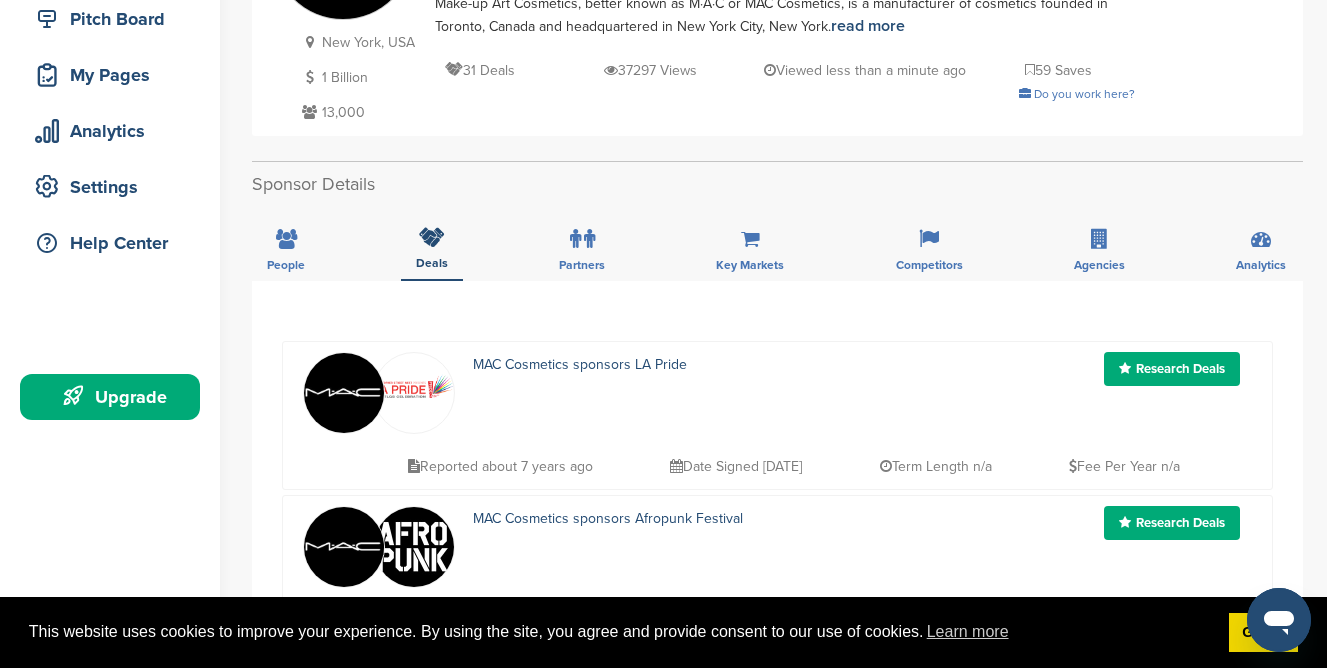 scroll, scrollTop: 159, scrollLeft: 0, axis: vertical 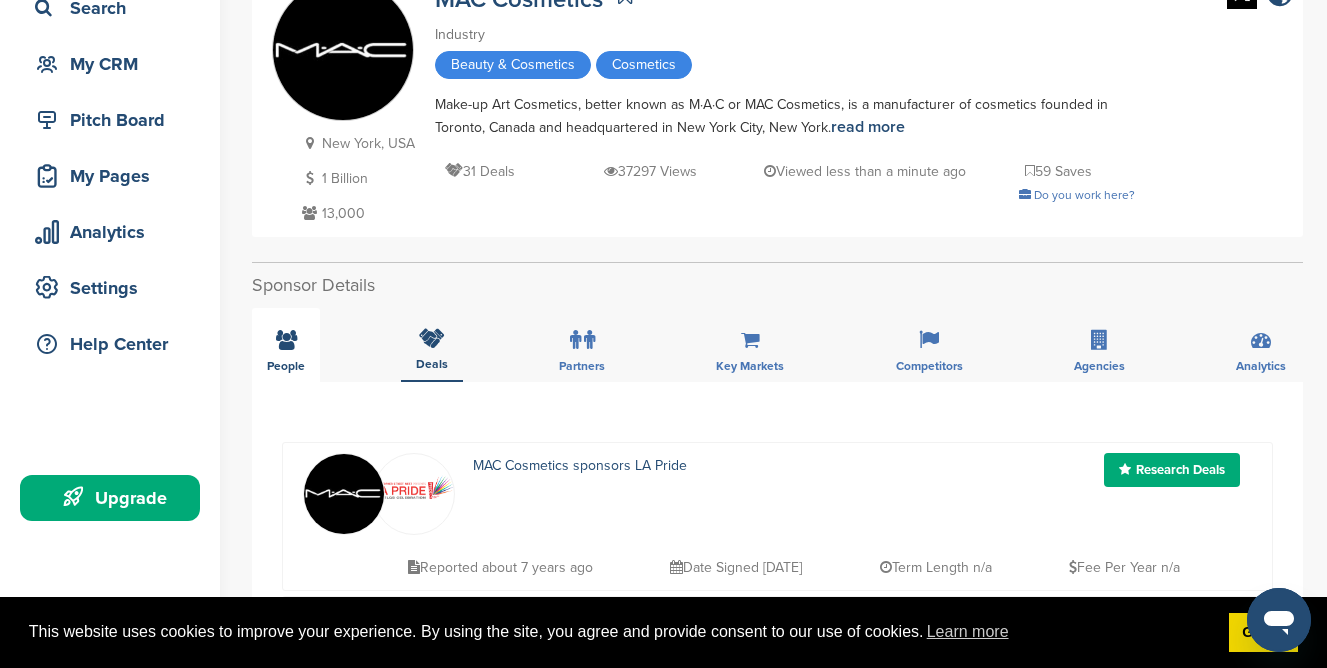click on "People" at bounding box center [286, 345] 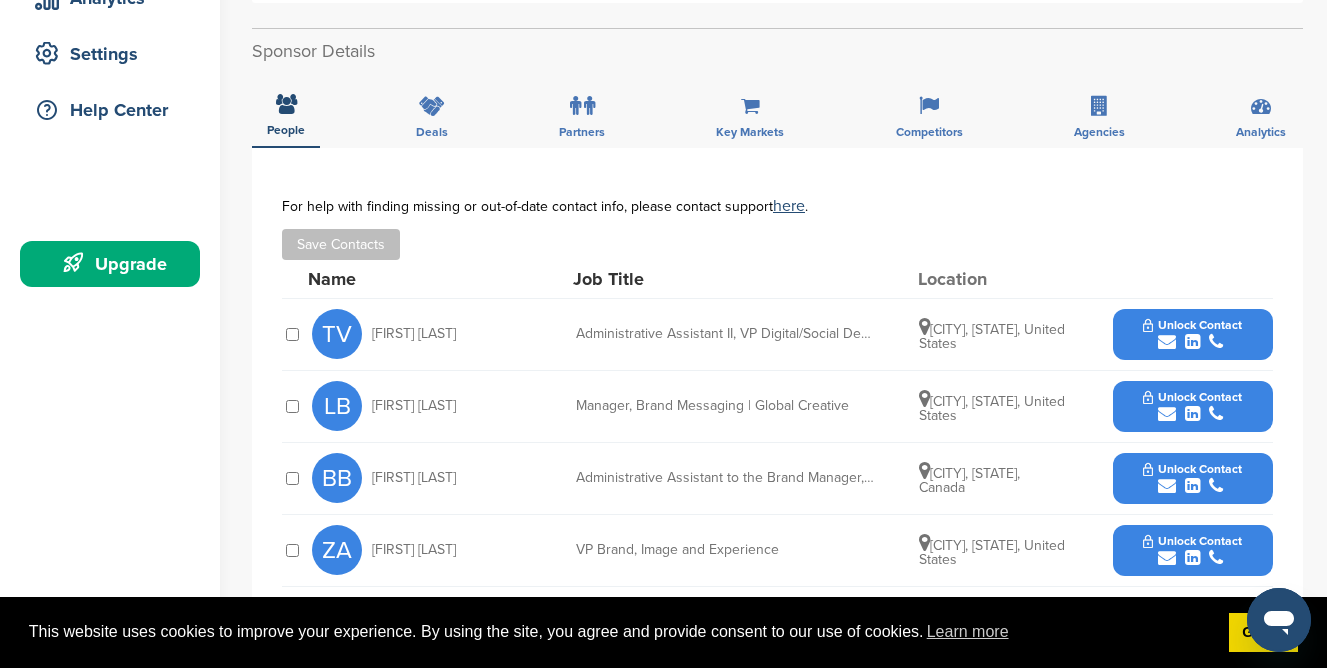 scroll, scrollTop: 253, scrollLeft: 0, axis: vertical 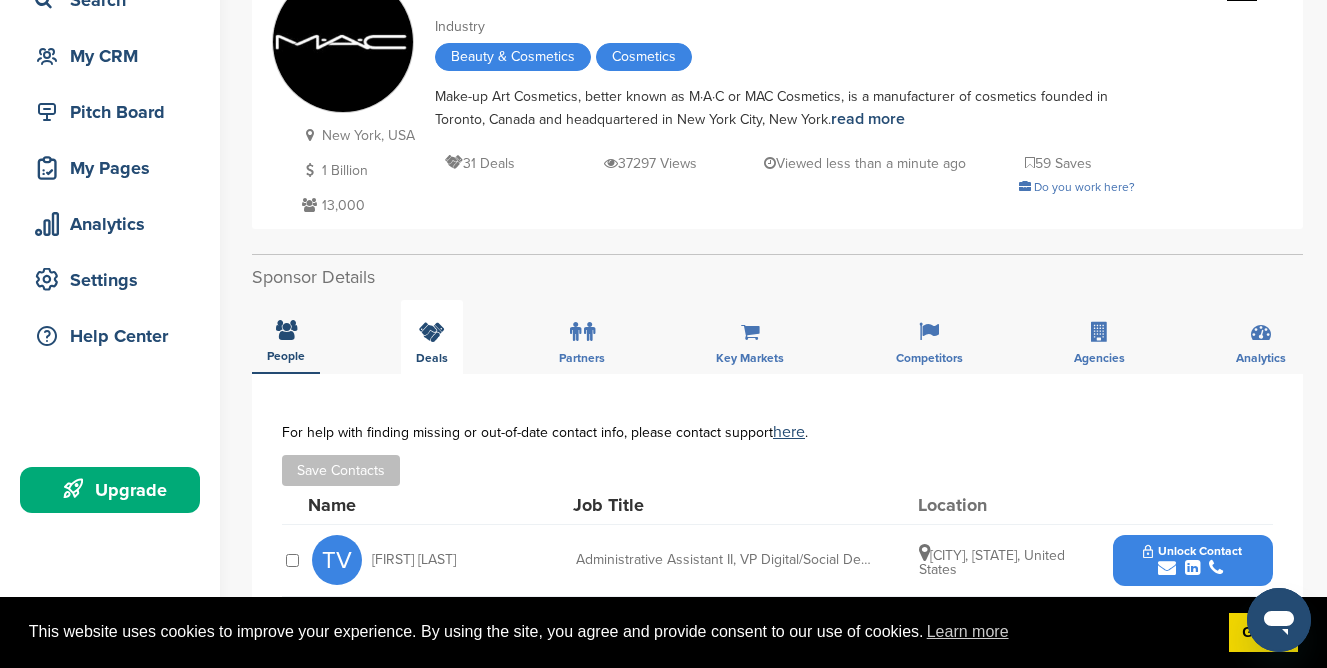 click at bounding box center (432, 332) 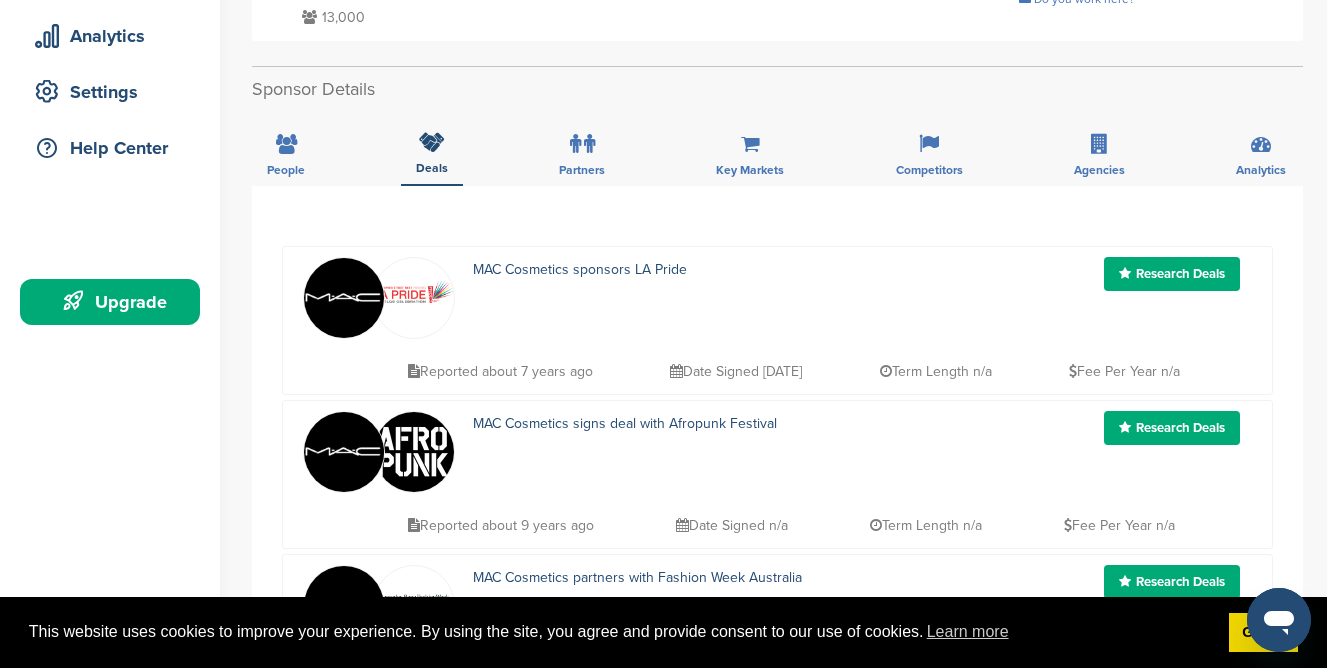 scroll, scrollTop: 320, scrollLeft: 0, axis: vertical 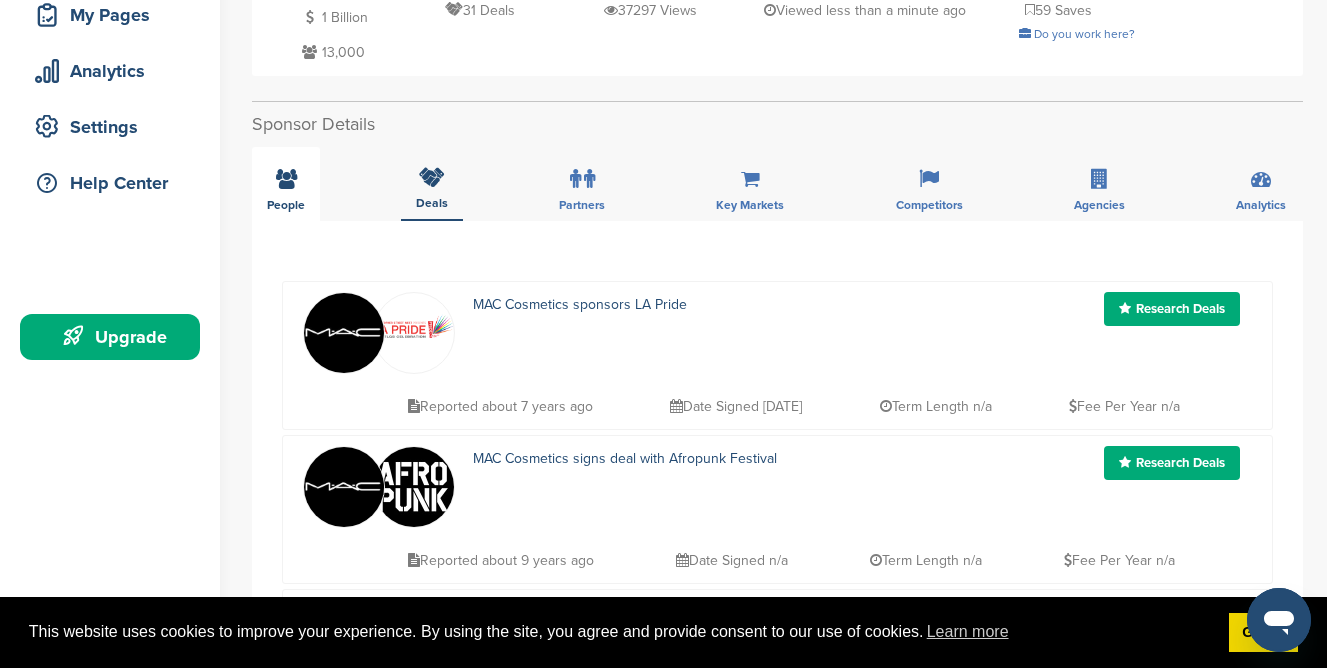 click on "People" at bounding box center (286, 184) 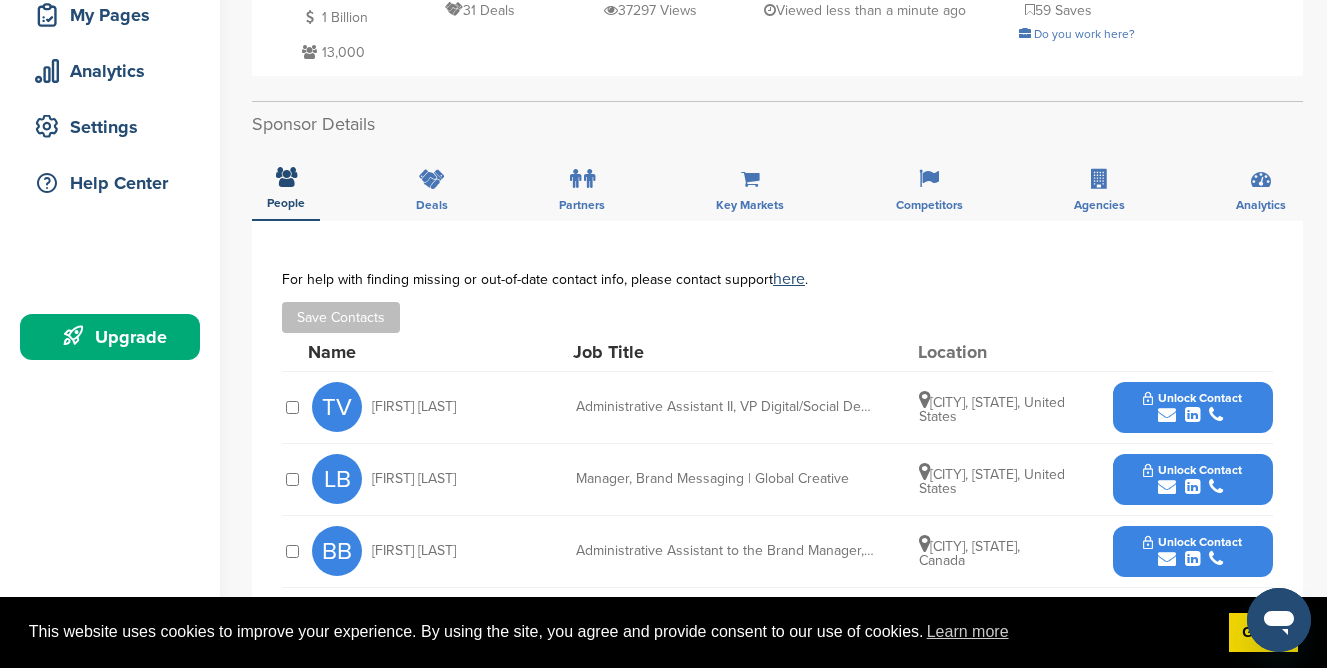 click on "Unlock Contact" at bounding box center (1192, 398) 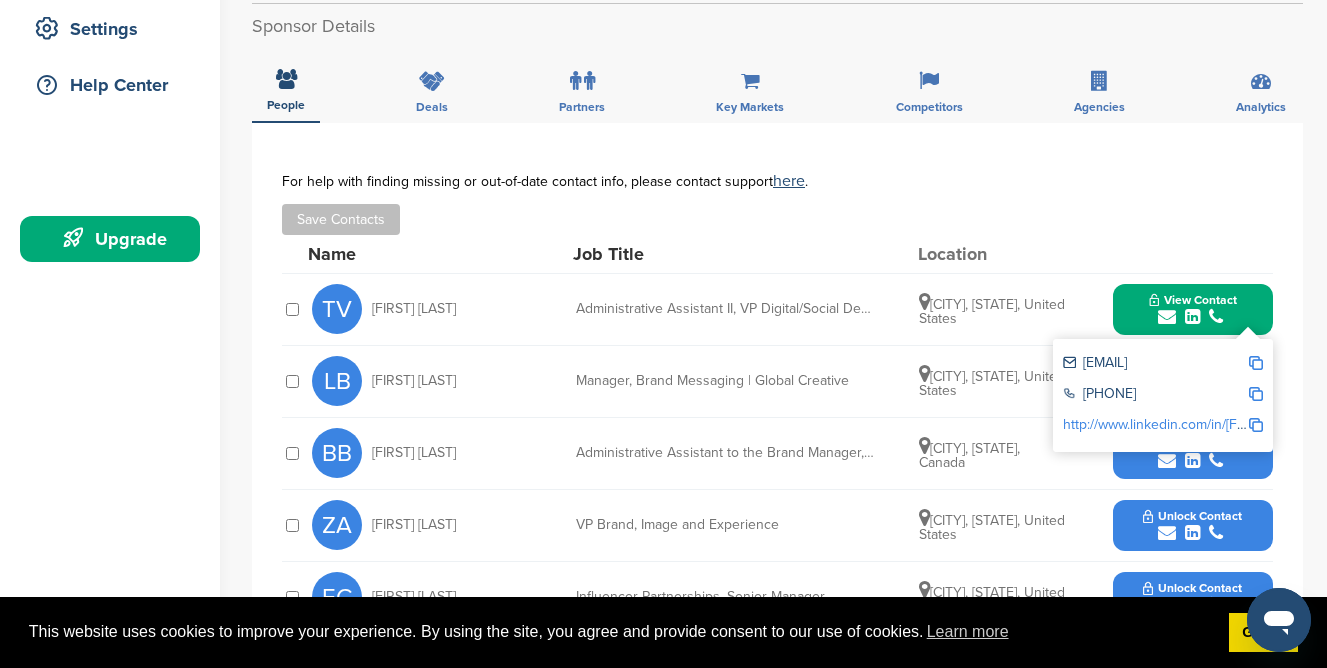 scroll, scrollTop: 436, scrollLeft: 0, axis: vertical 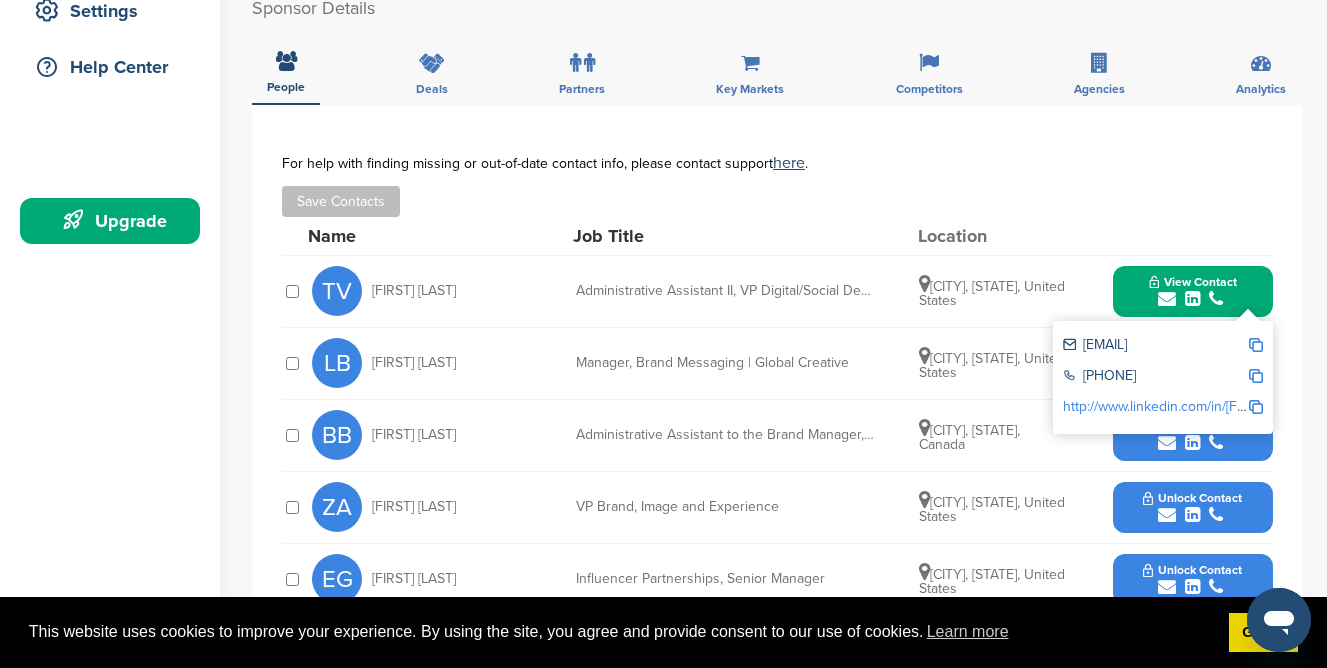 click on "Save Contacts" at bounding box center (777, 201) 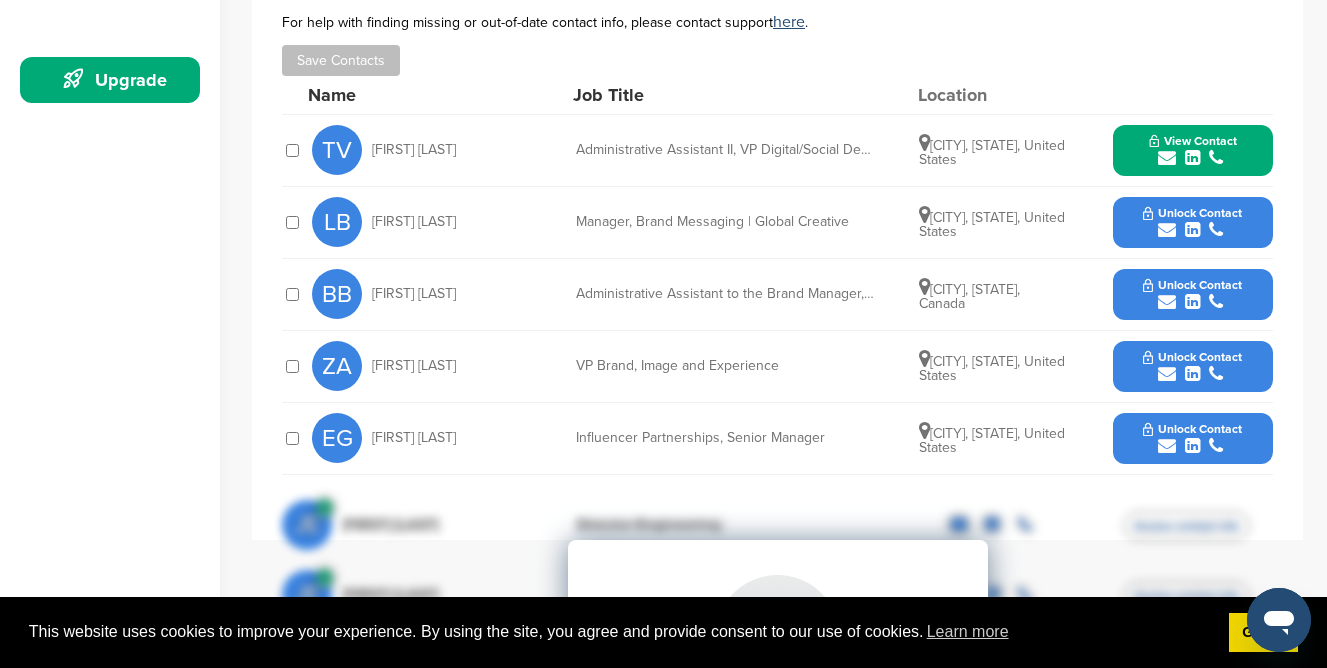 scroll, scrollTop: 580, scrollLeft: 0, axis: vertical 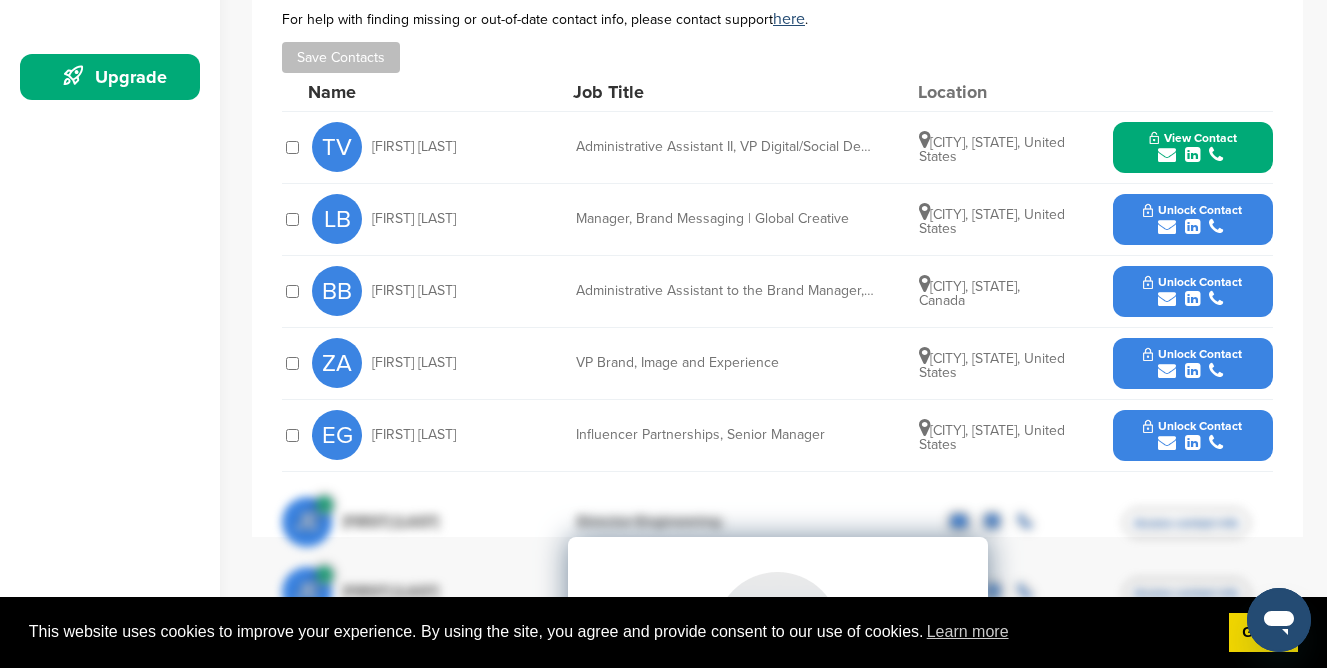 click on "Unlock Contact" at bounding box center [1192, 210] 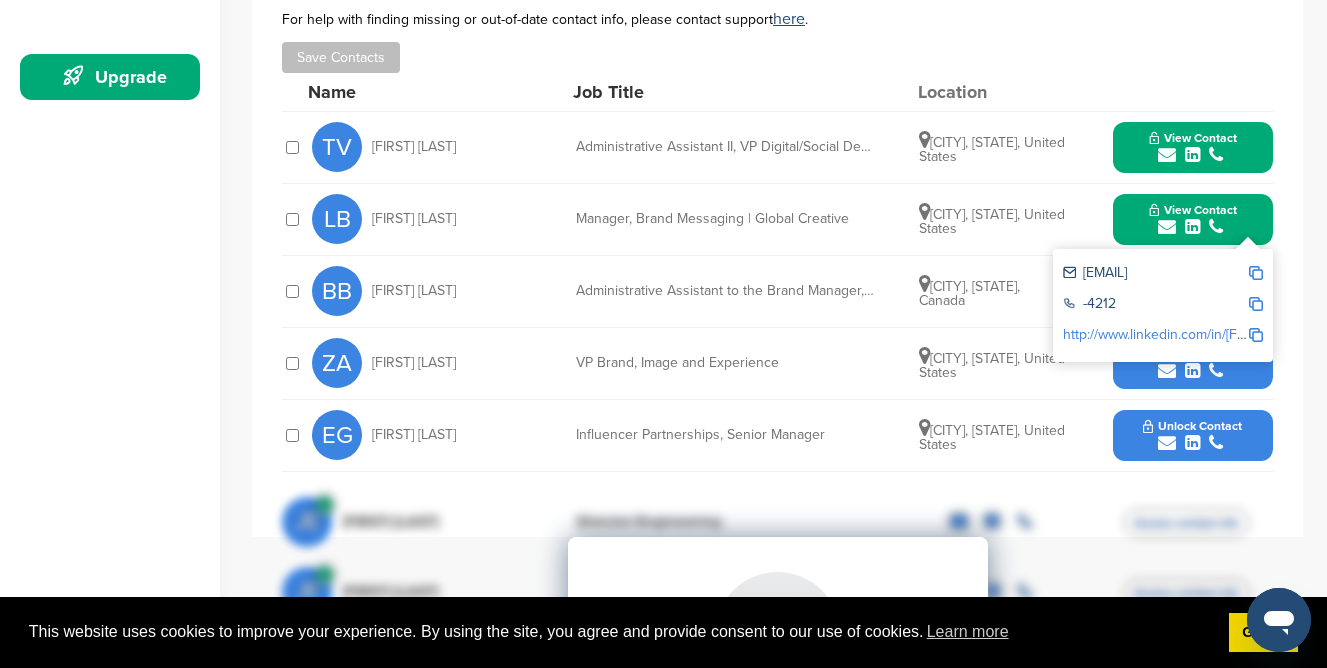 drag, startPoint x: 1083, startPoint y: 272, endPoint x: 1229, endPoint y: 277, distance: 146.08559 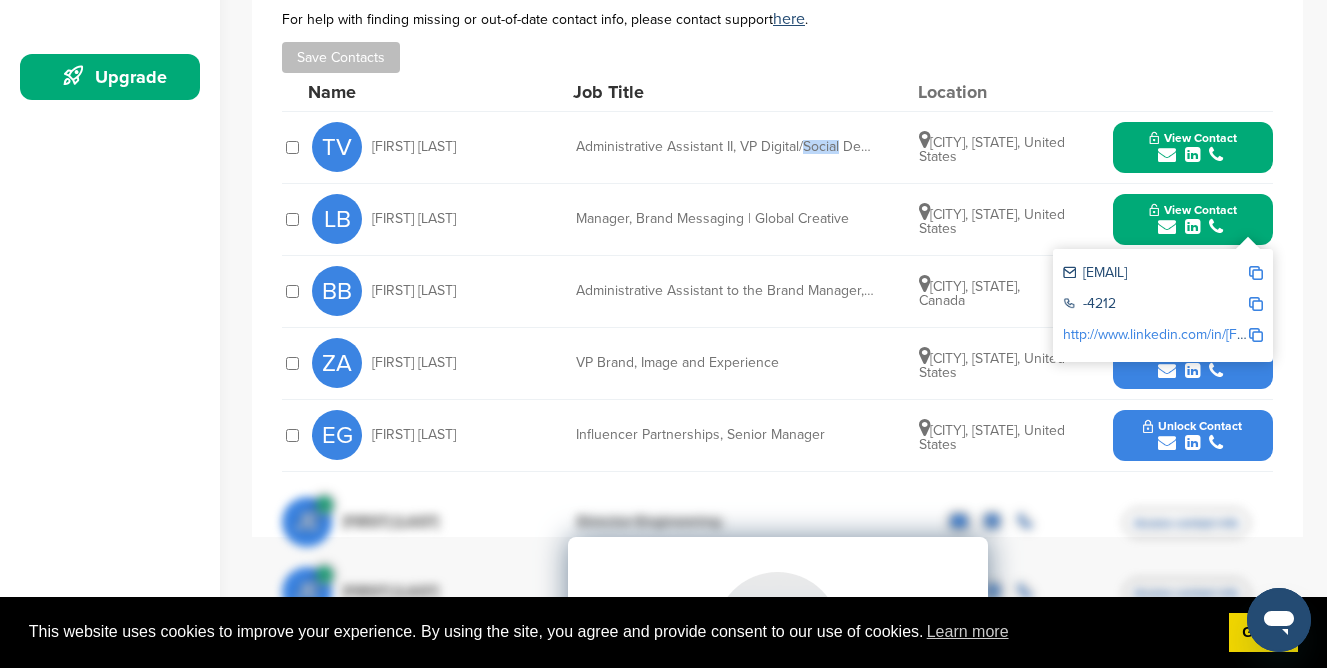 click on "Administrative Assistant II, VP Digital/Social Design + VP Retail Brand Experience" at bounding box center [726, 147] 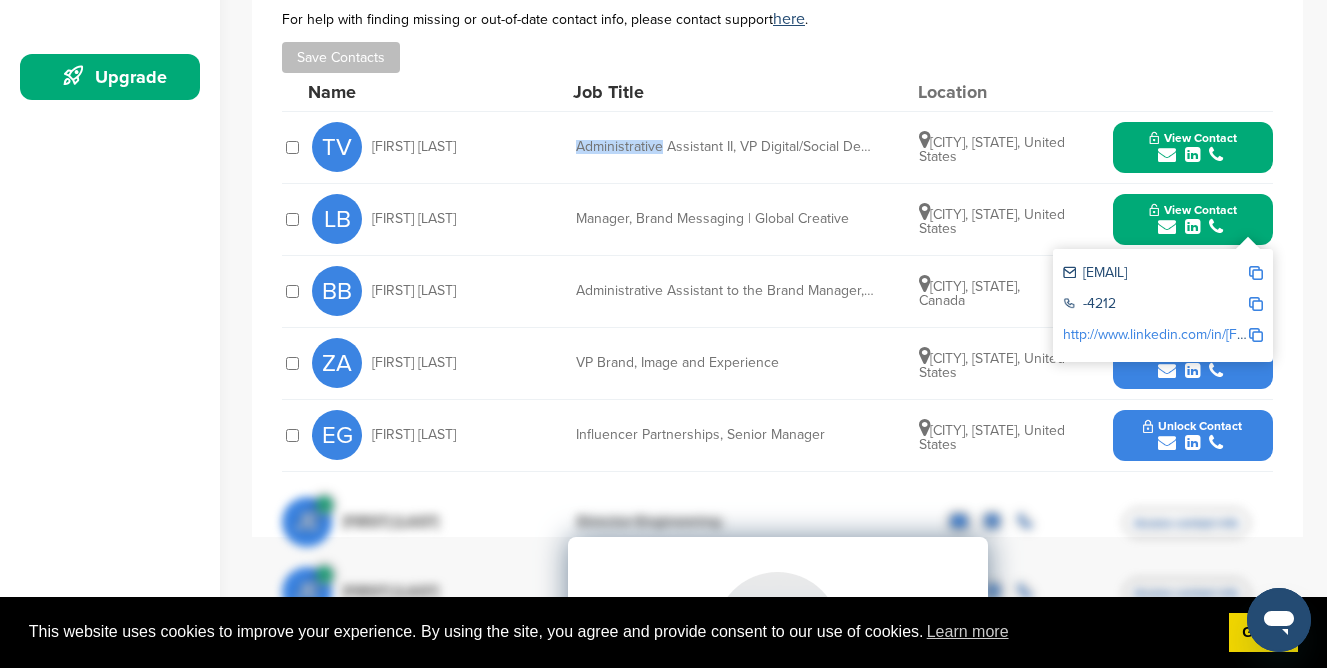 click on "TV
Tatiana Vale
Administrative Assistant II, VP Digital/Social Design + VP Retail Brand Experience
New York, New York, United States
View Contact
tvale@maccosmetics.com
+1 800-588-0070
http://www.linkedin.com/in/tatiana-vale-6b500375" at bounding box center (792, 147) 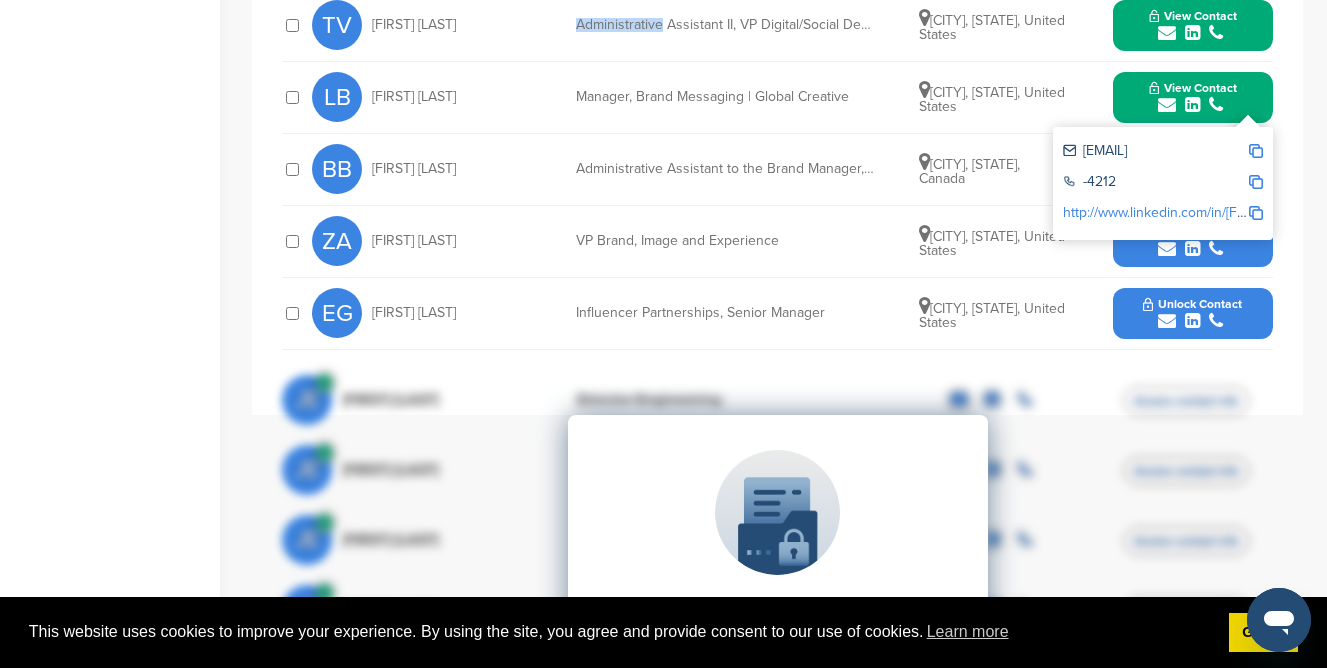scroll, scrollTop: 707, scrollLeft: 0, axis: vertical 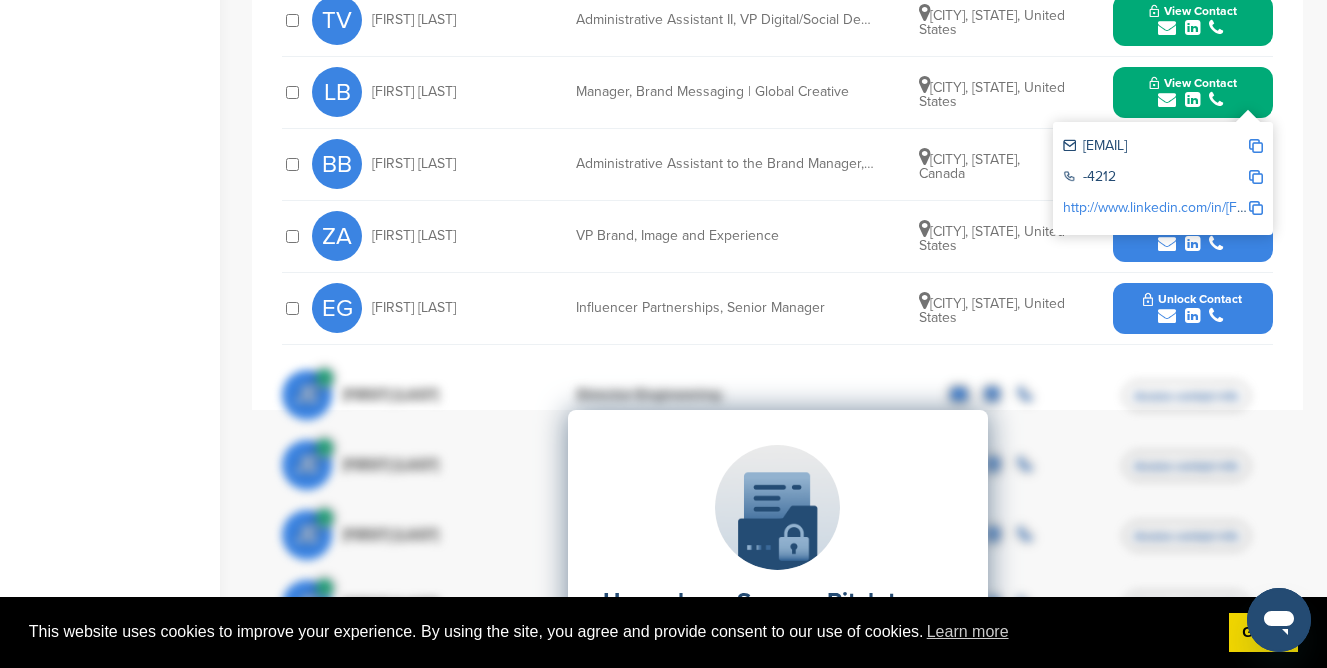 click on "ZA
Zachary Augustine
VP Brand, Image and Experience
Portland, Oregon, United States
Unlock Contact" at bounding box center [792, 236] 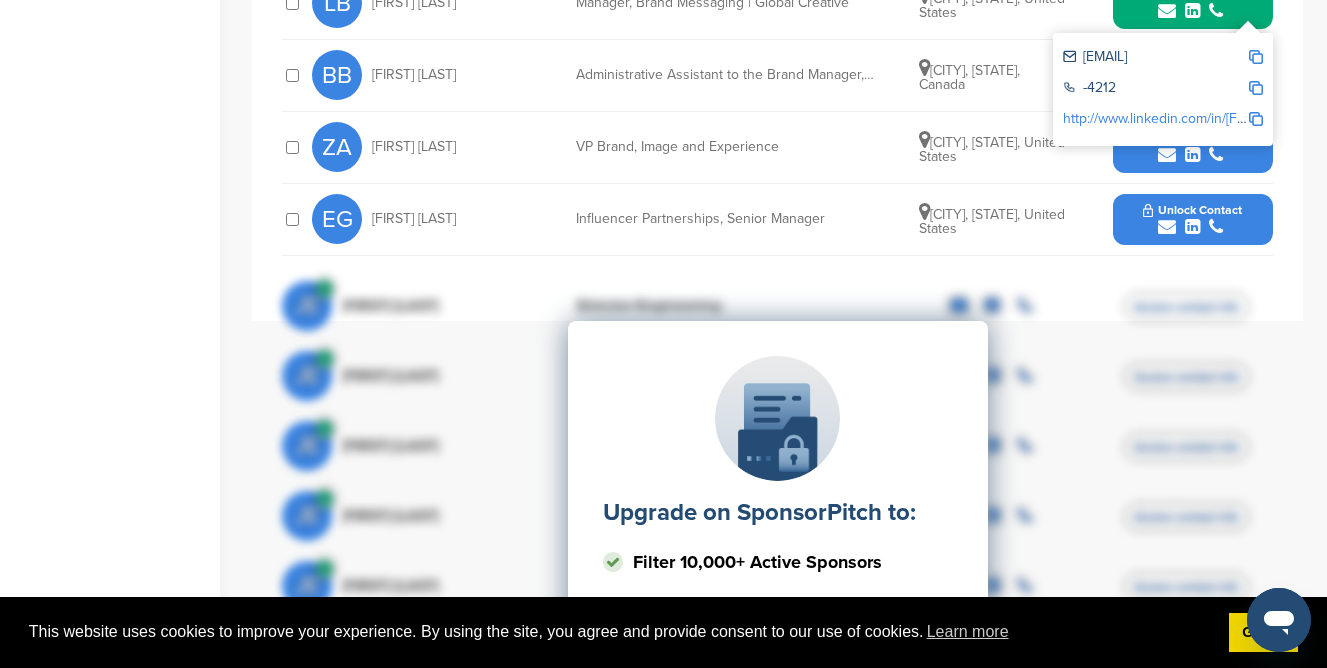 scroll, scrollTop: 798, scrollLeft: 0, axis: vertical 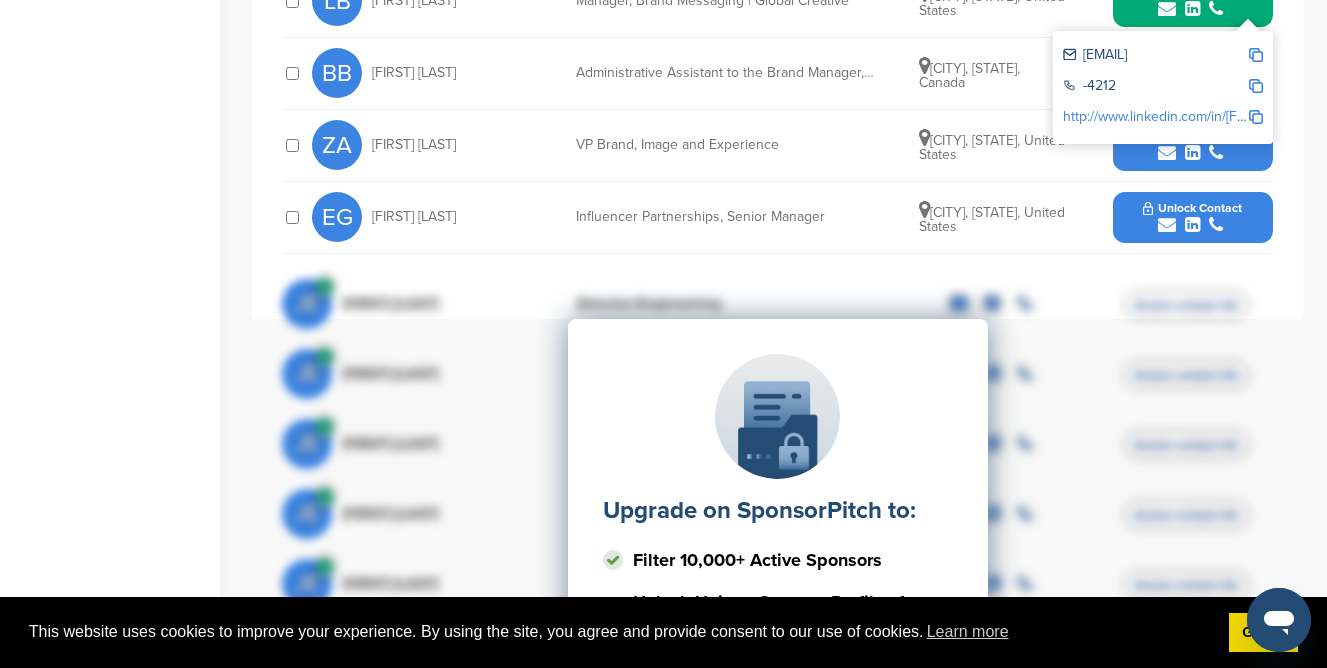 click on "Influencer Partnerships, Senior Manager" at bounding box center [726, 217] 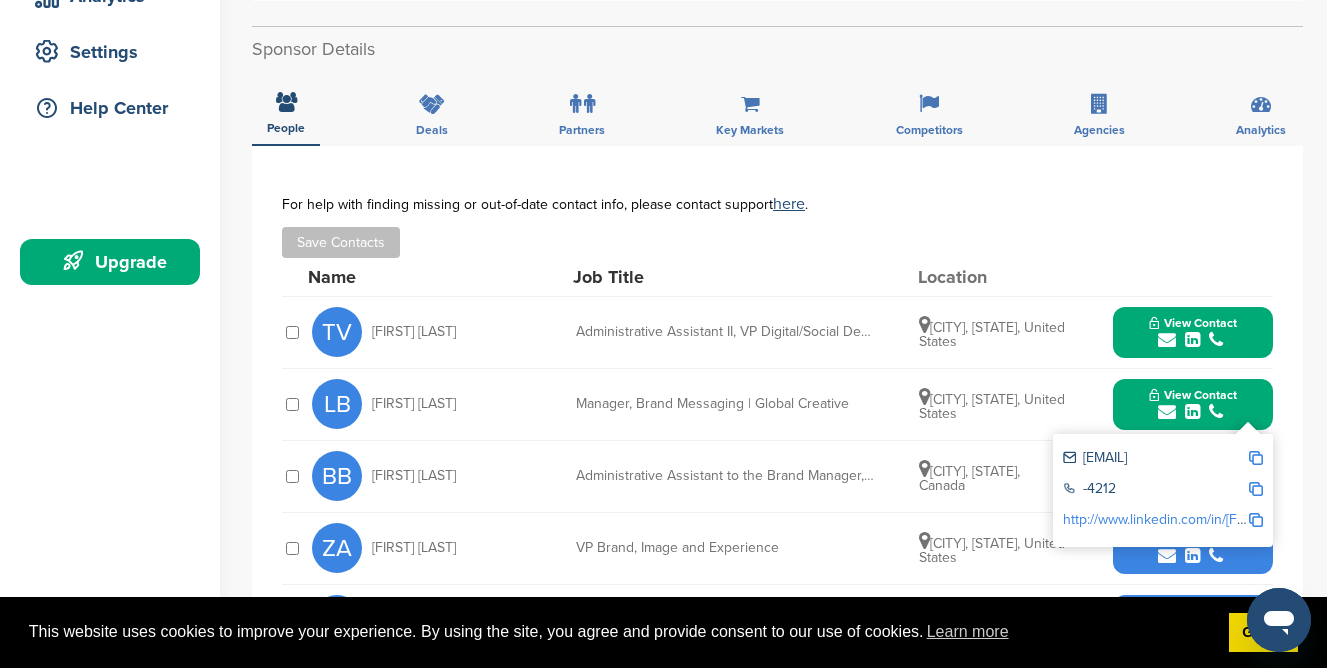 scroll, scrollTop: 383, scrollLeft: 0, axis: vertical 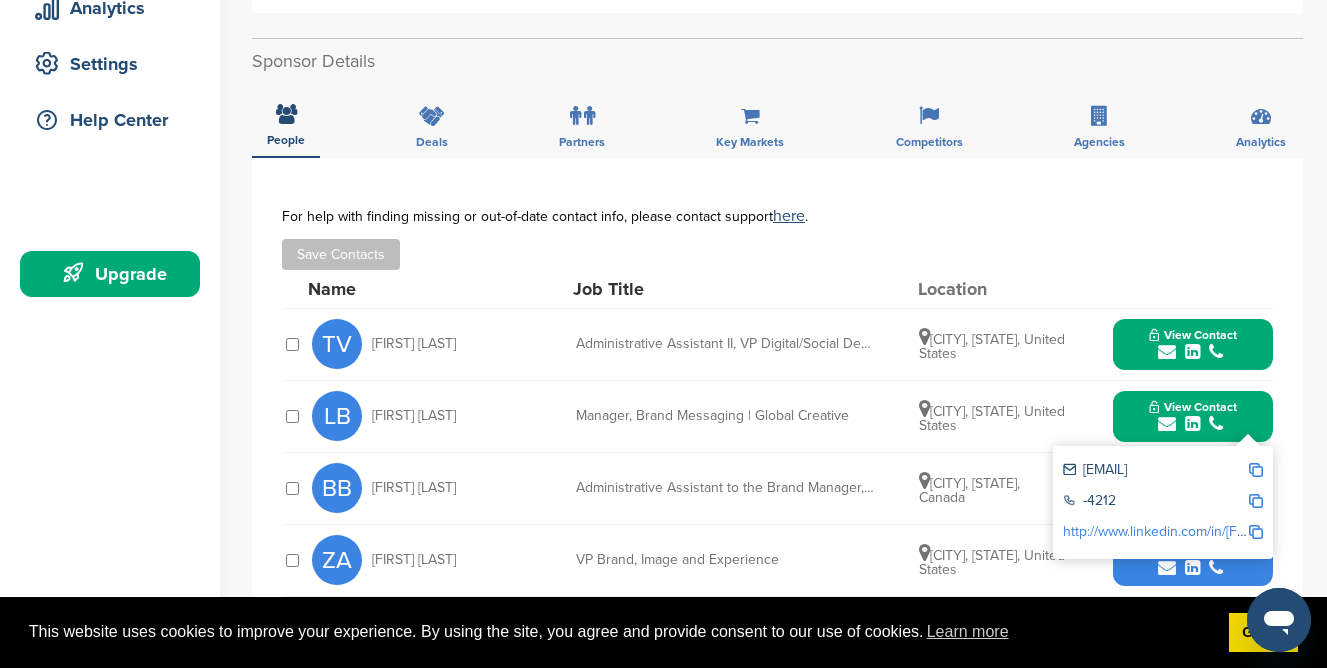 click on "Save Contacts" at bounding box center (777, 254) 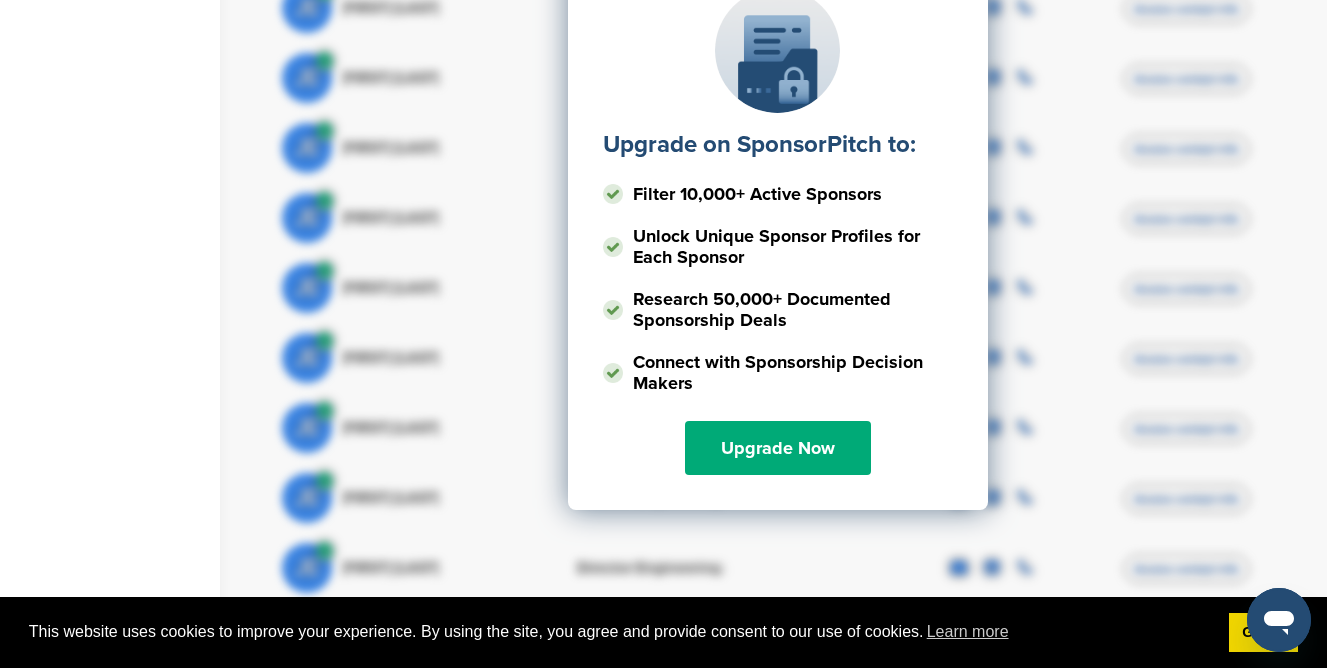 scroll, scrollTop: 1226, scrollLeft: 0, axis: vertical 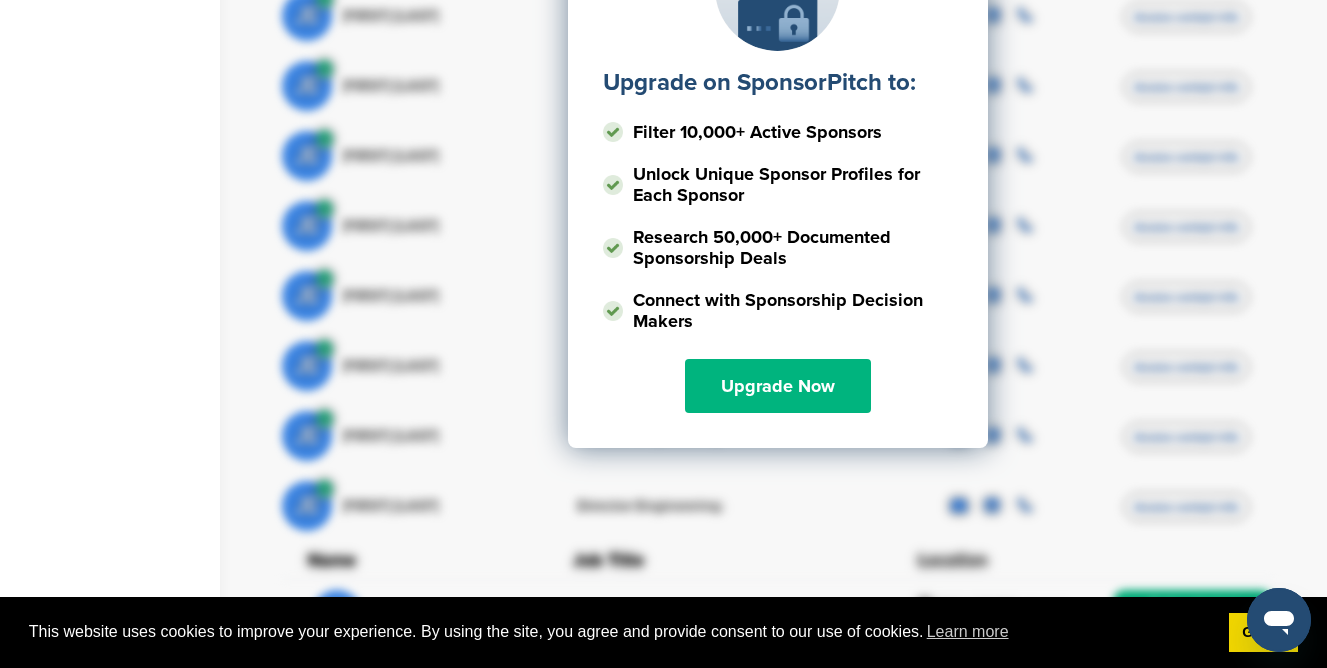 click on "Upgrade Now" at bounding box center [778, 386] 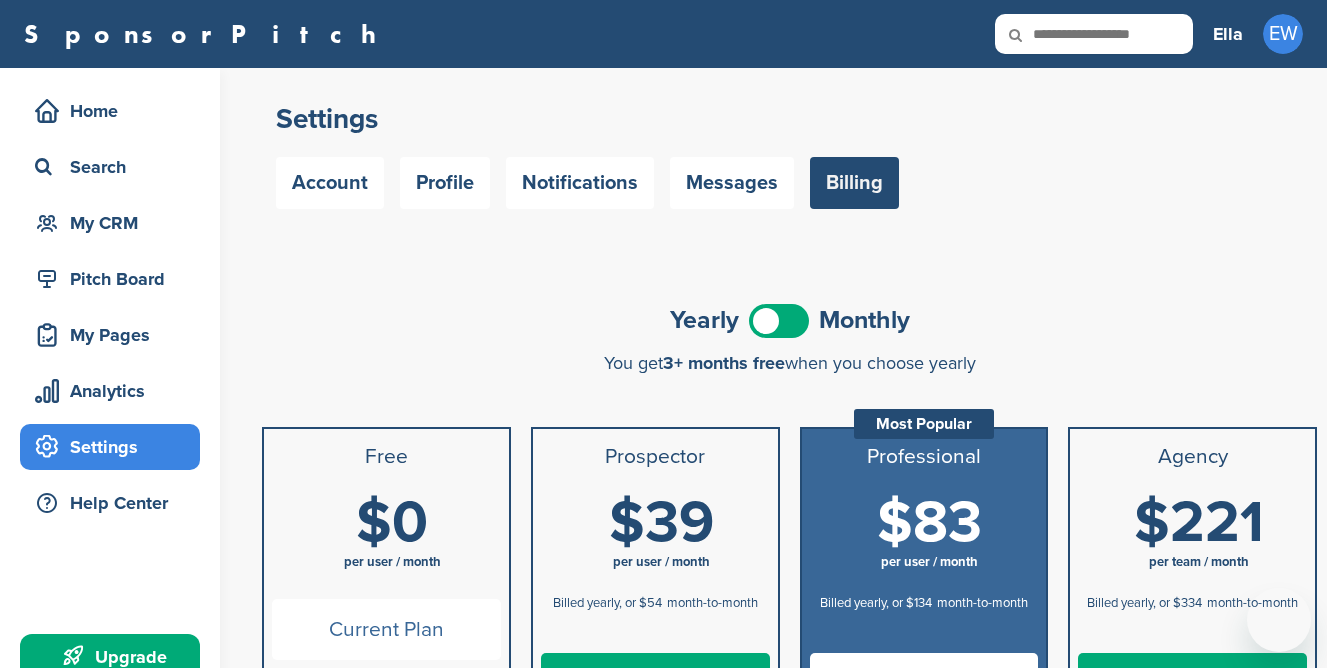 scroll, scrollTop: 0, scrollLeft: 0, axis: both 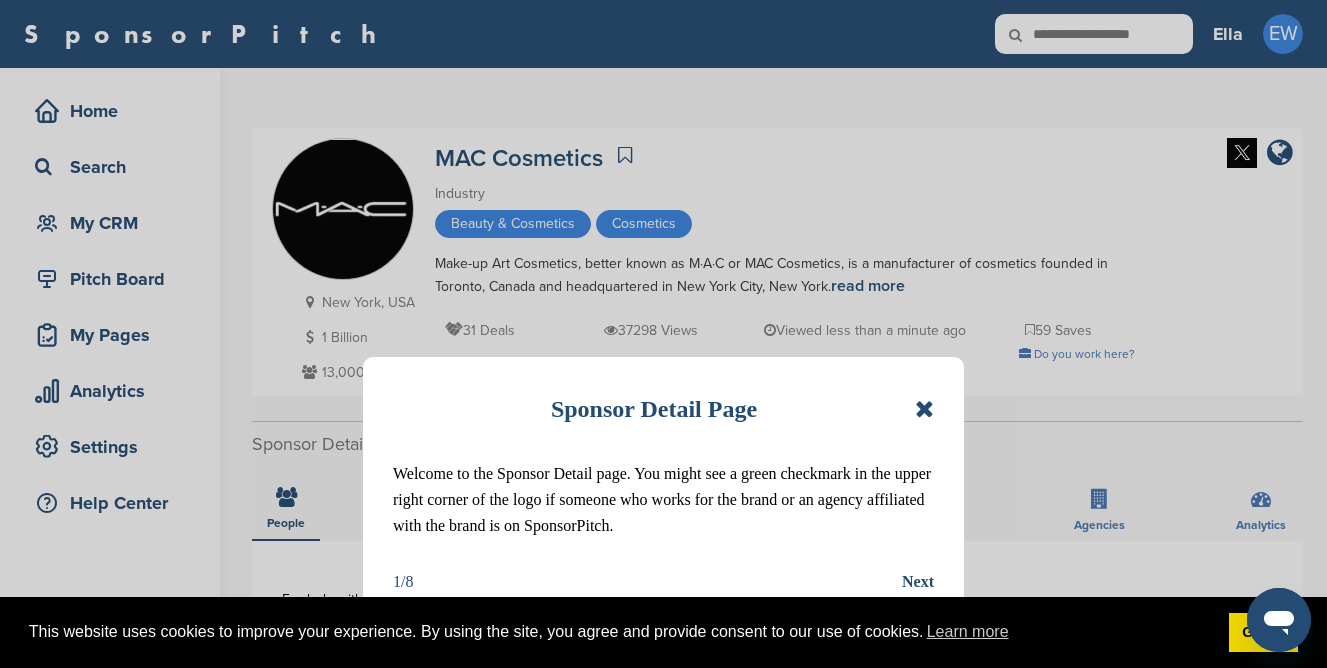 click at bounding box center (924, 409) 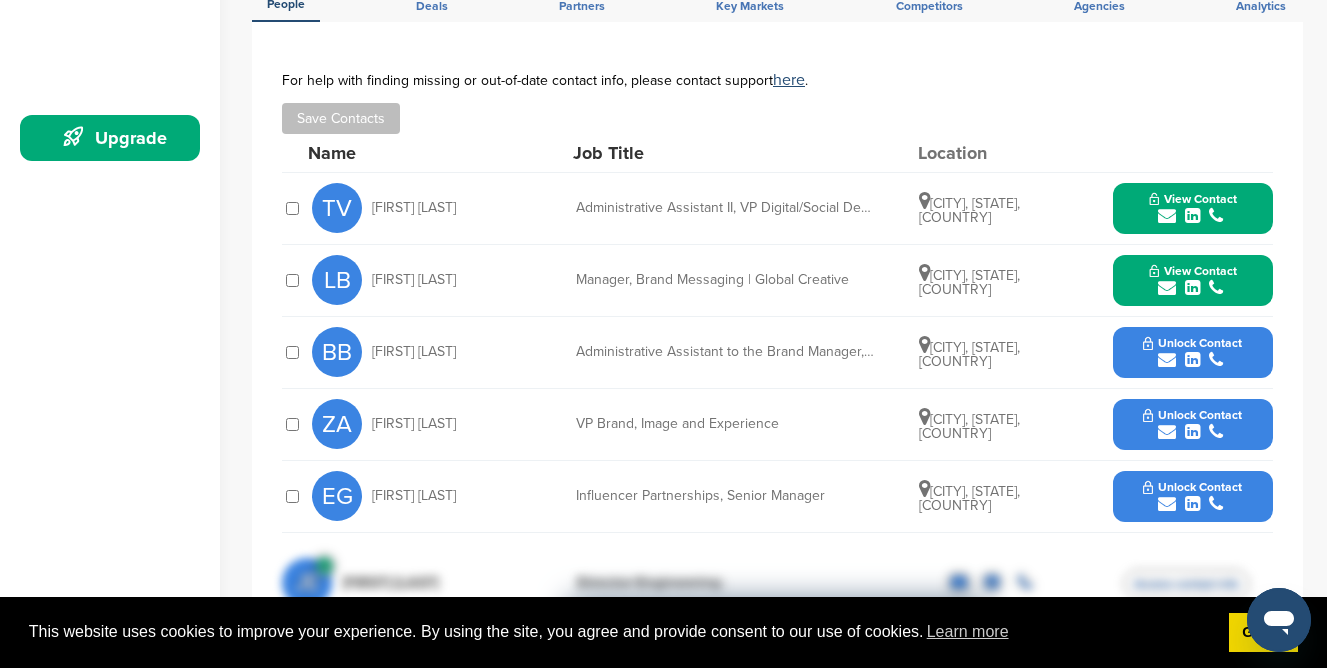 scroll, scrollTop: 580, scrollLeft: 0, axis: vertical 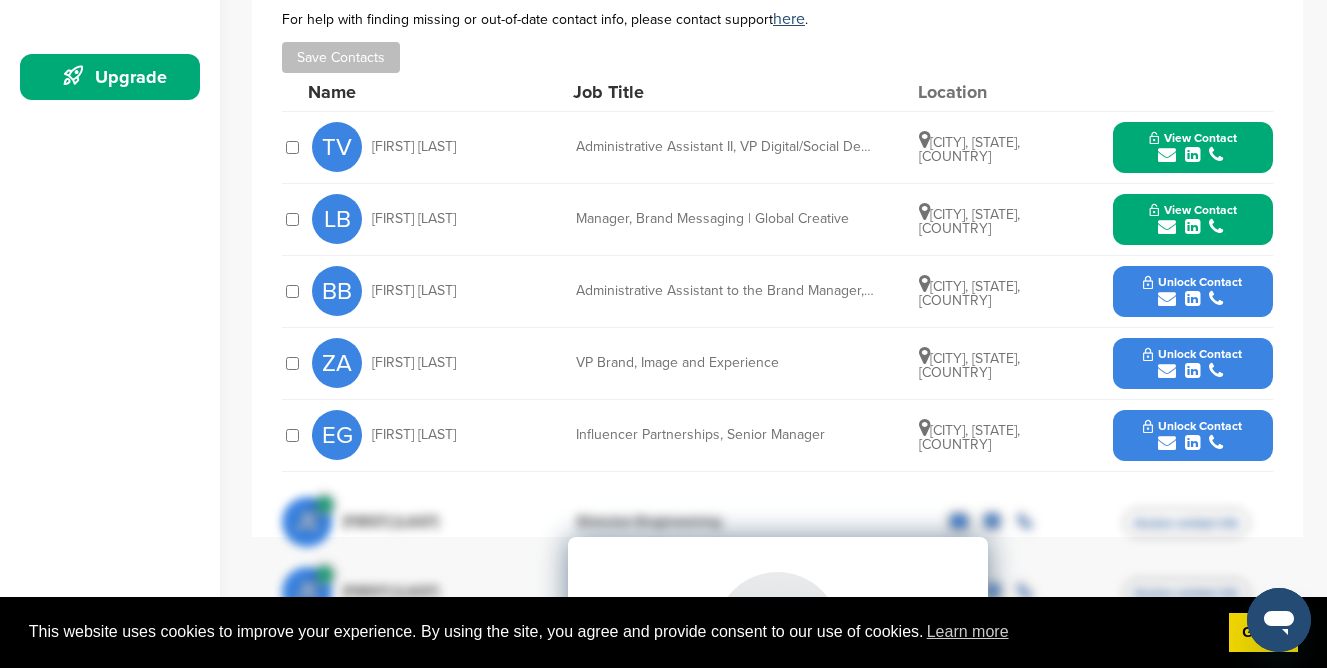 click on "View Contact" at bounding box center (1193, 147) 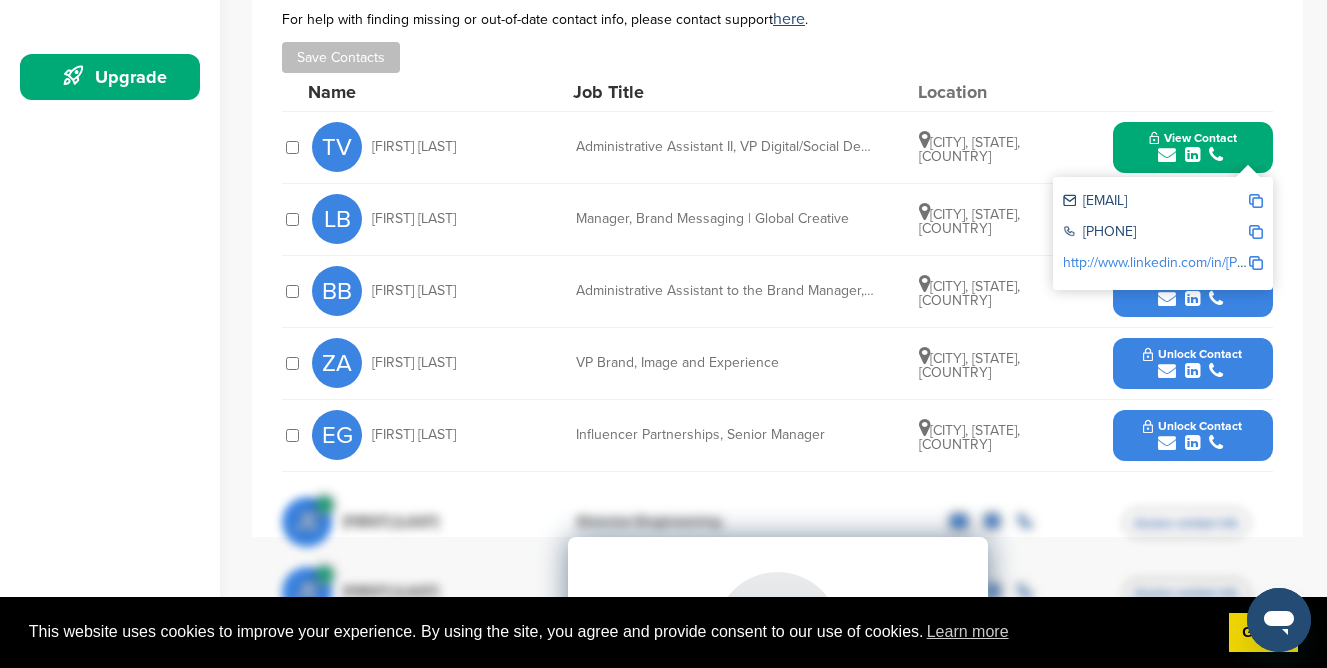 click at bounding box center [1256, 201] 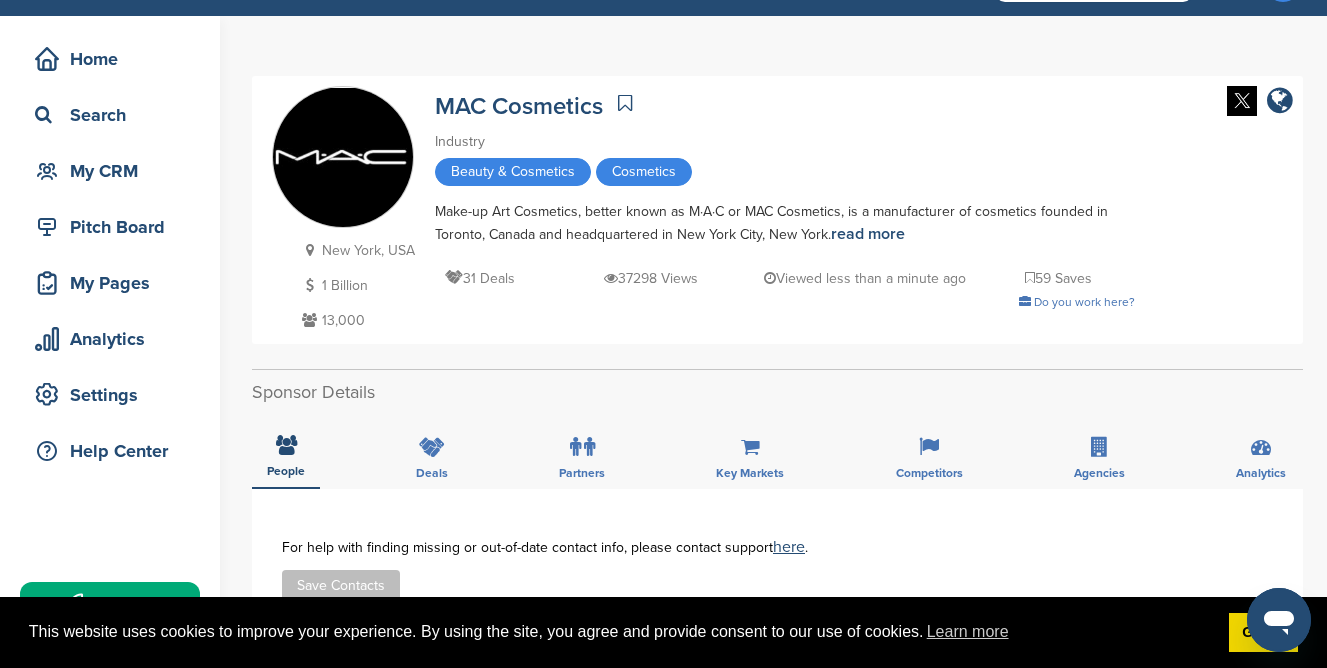 scroll, scrollTop: 0, scrollLeft: 0, axis: both 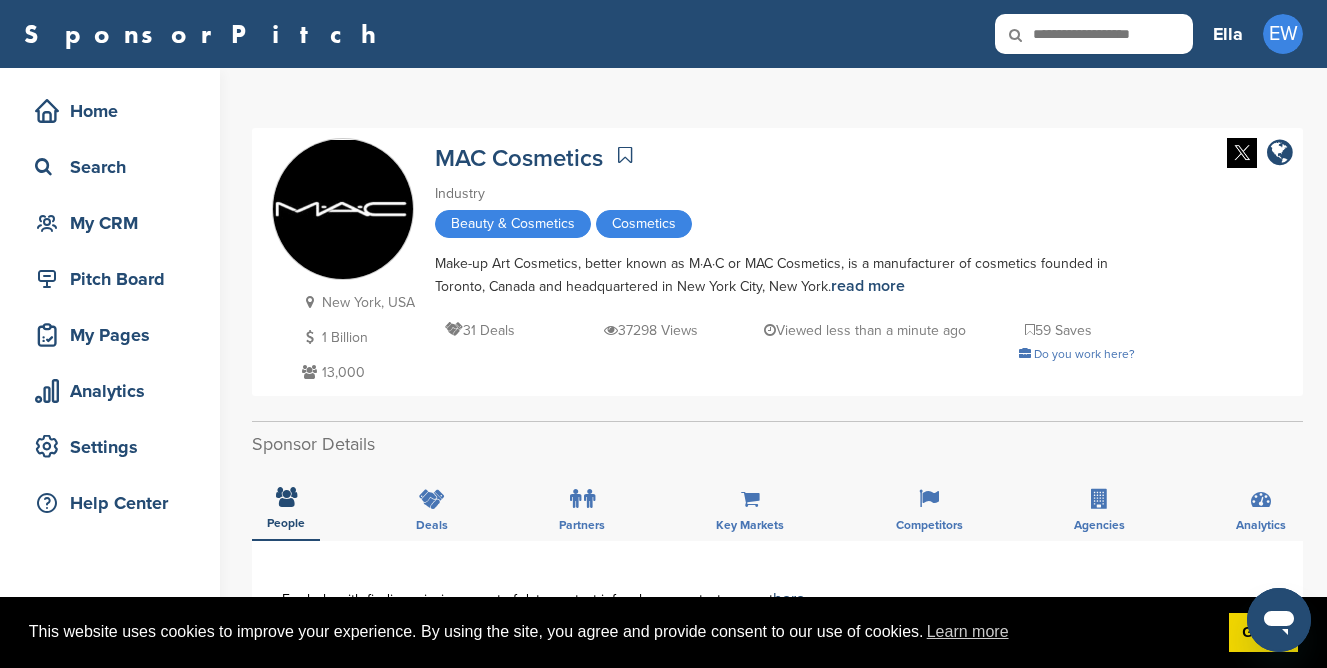 click on "Beauty & Cosmetics" at bounding box center [513, 224] 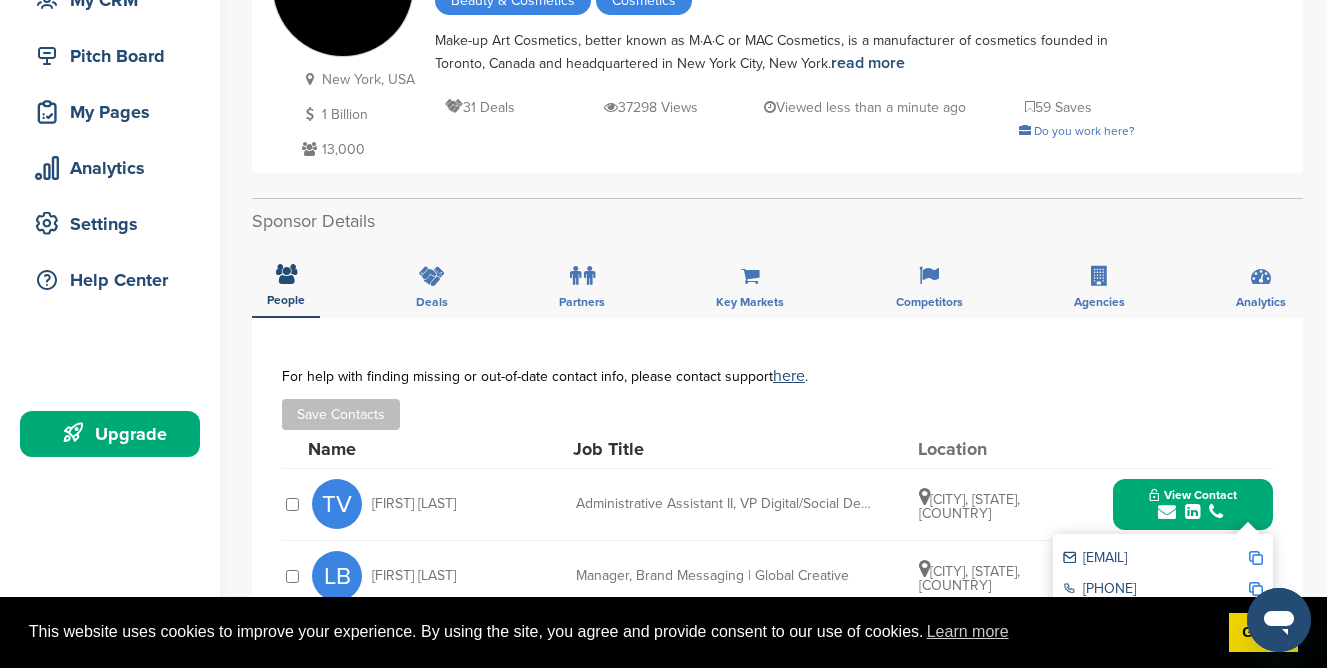 scroll, scrollTop: 234, scrollLeft: 0, axis: vertical 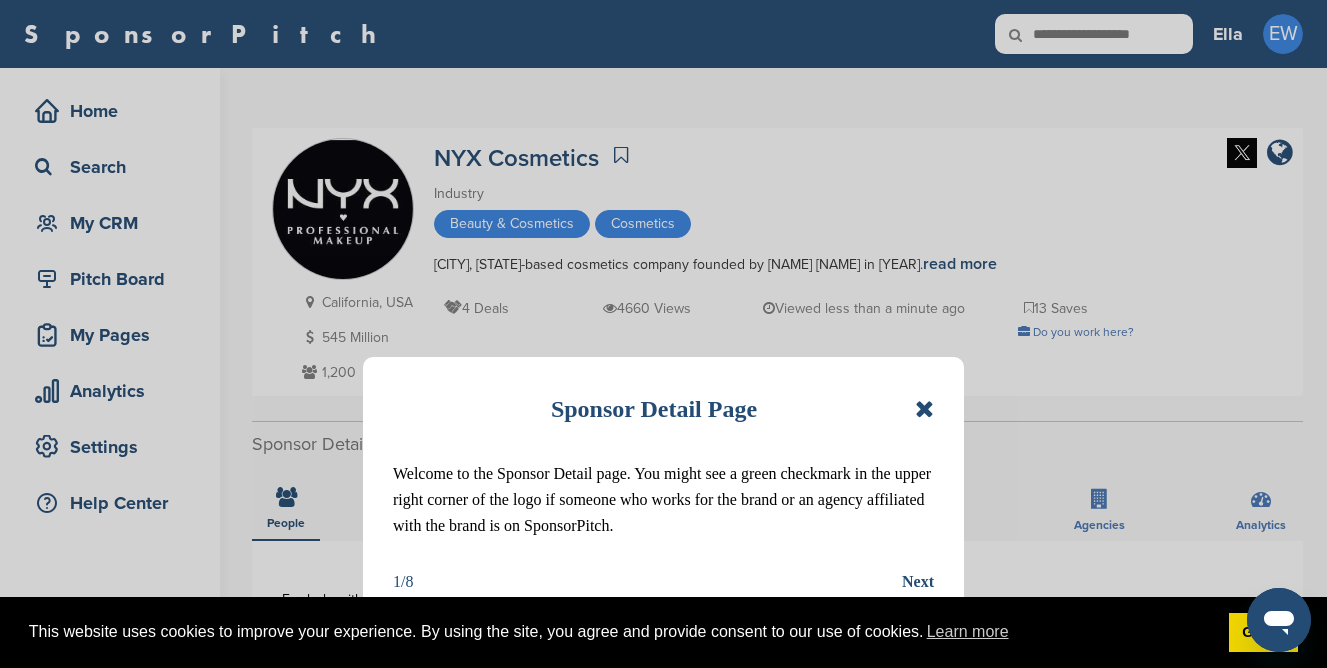 click at bounding box center [924, 409] 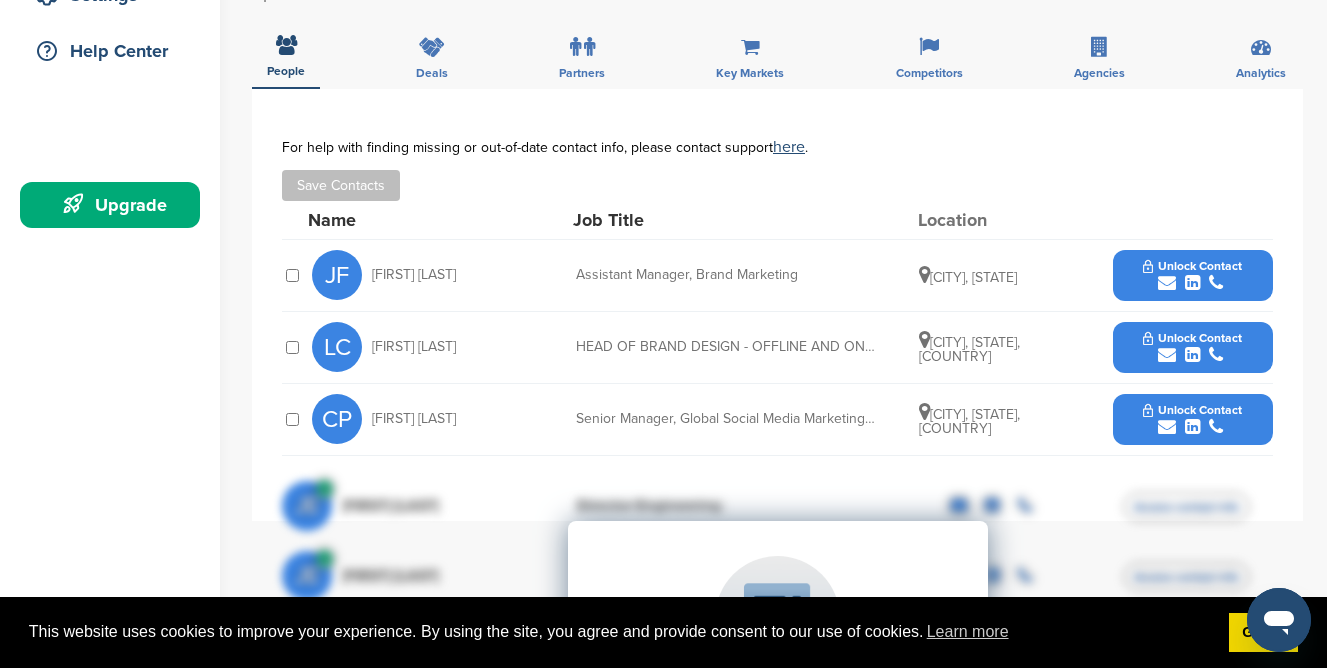 scroll, scrollTop: 497, scrollLeft: 0, axis: vertical 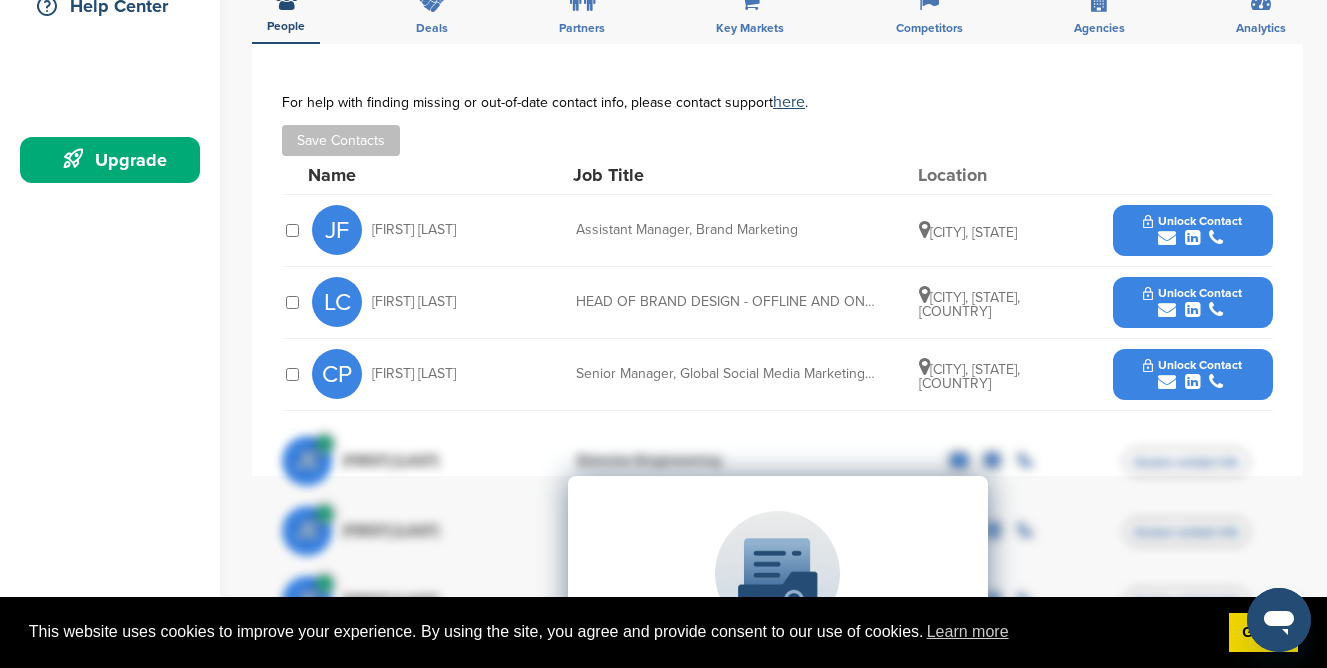 click on "Unlock Contact" at bounding box center (1192, 302) 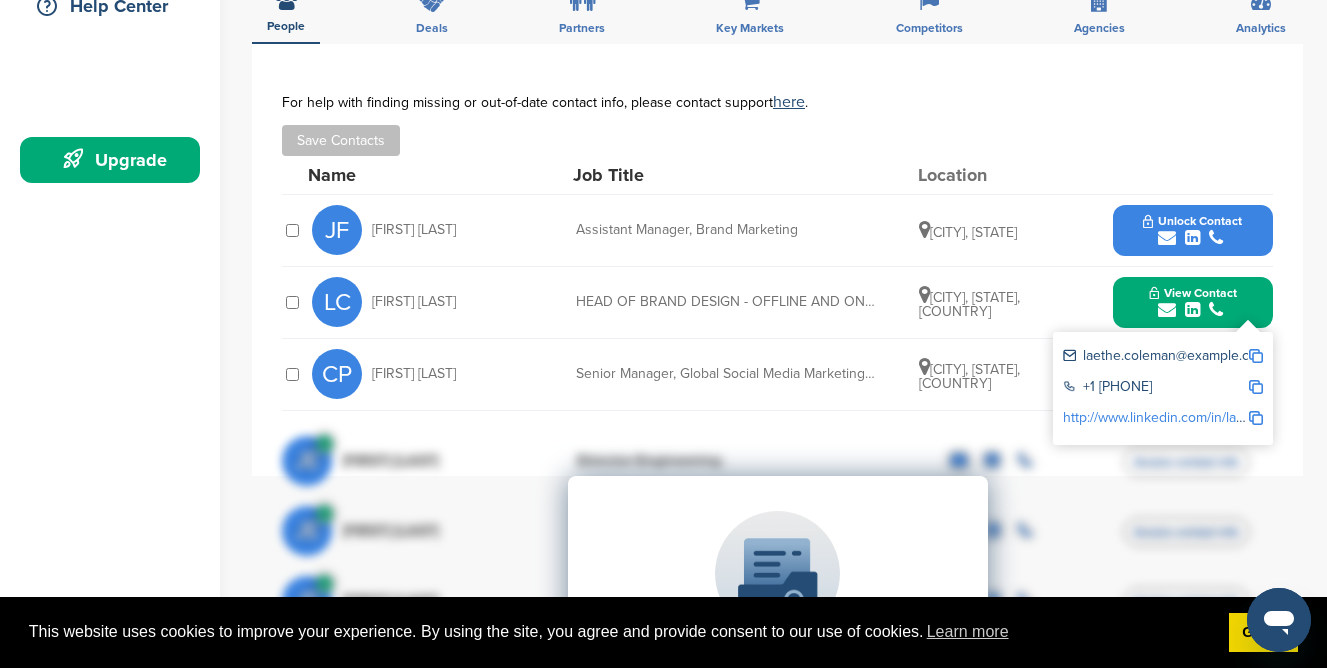 click at bounding box center [1256, 356] 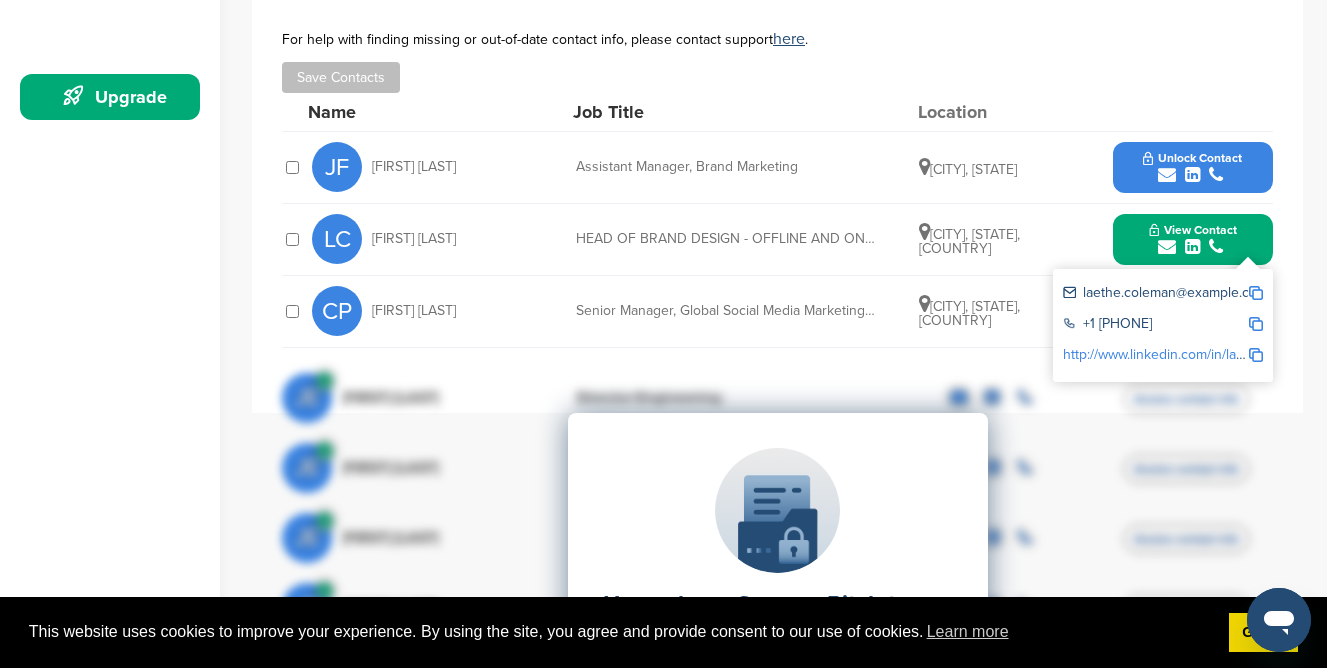 scroll, scrollTop: 580, scrollLeft: 0, axis: vertical 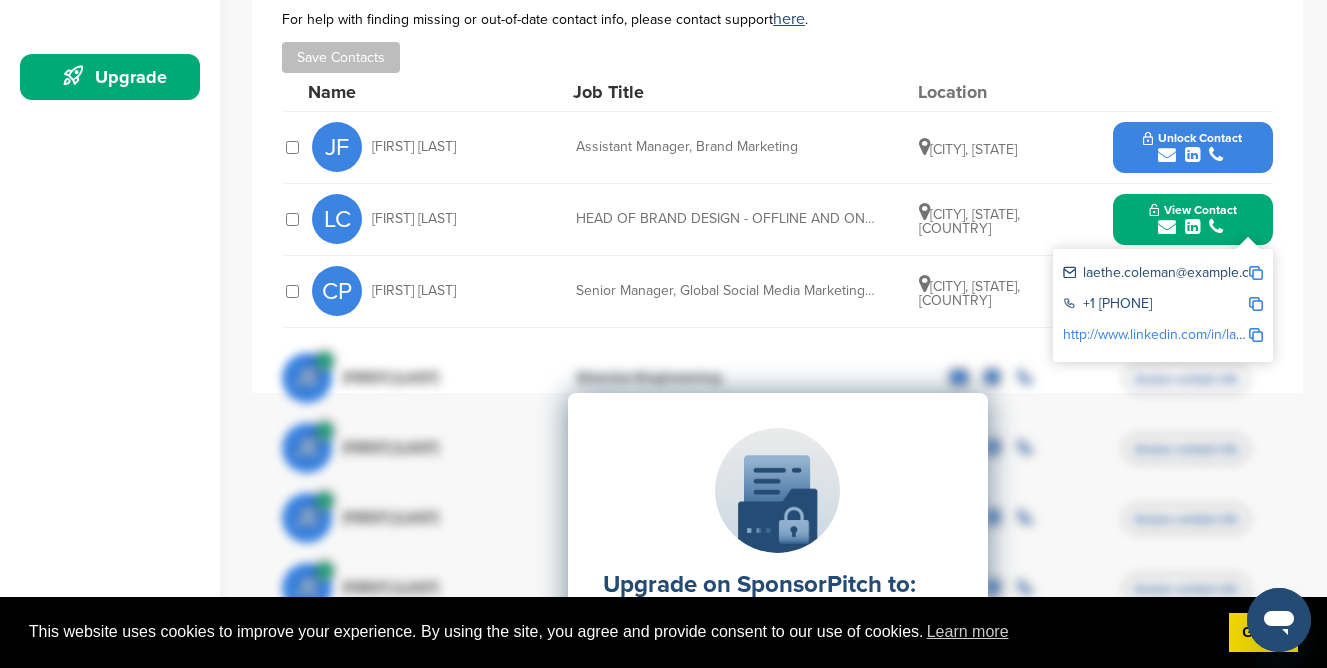 click at bounding box center (1256, 273) 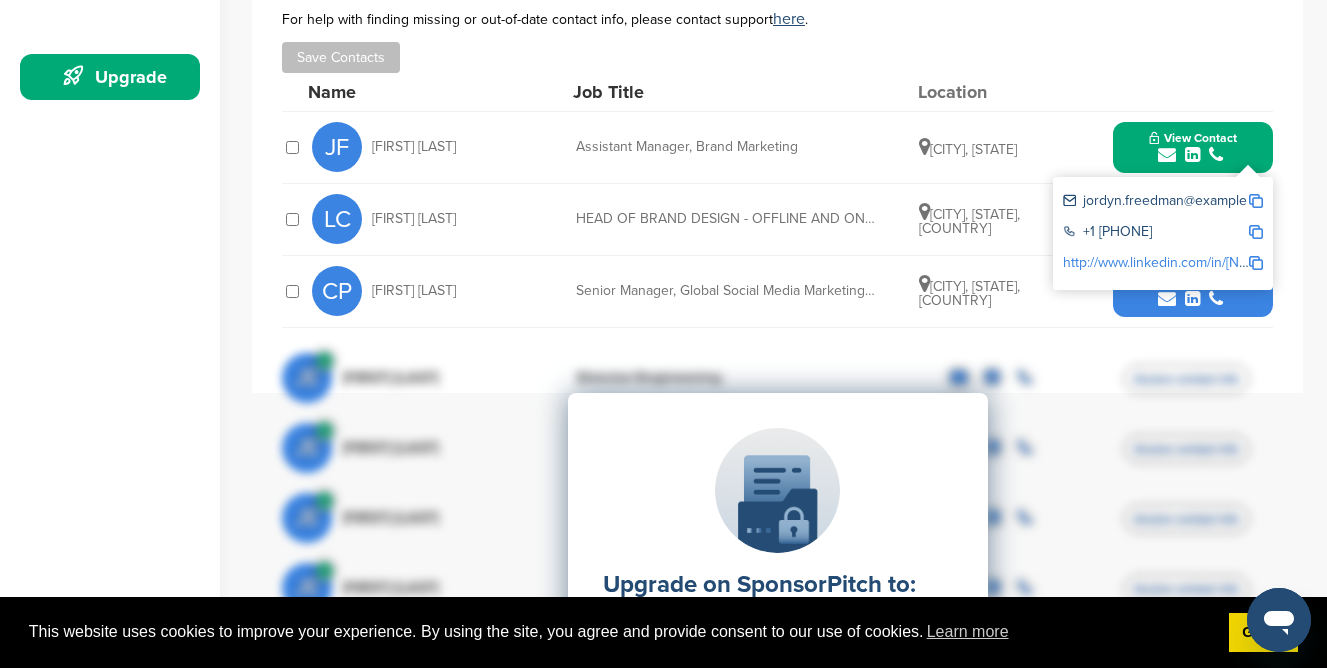 click at bounding box center [1256, 201] 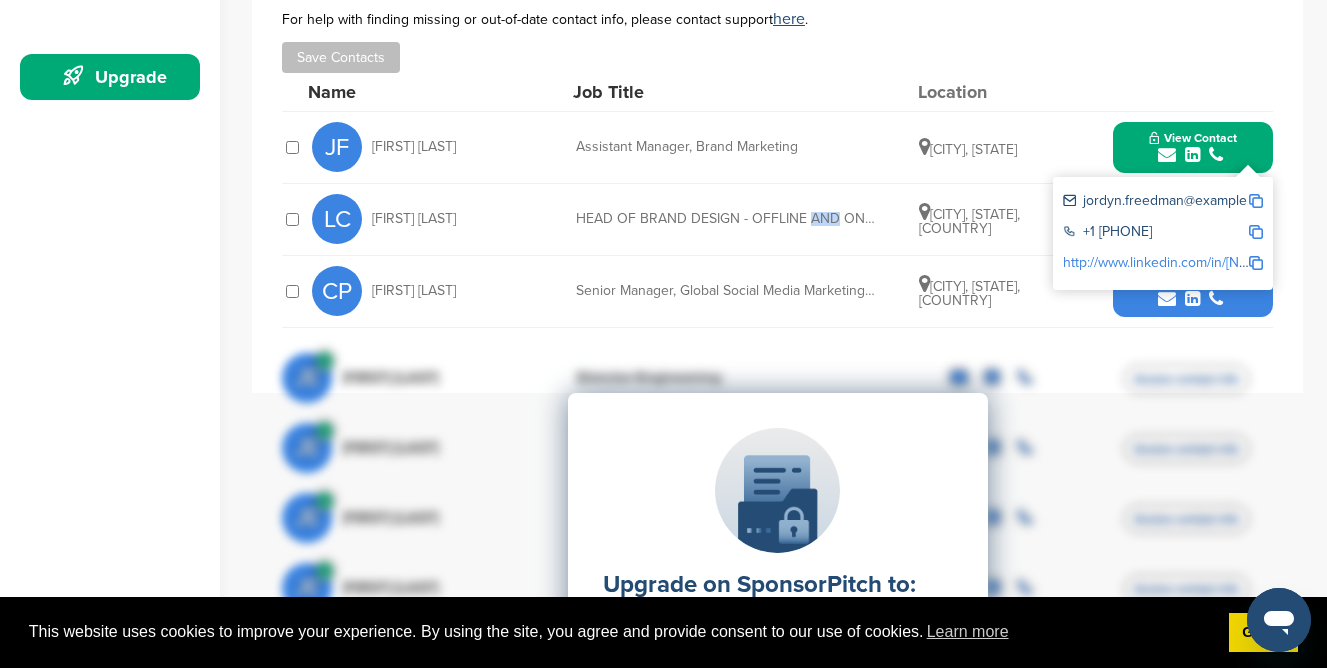 click on "HEAD OF BRAND DESIGN - OFFLINE AND ONLINE" at bounding box center (726, 219) 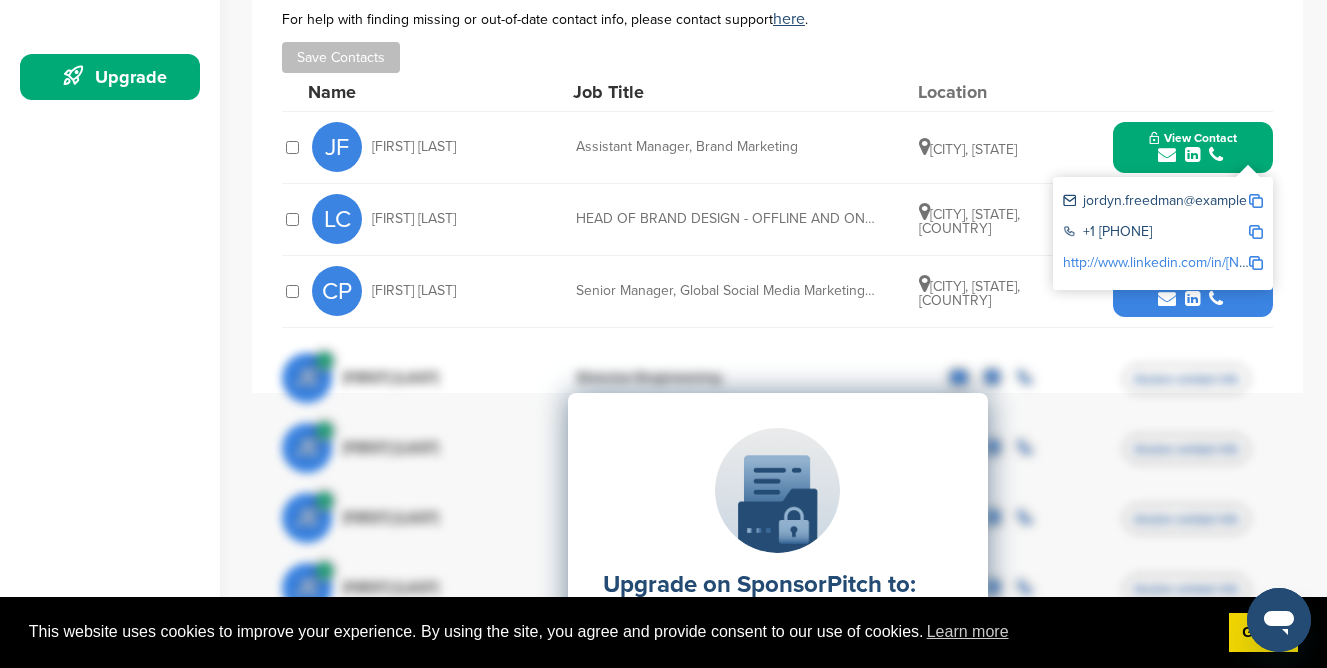 click on "LC" at bounding box center (337, 219) 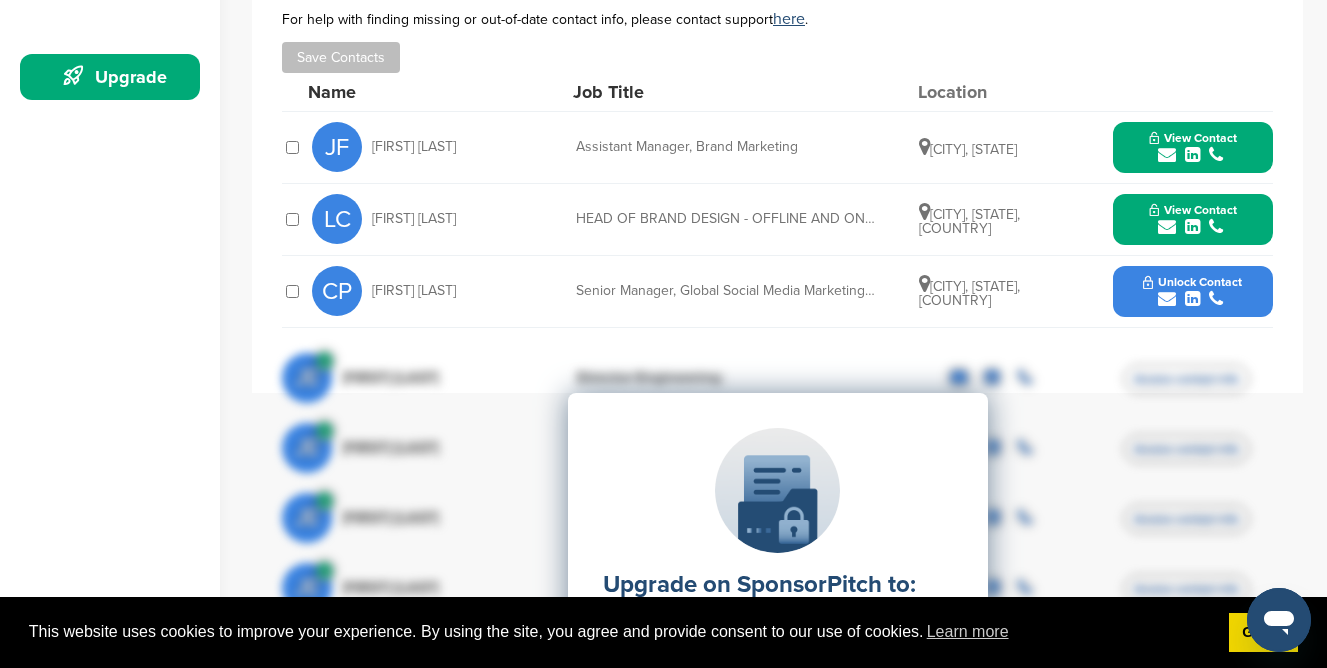 click at bounding box center [1193, 227] 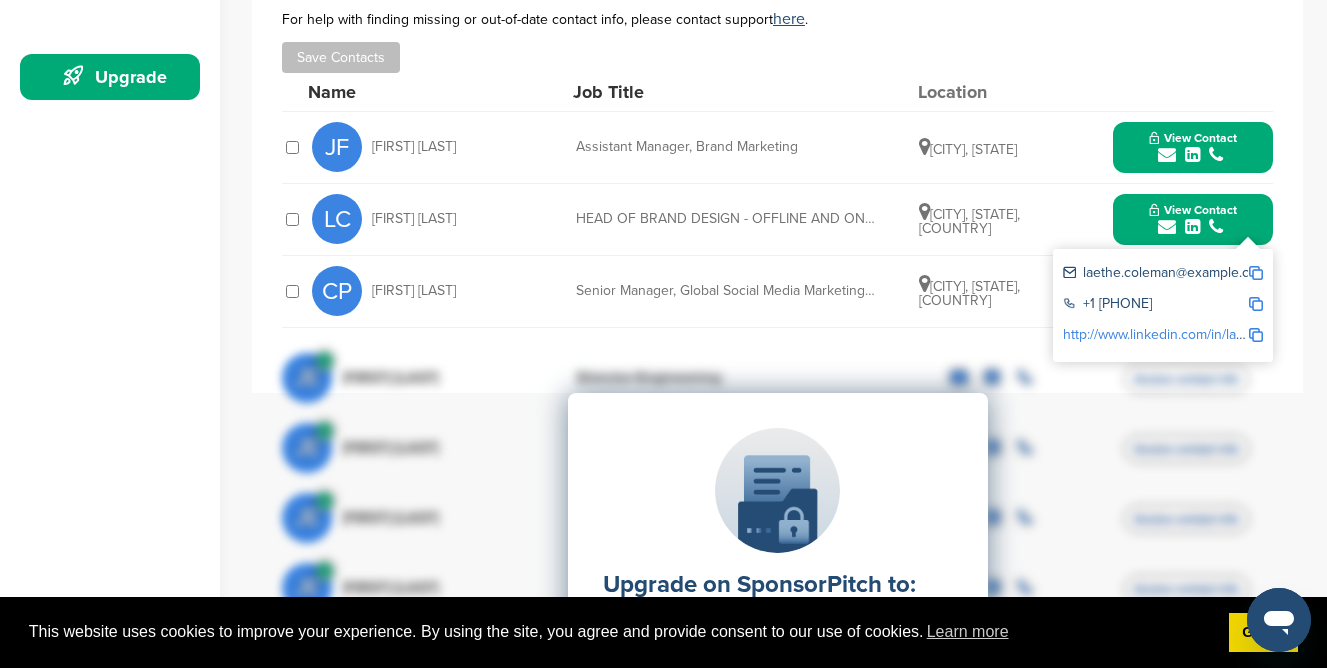 click on "http://www.linkedin.com/in/laethe-coleman-7495b223" at bounding box center [1225, 334] 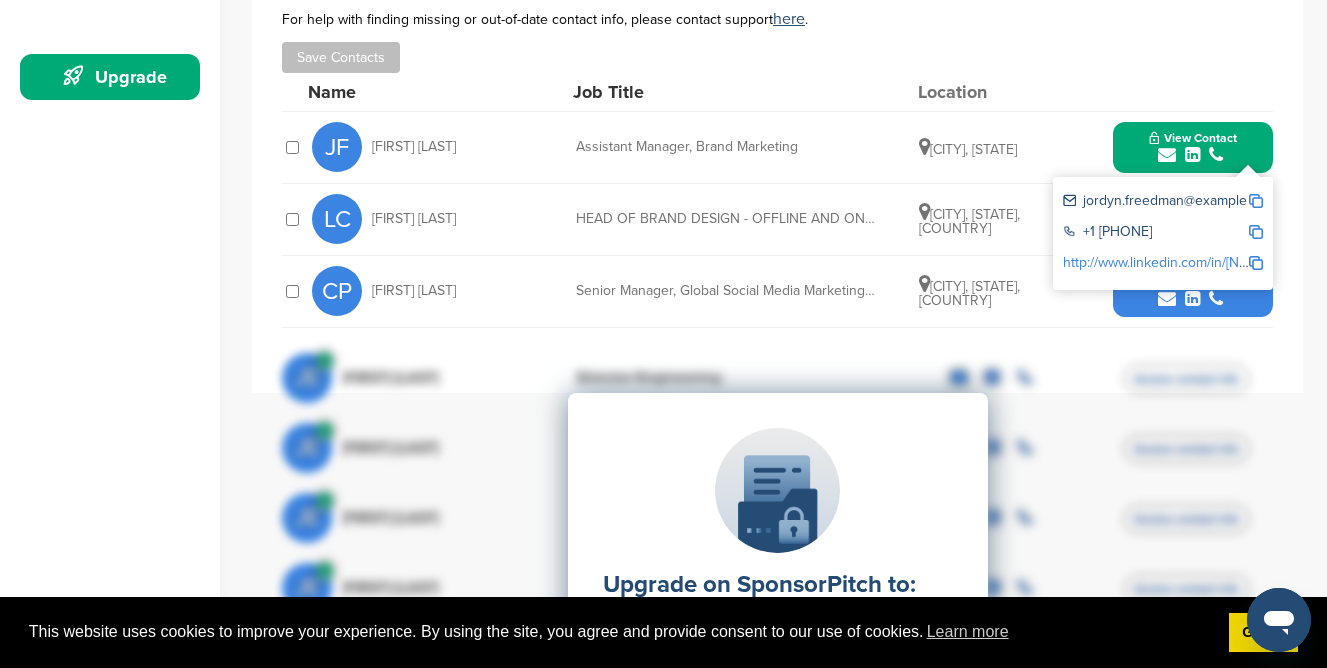 click on "http://www.linkedin.com/in/jordyn-freedman" at bounding box center (1190, 262) 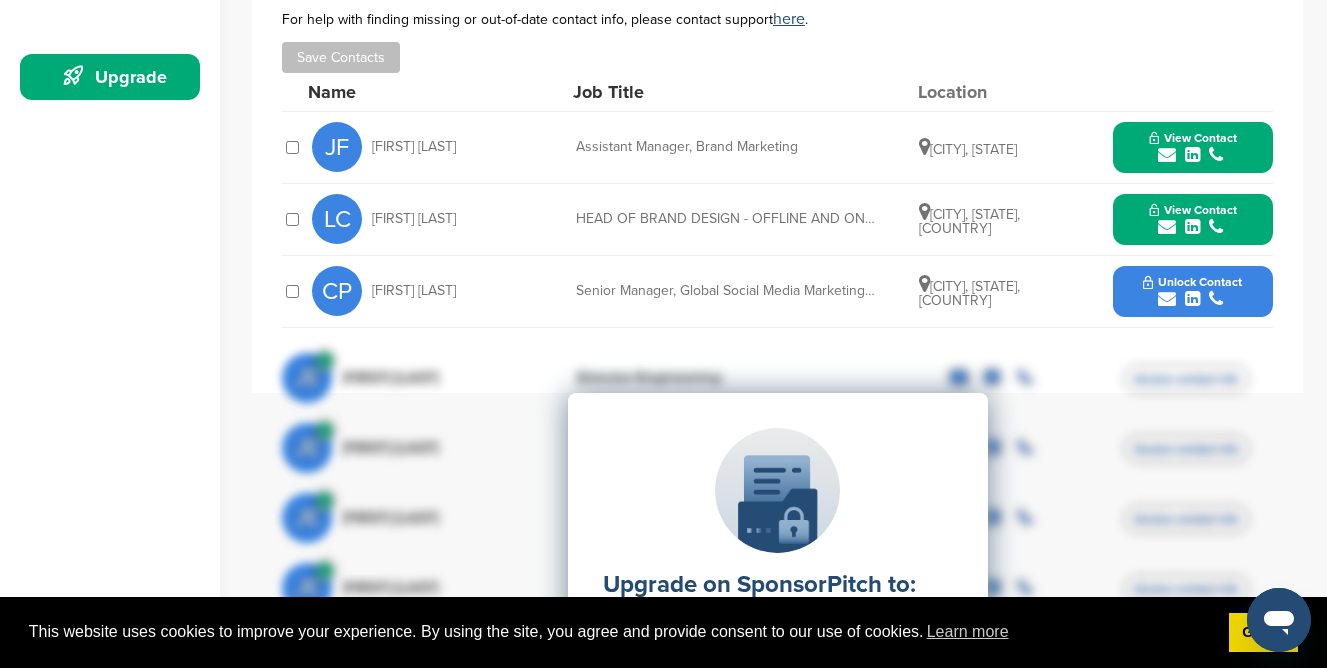 click at bounding box center (1216, 227) 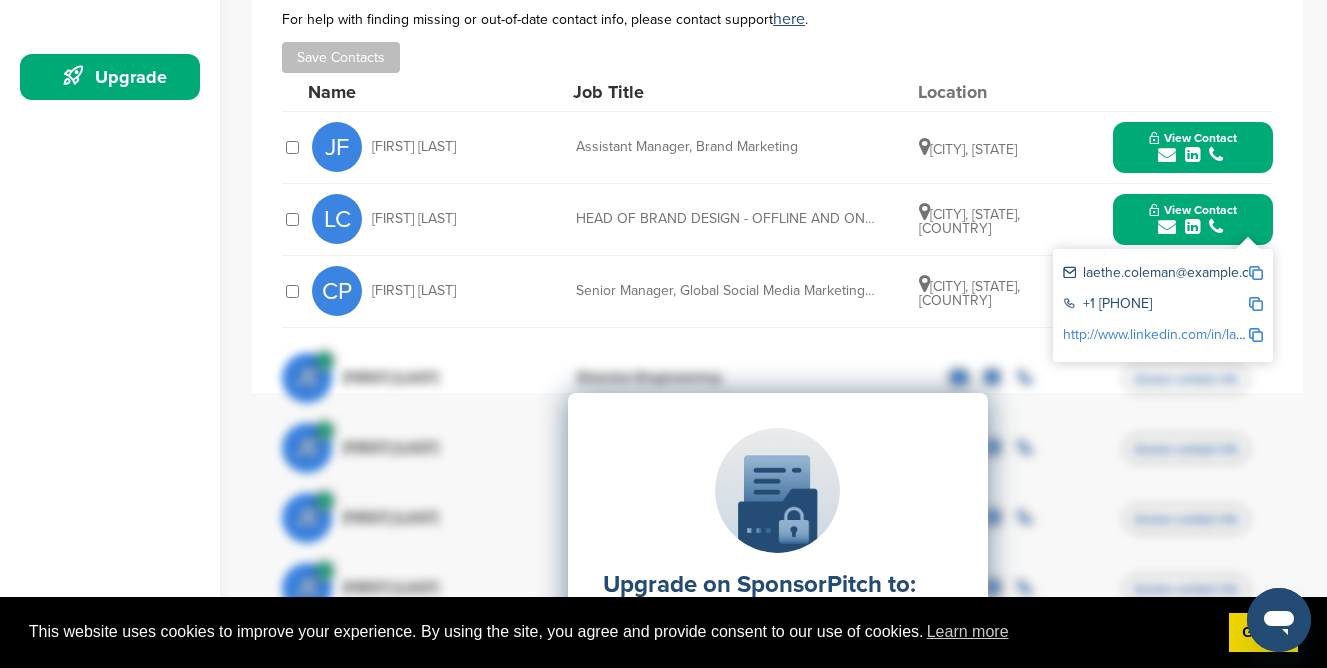 click on "http://www.linkedin.com/in/laethe-coleman-7495b223" at bounding box center (1225, 334) 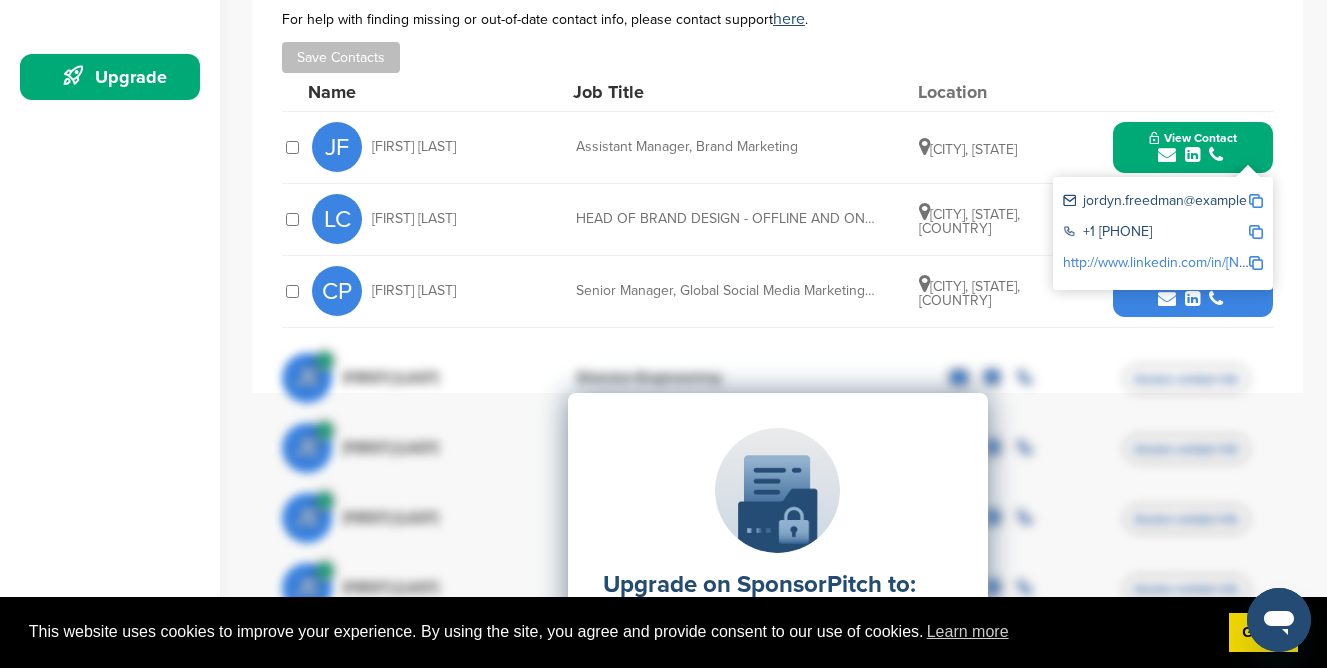 click at bounding box center [1256, 201] 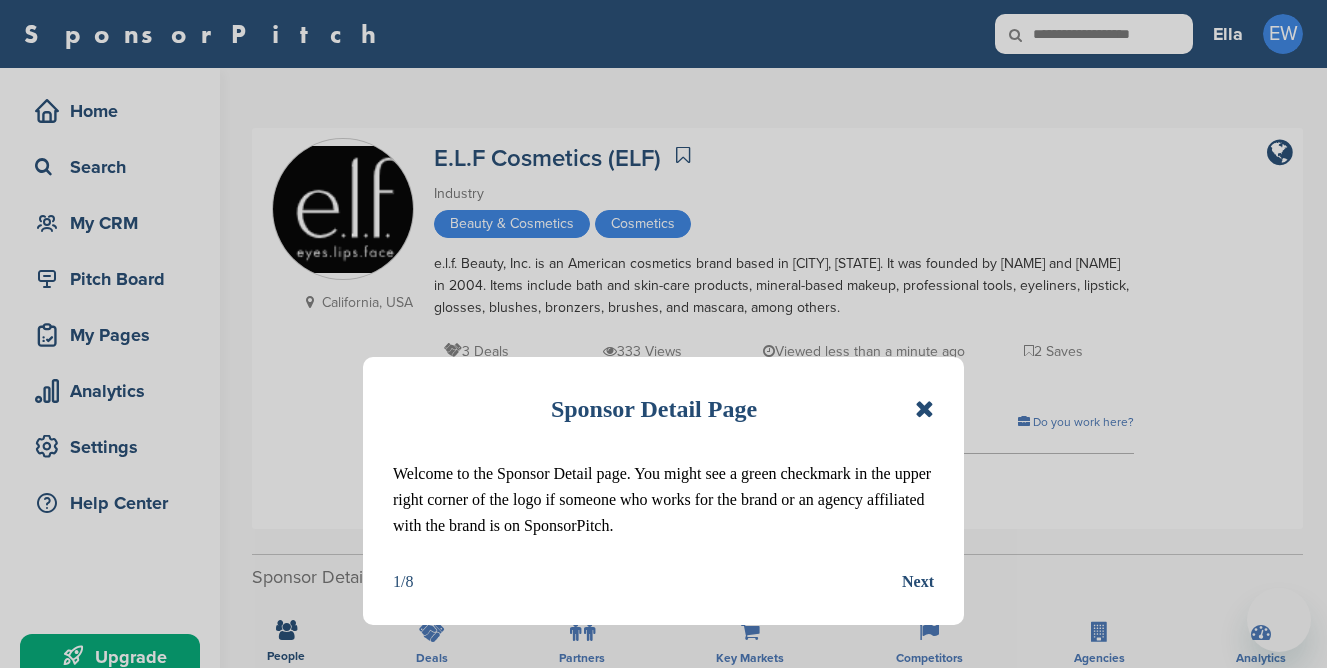 scroll, scrollTop: 0, scrollLeft: 0, axis: both 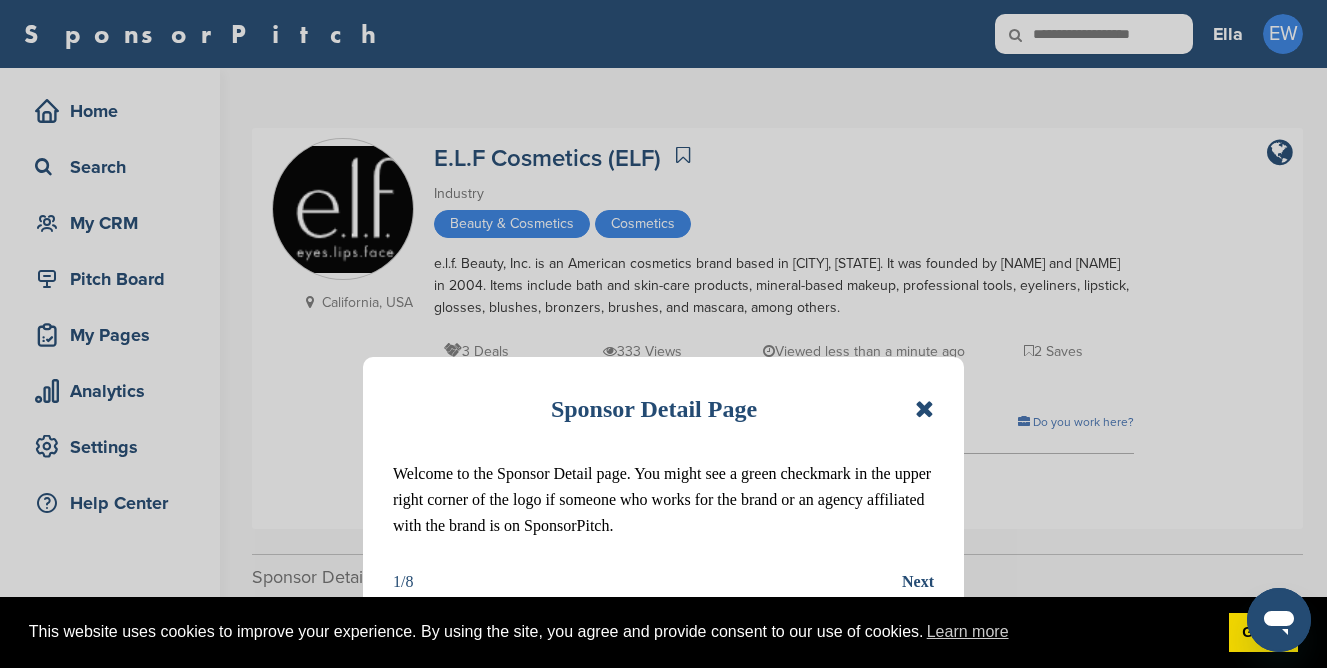 click at bounding box center (924, 409) 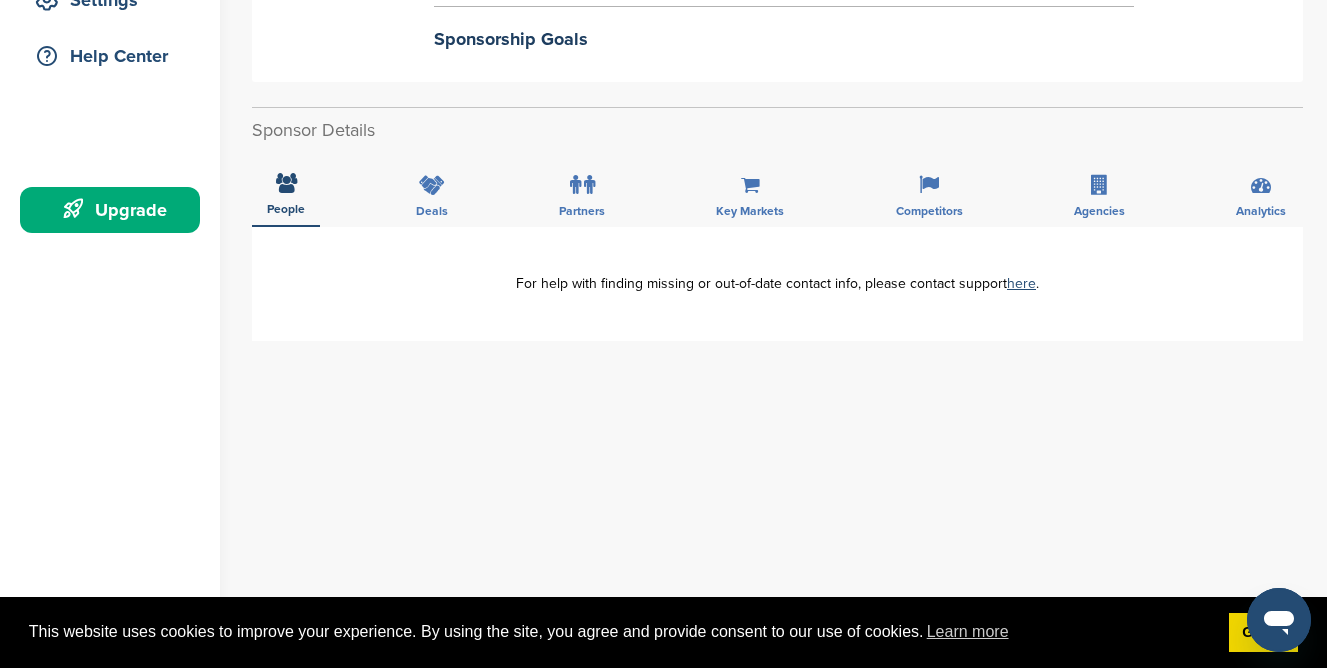 scroll, scrollTop: 446, scrollLeft: 0, axis: vertical 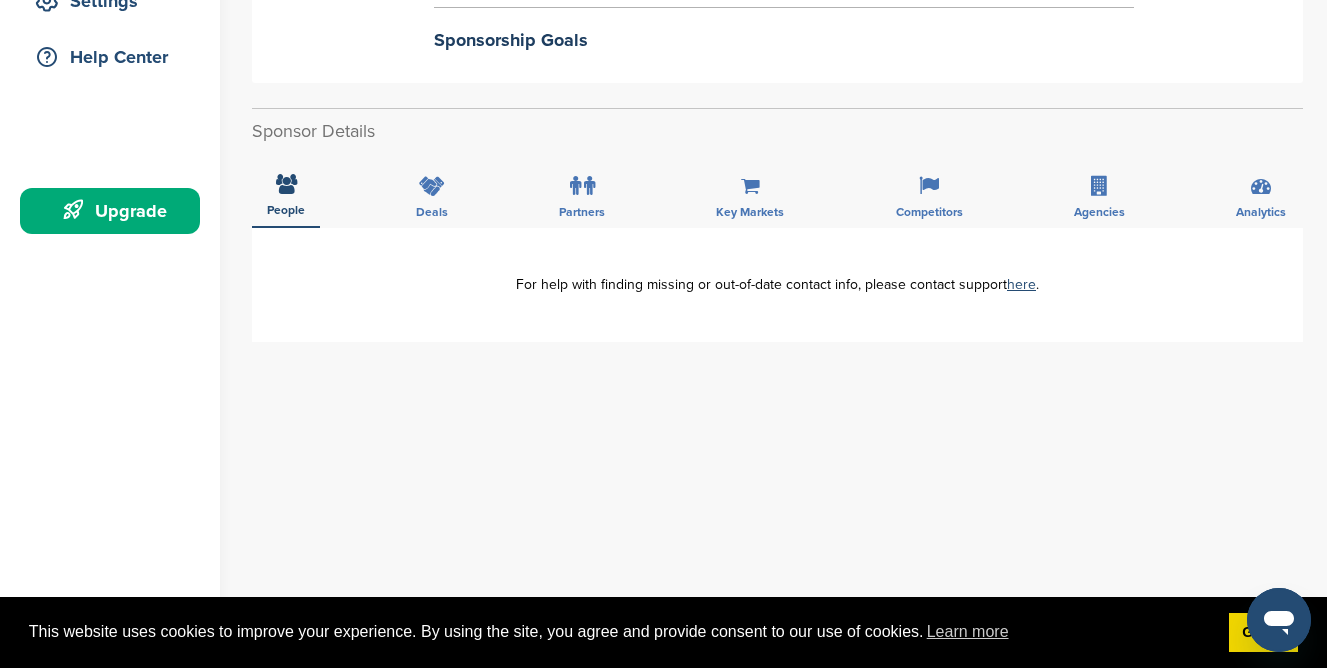 click on "For help with finding missing or out-of-date contact info, please contact support  here ." at bounding box center (777, 285) 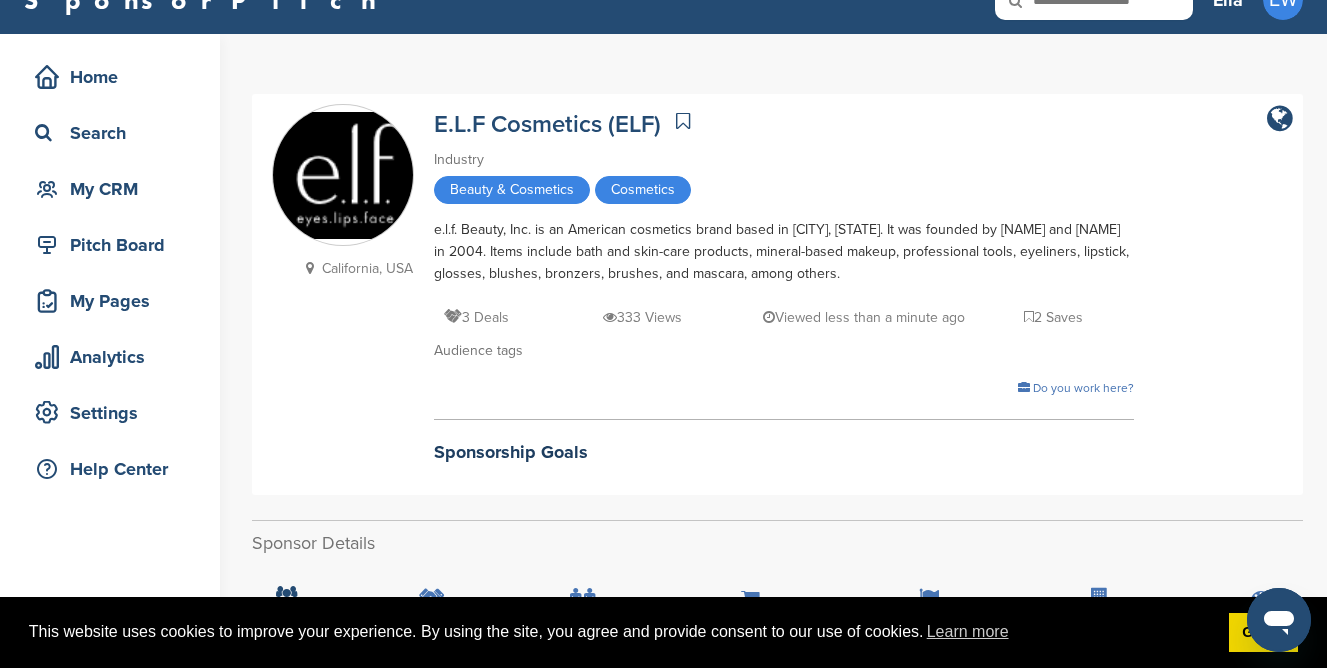 scroll, scrollTop: 32, scrollLeft: 0, axis: vertical 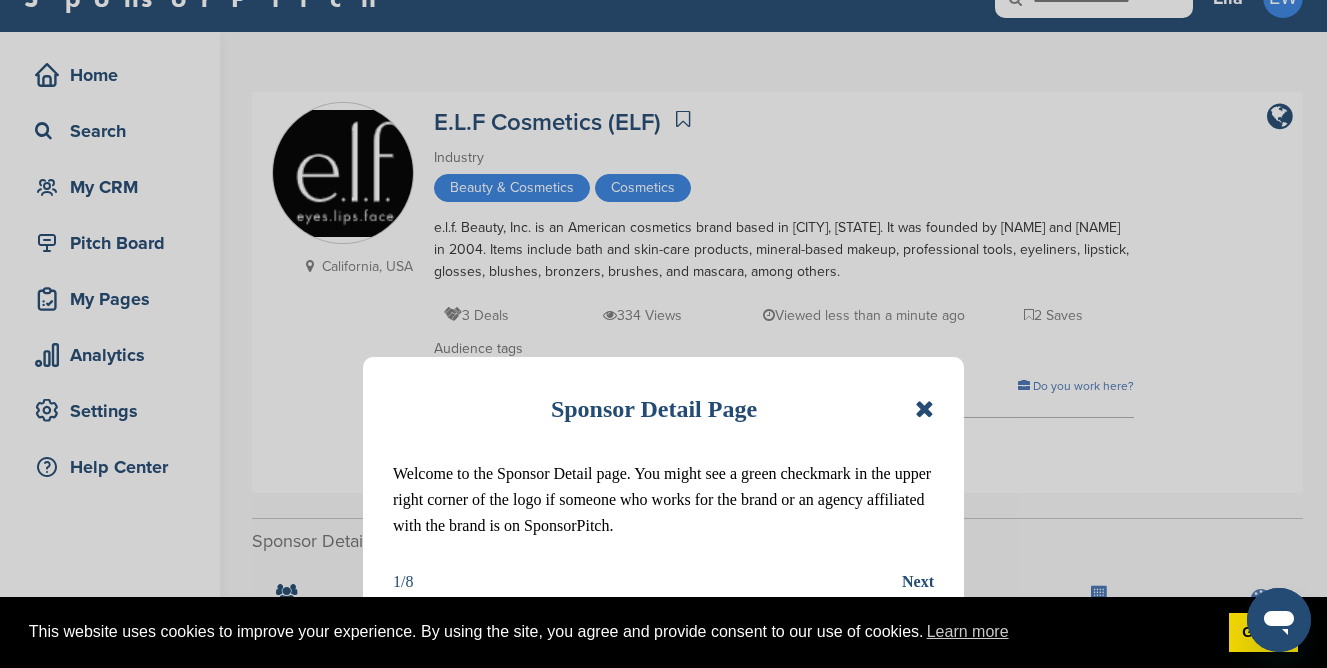 click at bounding box center (924, 409) 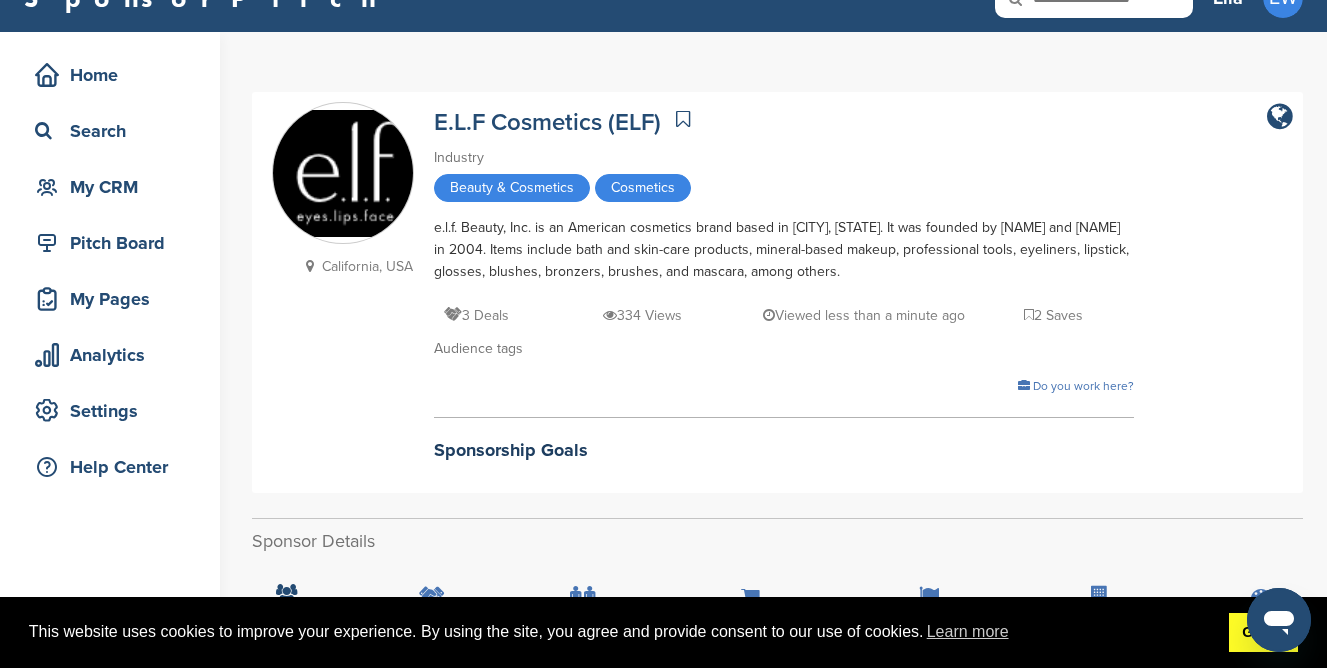 click on "Got it!" at bounding box center (1263, 633) 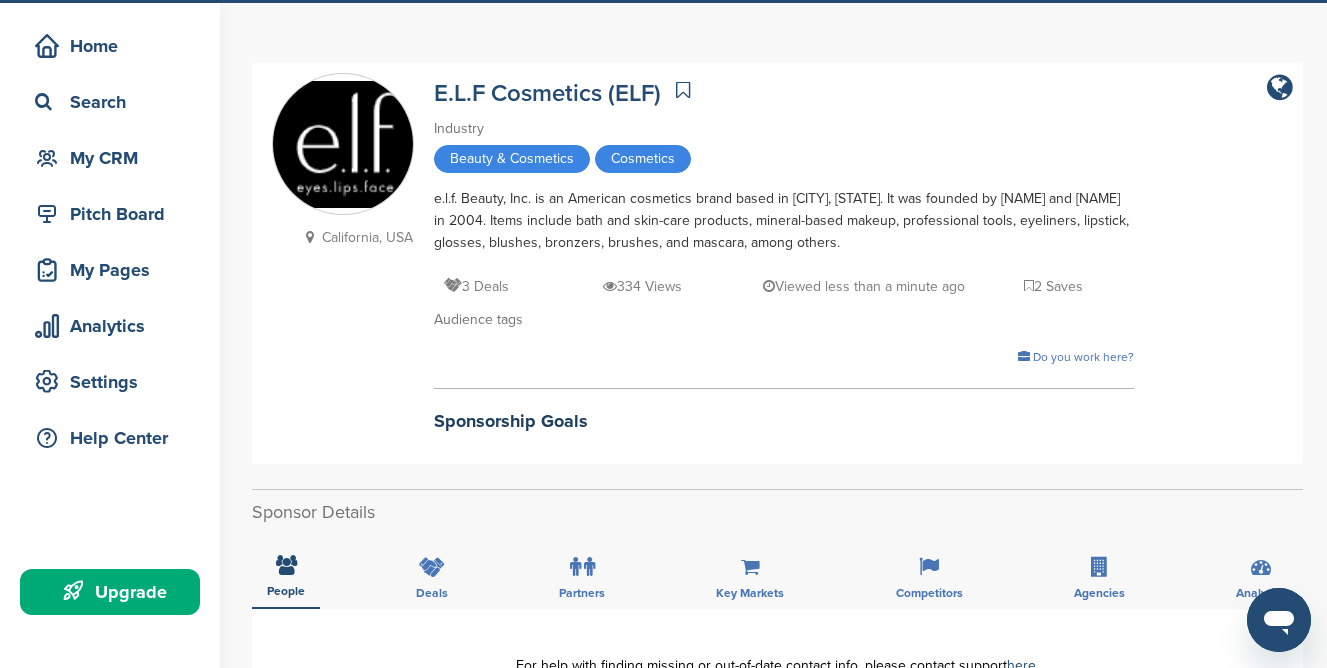 scroll, scrollTop: 0, scrollLeft: 0, axis: both 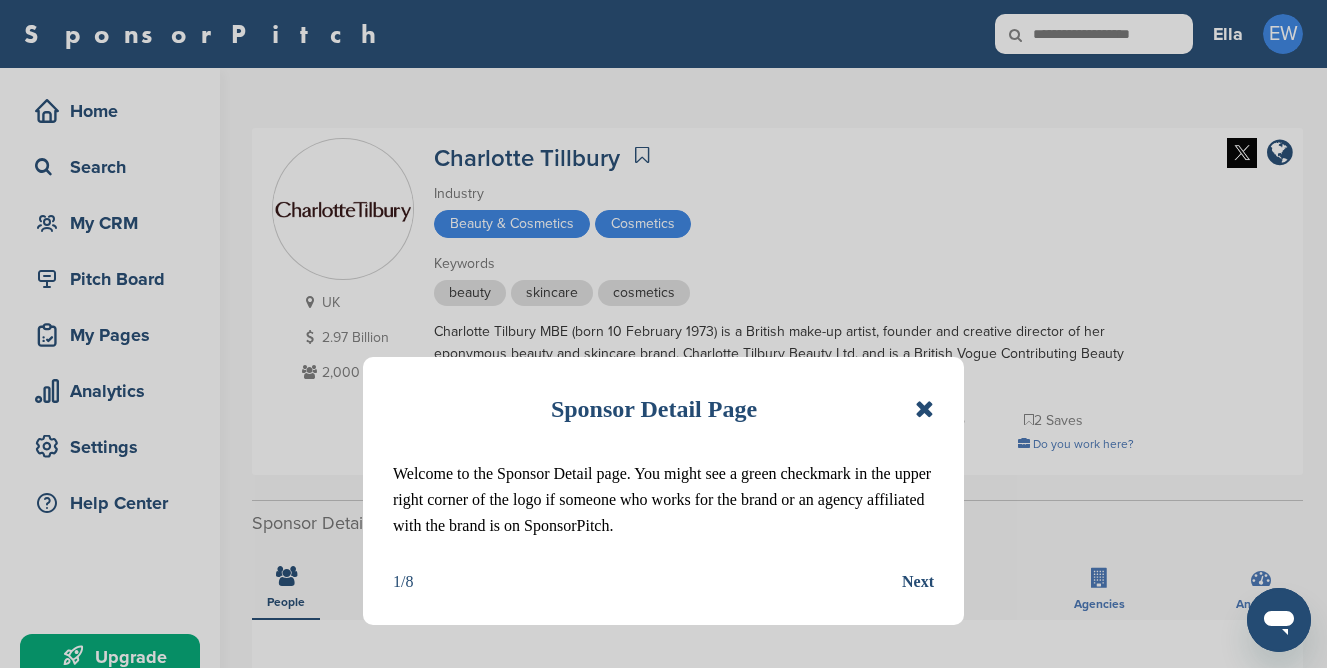 click at bounding box center [924, 409] 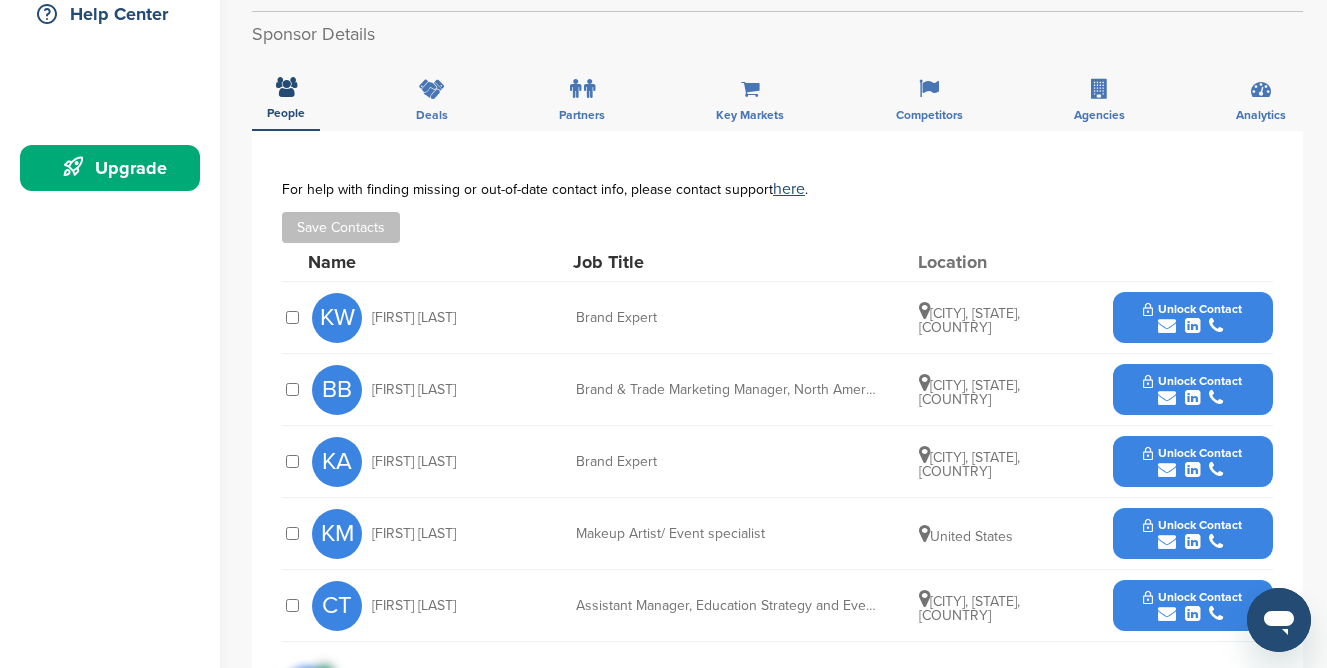 scroll, scrollTop: 538, scrollLeft: 0, axis: vertical 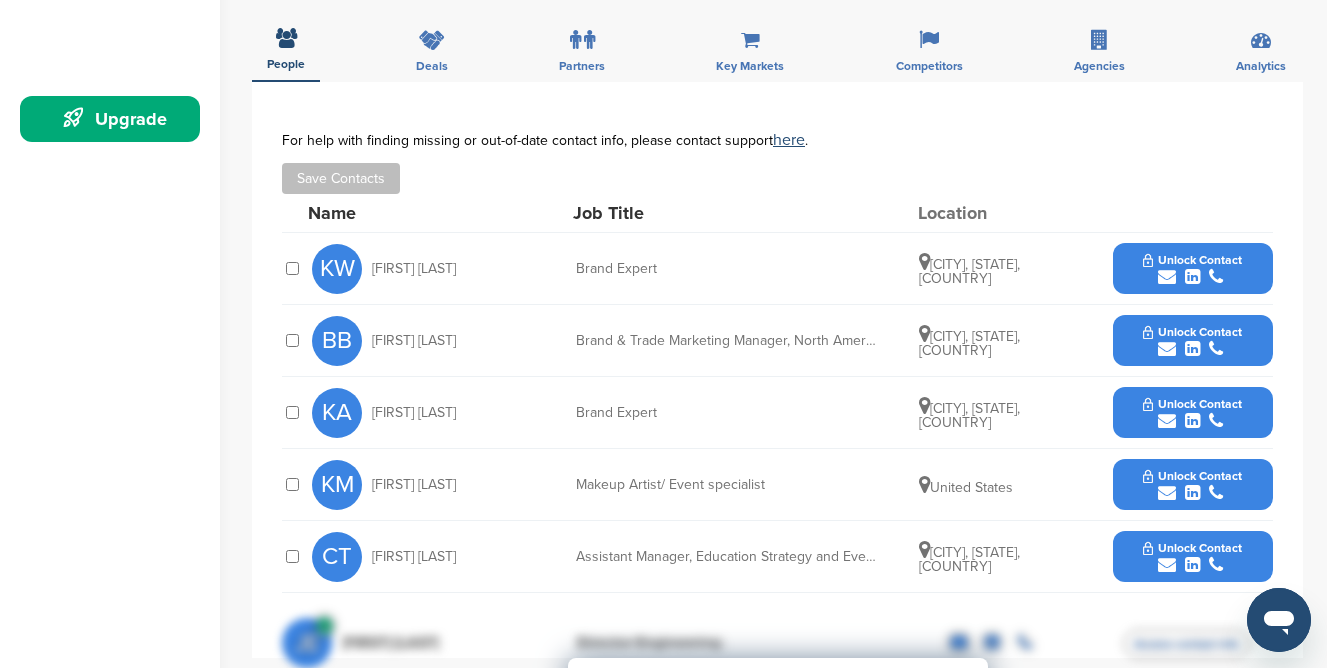 click on "Unlock Contact" at bounding box center (1192, 260) 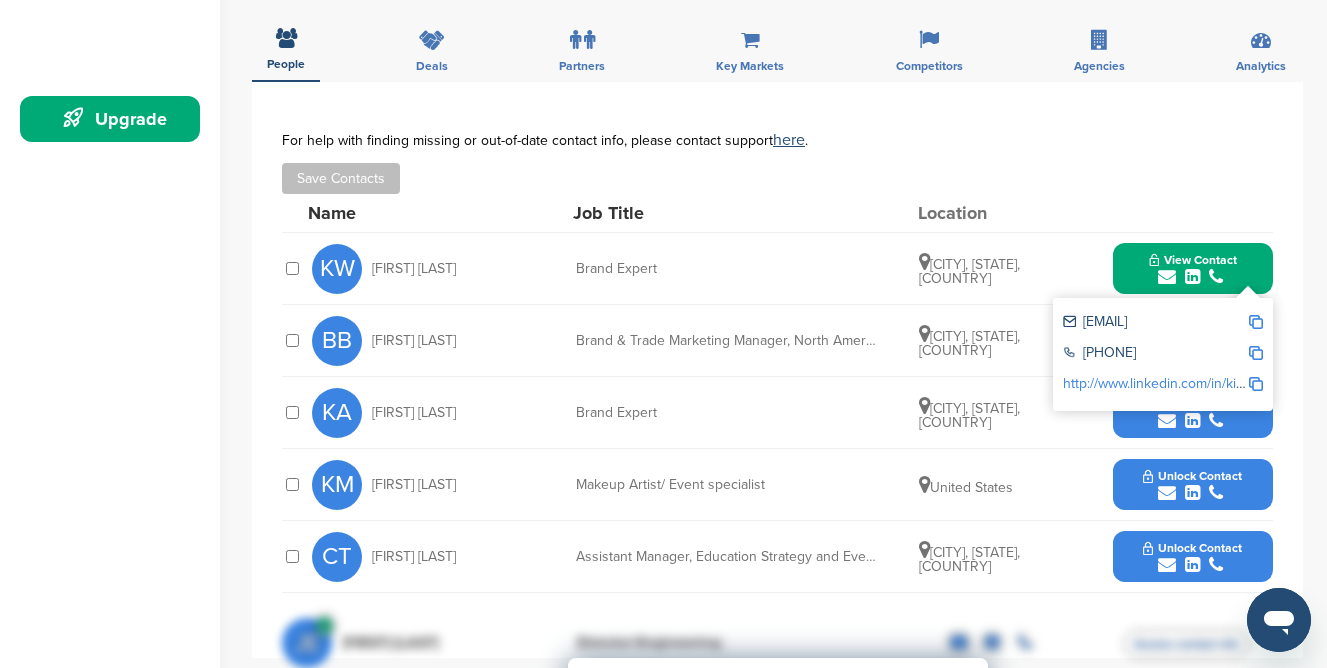 click on "For help with finding missing or out-of-date contact info, please contact support  here .
Save Contacts" at bounding box center [777, 163] 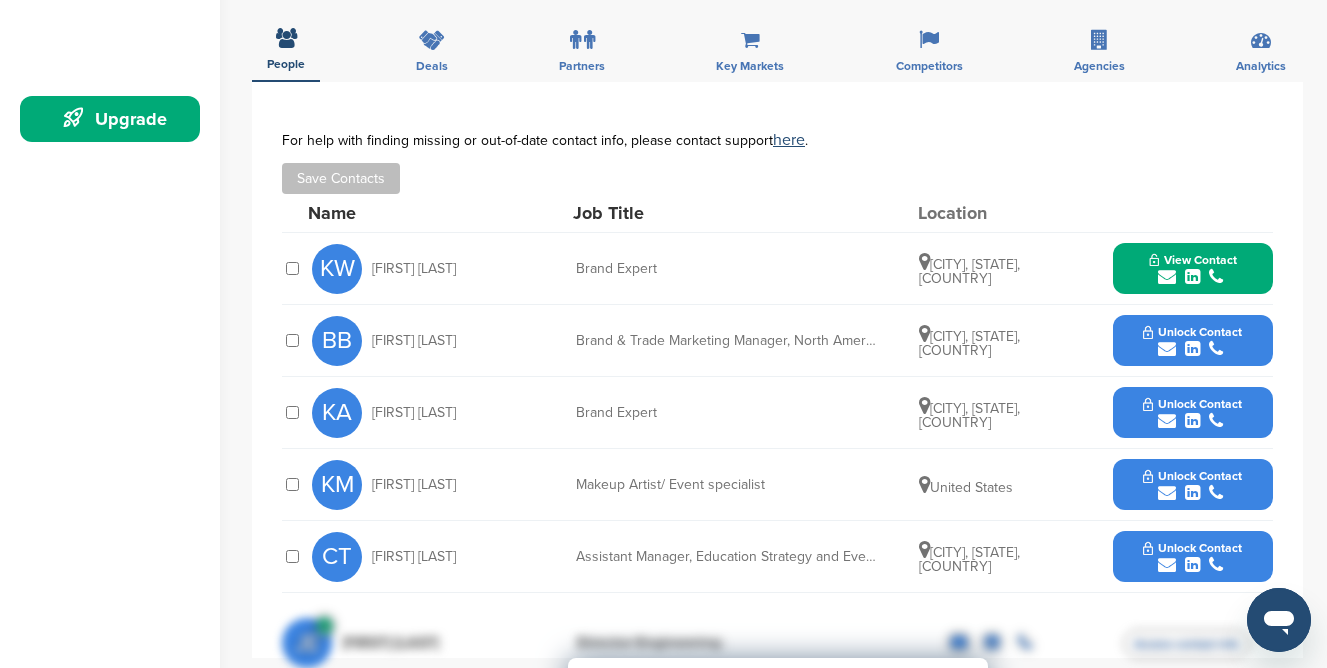 click on "Unlock Contact" at bounding box center (1192, 332) 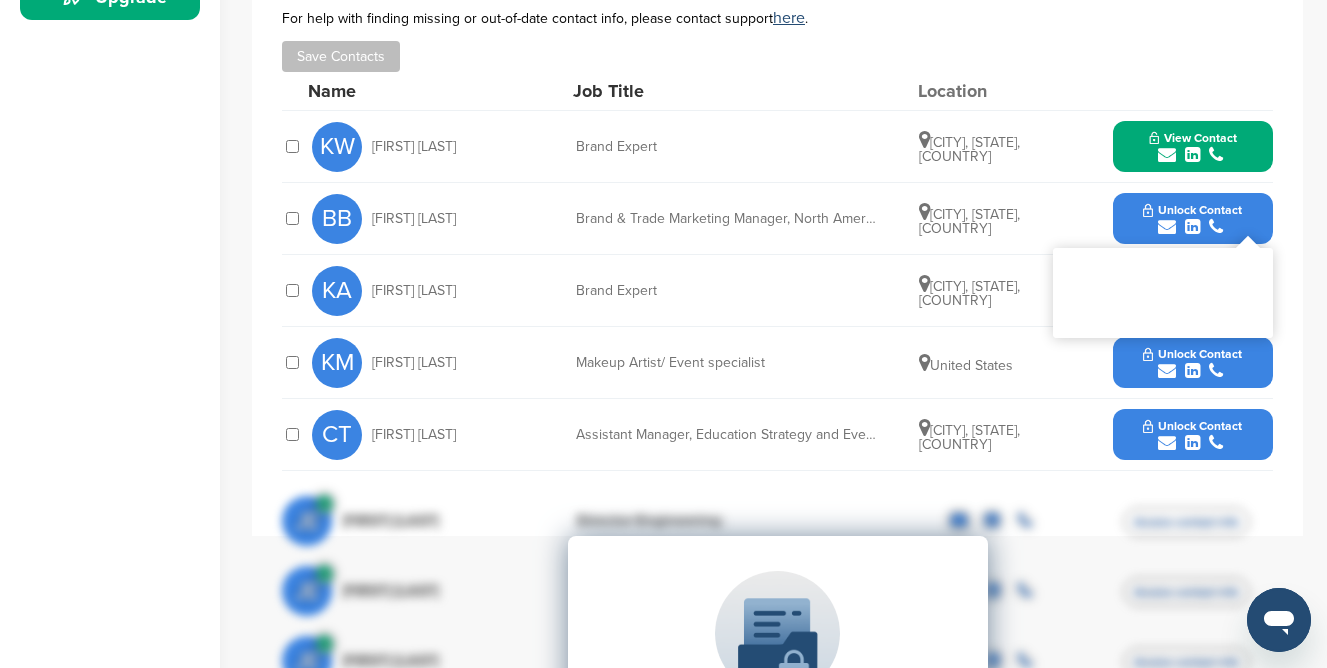 scroll, scrollTop: 669, scrollLeft: 0, axis: vertical 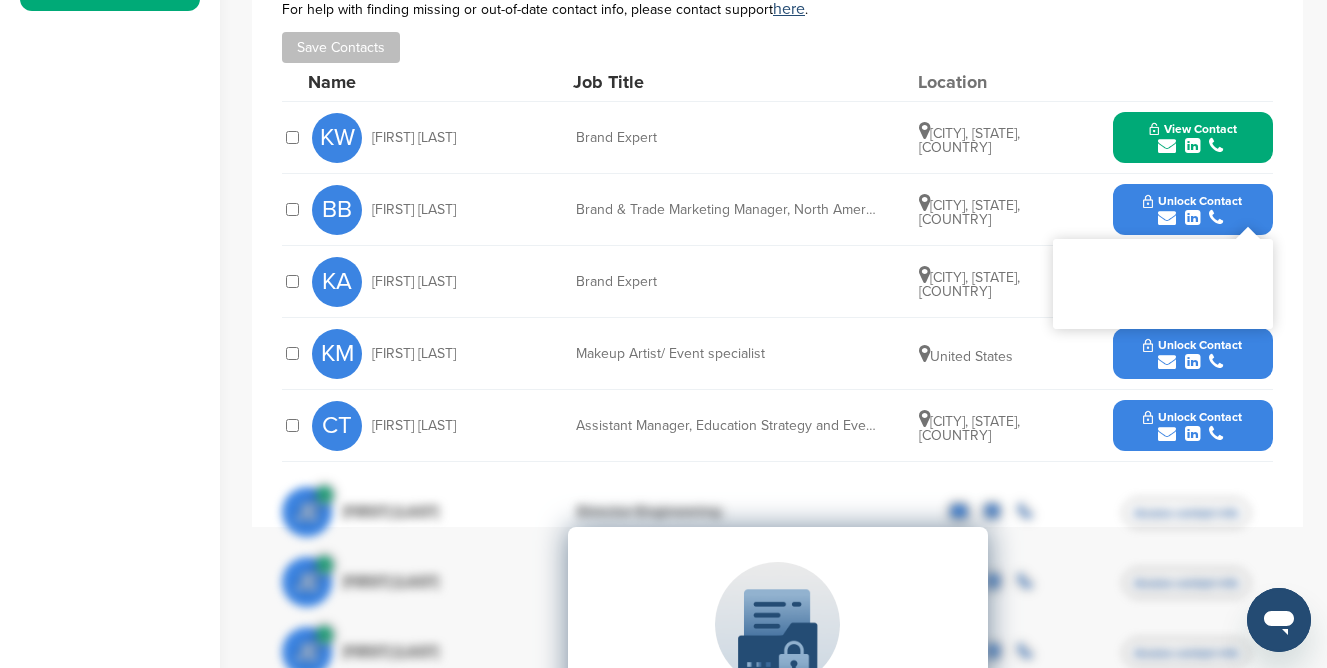 click on "Unlock Contact" at bounding box center (1192, 201) 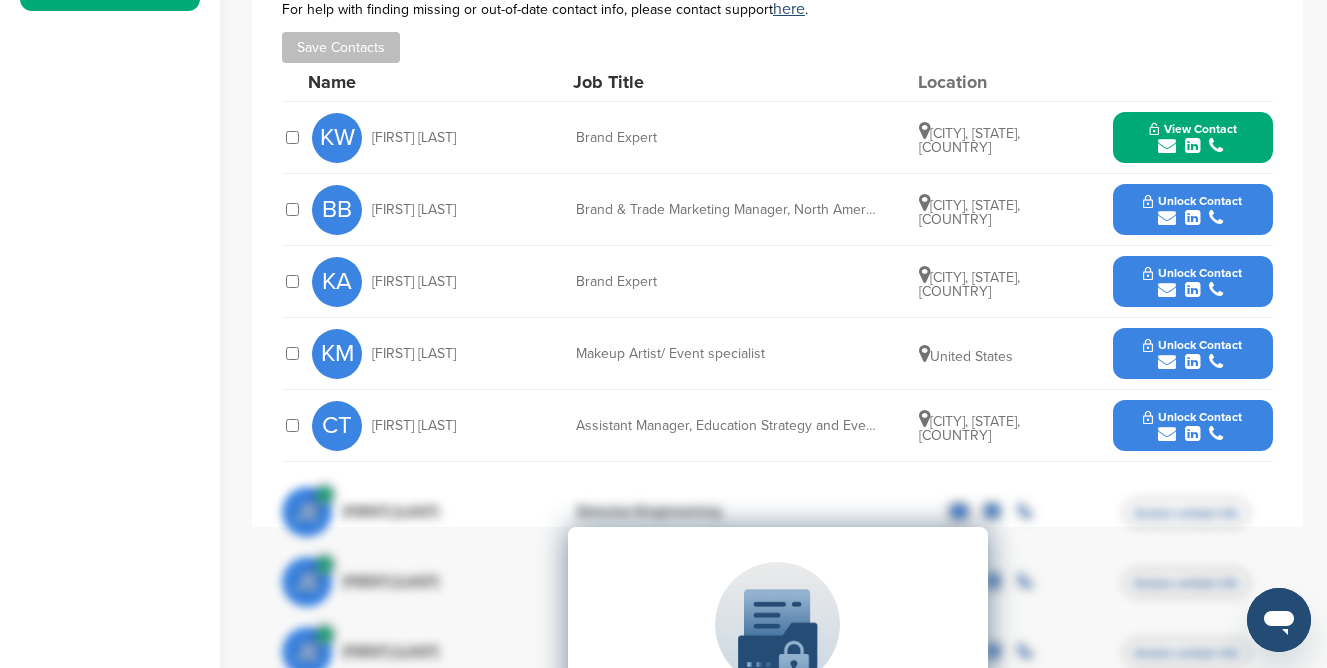 click on "Unlock Contact" at bounding box center [1192, 201] 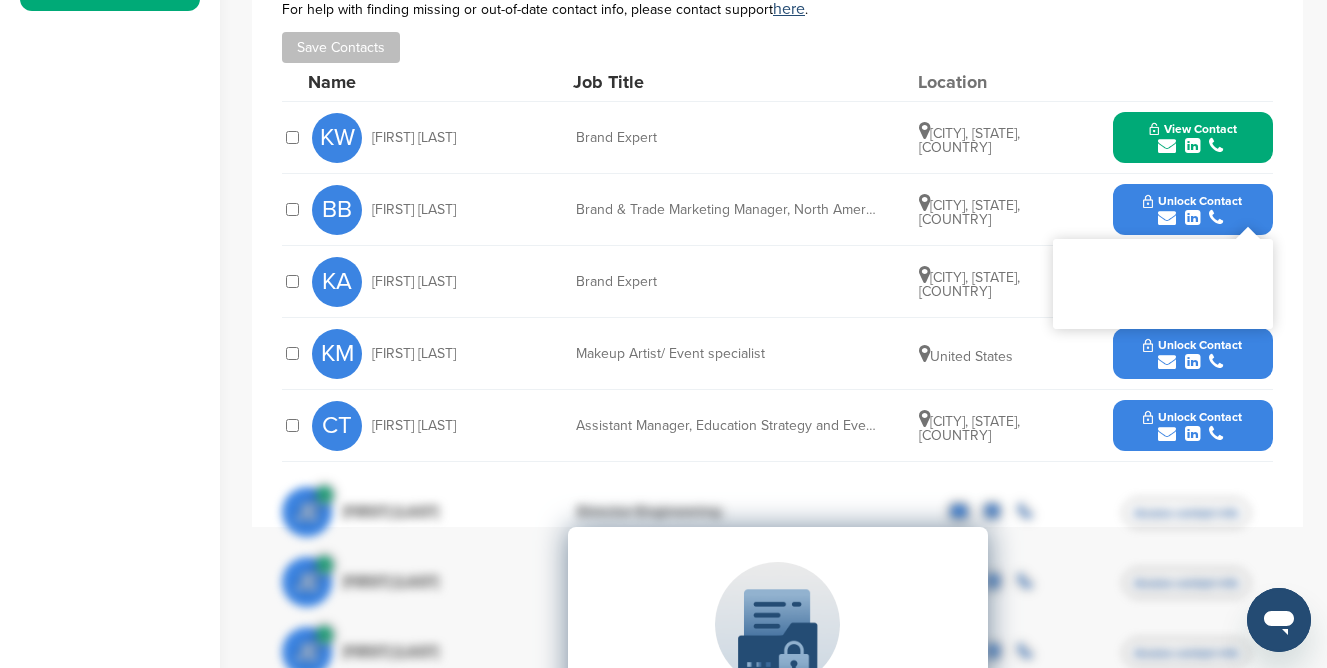 click on "You have unlocked the maximum number of profiles this month. Change your subscription plan to access more profiles." at bounding box center (1163, 284) 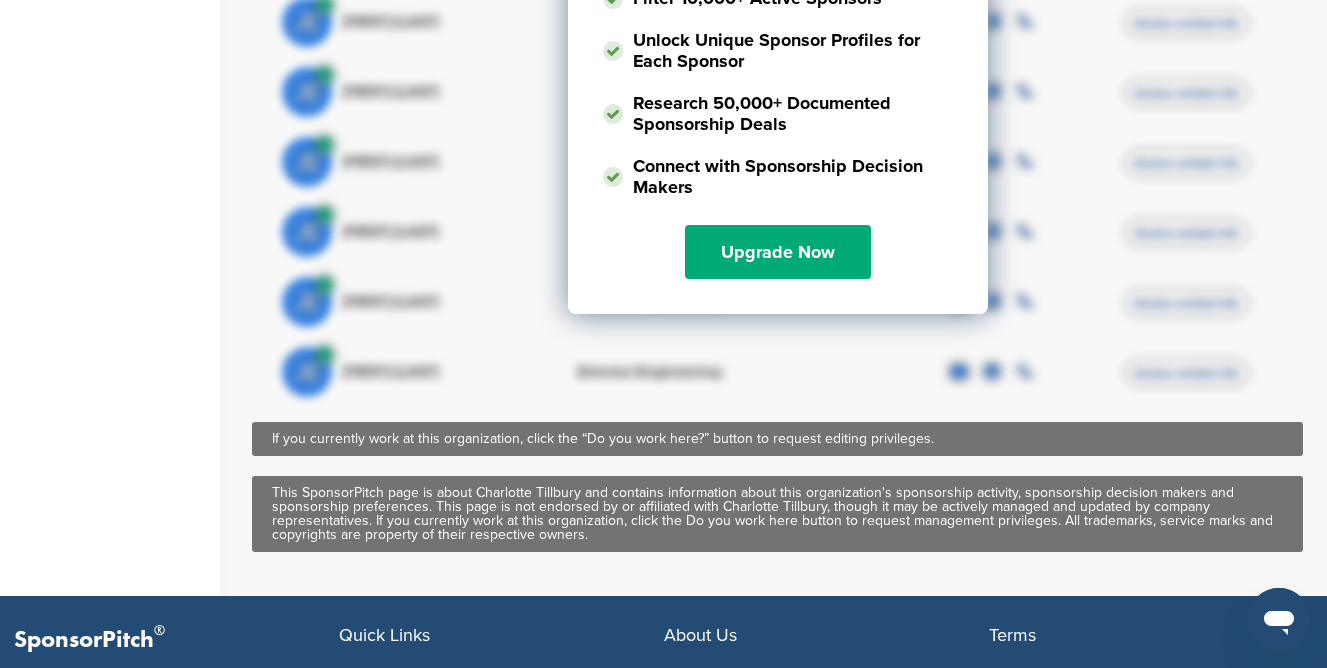 scroll, scrollTop: 1457, scrollLeft: 0, axis: vertical 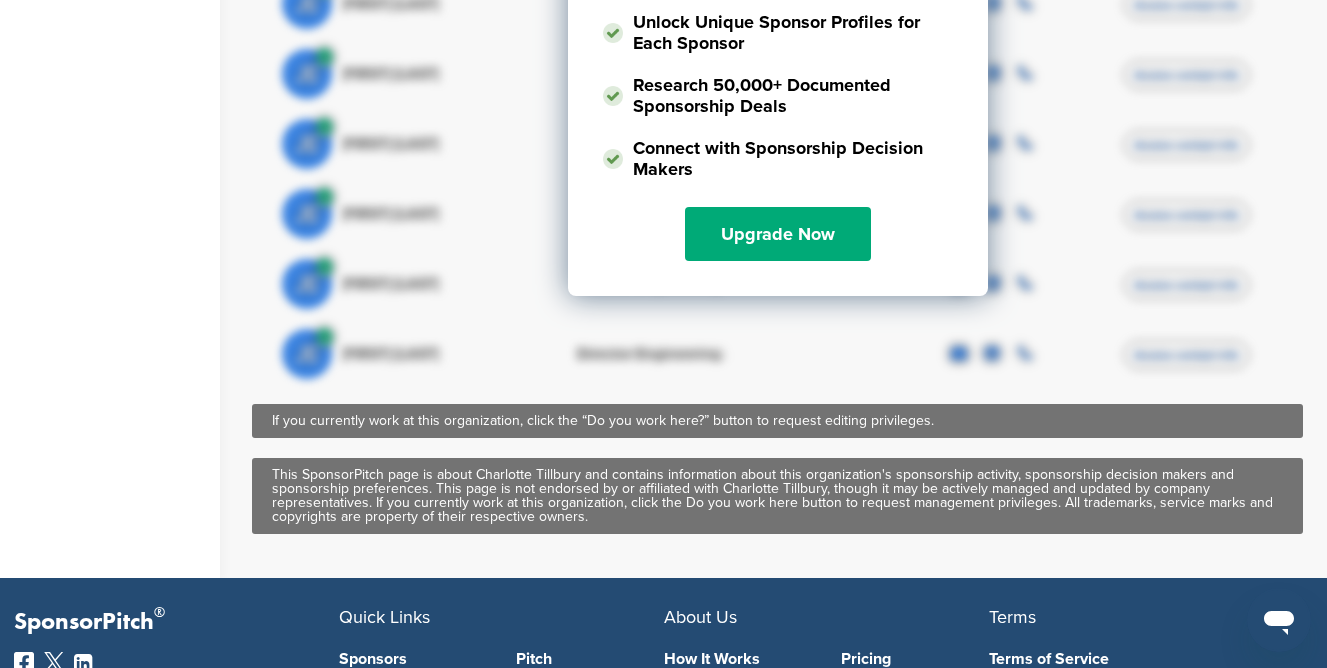 click on "This SponsorPitch page is about Charlotte Tillbury and contains information about this organization's sponsorship activity, sponsorship decision makers and sponsorship preferences. This page is not endorsed by or affiliated with Charlotte Tillbury, though it may be actively managed and updated by company representatives. If you currently work at this organization, click the Do you work here button to request management privileges. All trademarks, service marks and copyrights are property of their respective owners." at bounding box center (777, 496) 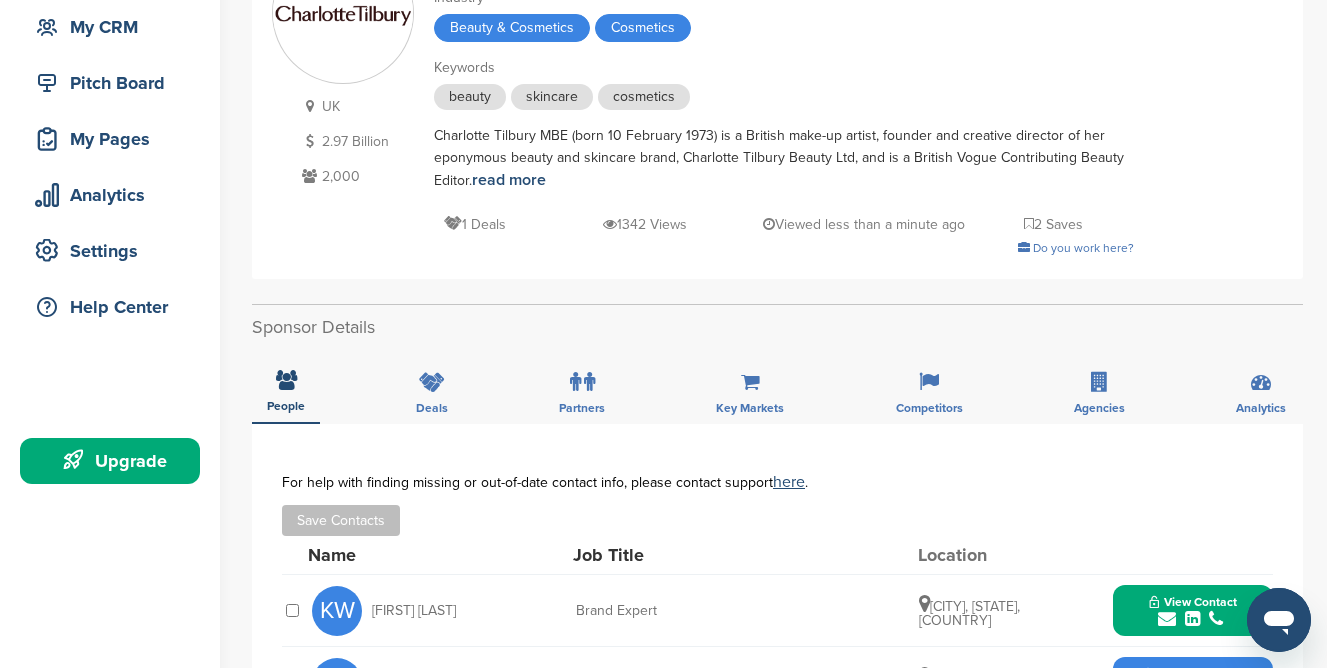 scroll, scrollTop: 200, scrollLeft: 0, axis: vertical 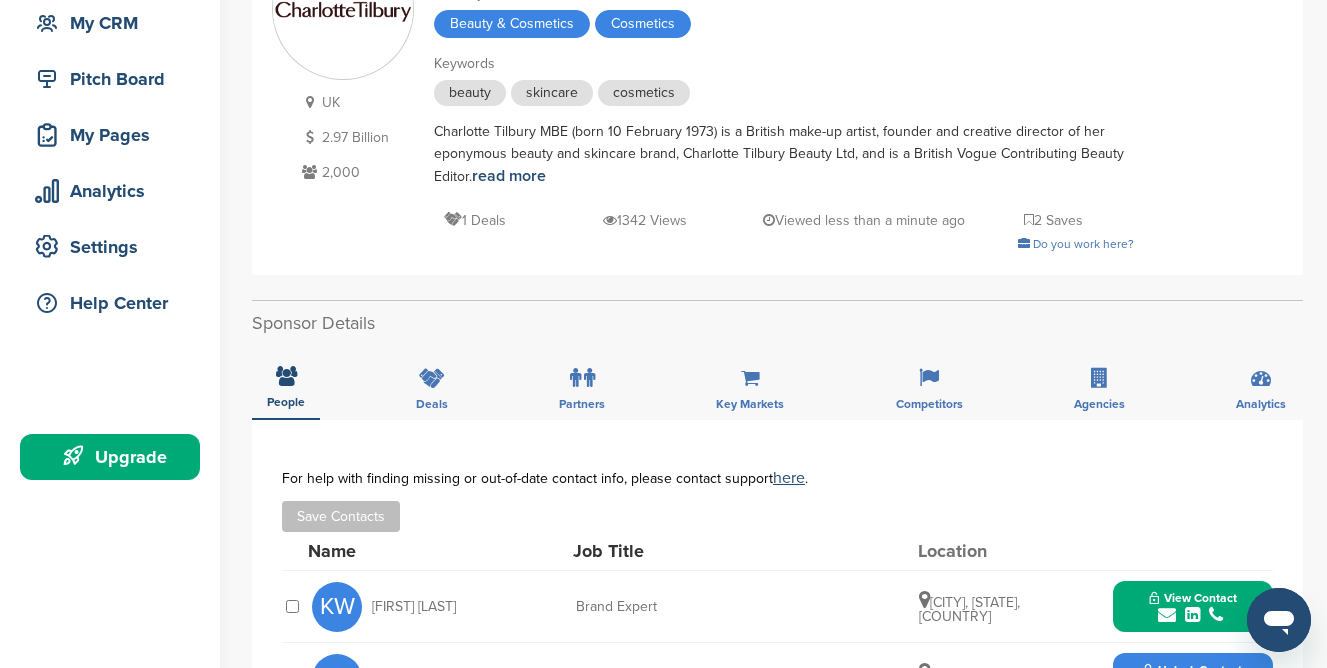 click on "View Contact" at bounding box center [1193, 598] 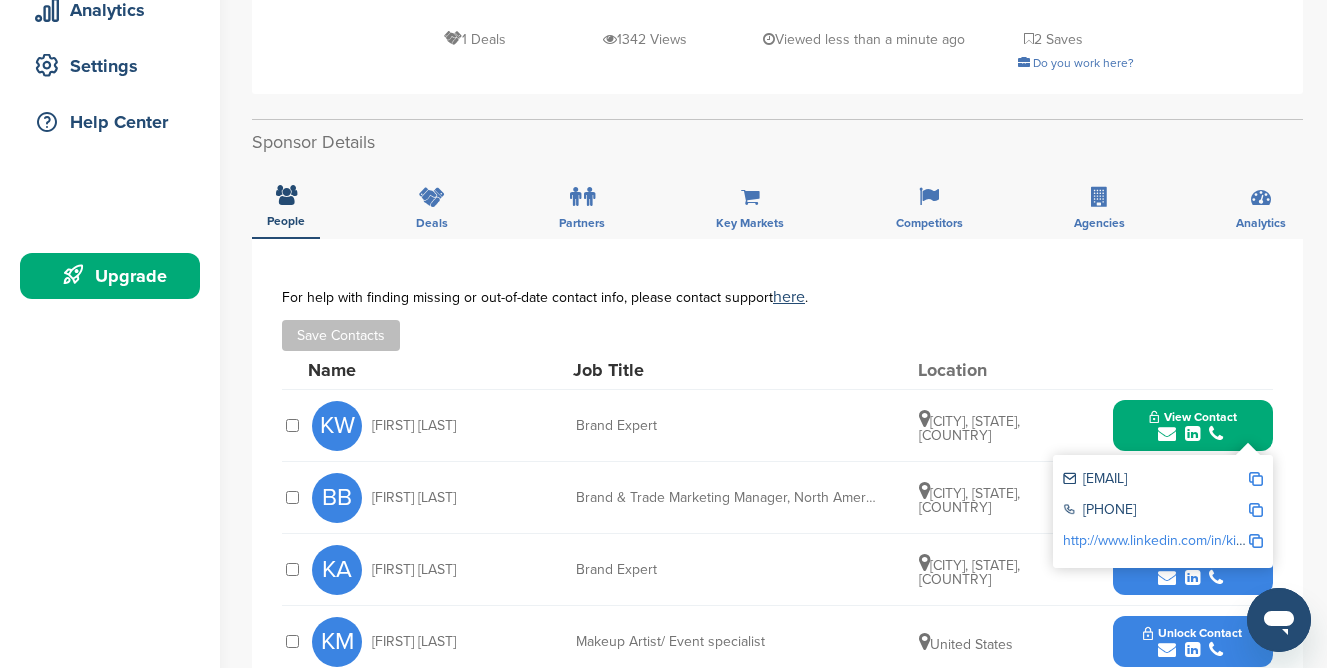 scroll, scrollTop: 423, scrollLeft: 0, axis: vertical 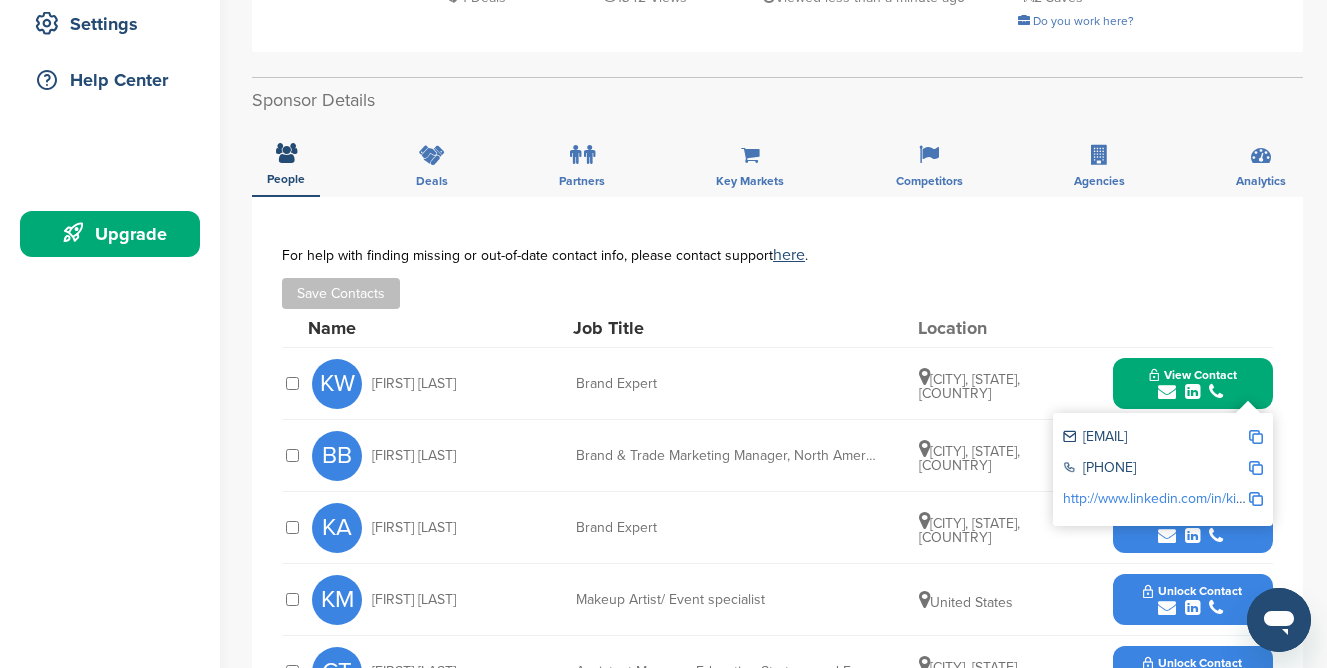 click on "View Contact" at bounding box center [1193, 384] 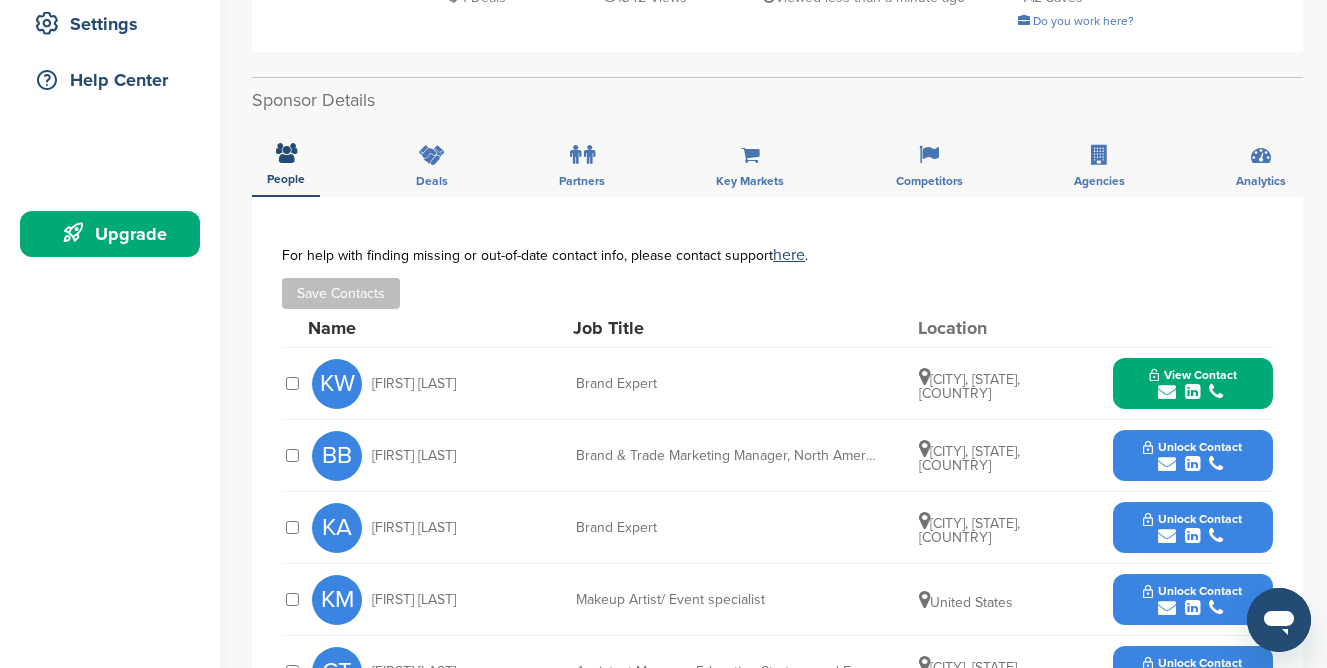 click at bounding box center (1192, 464) 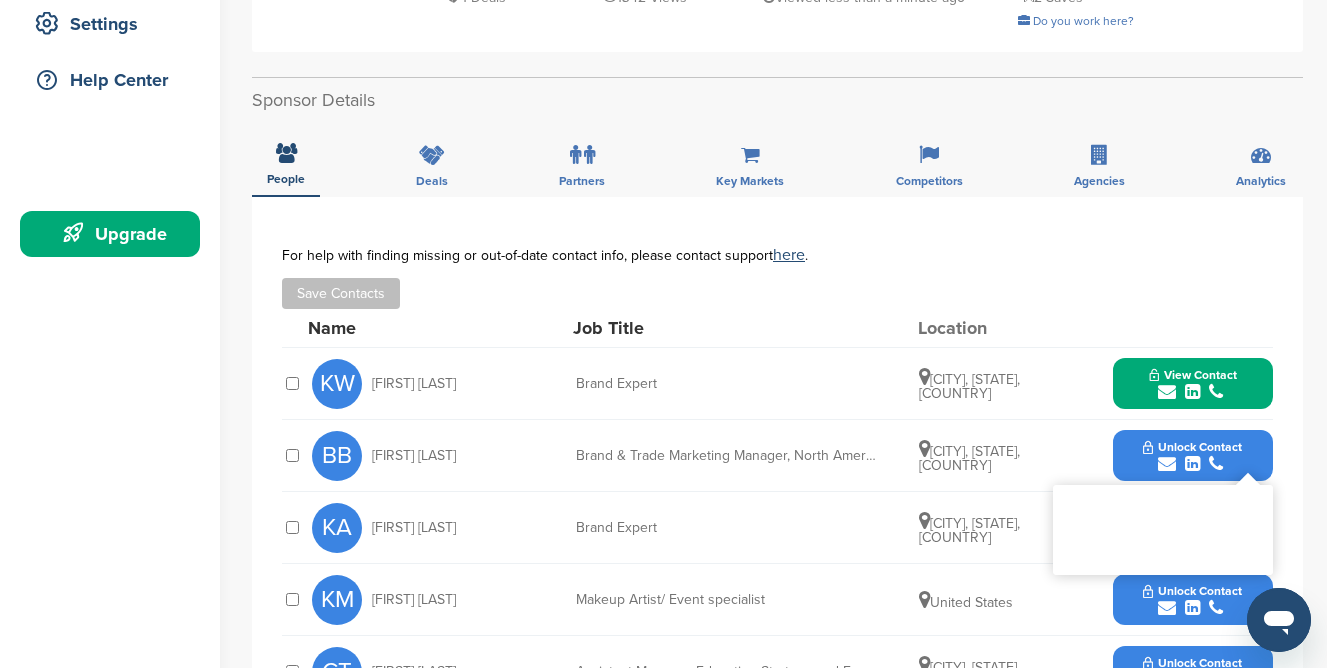 click at bounding box center [1192, 464] 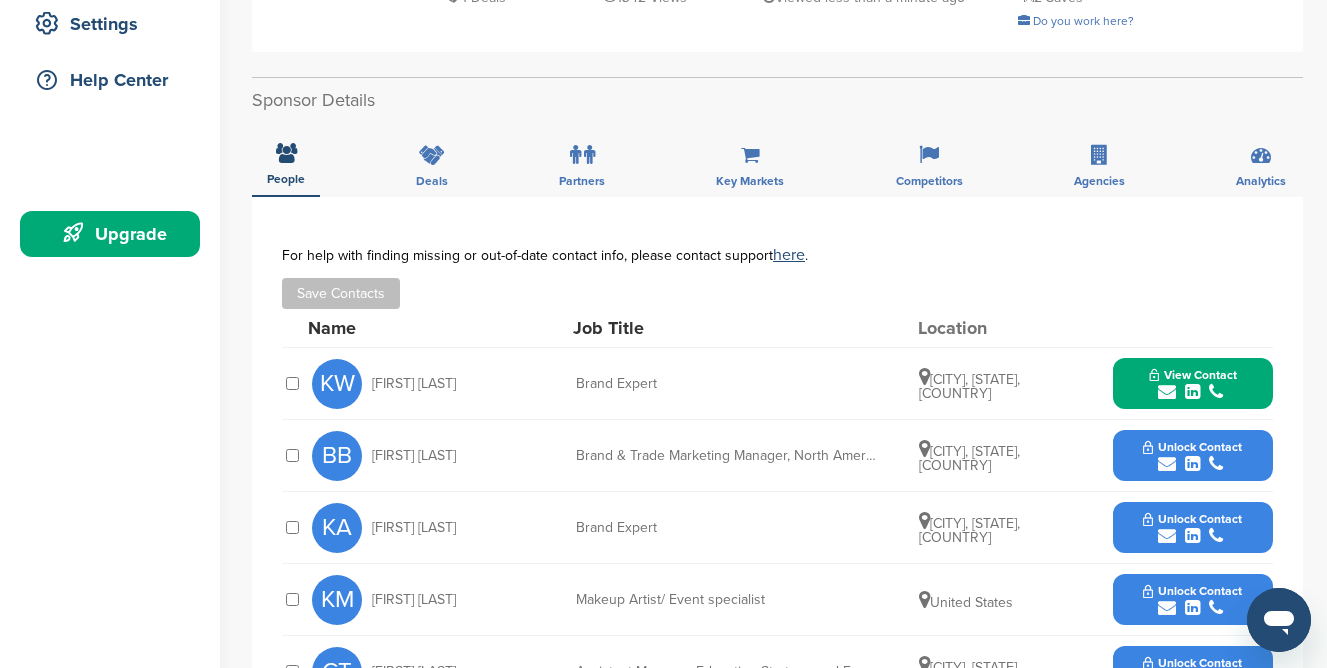 click at bounding box center [1192, 464] 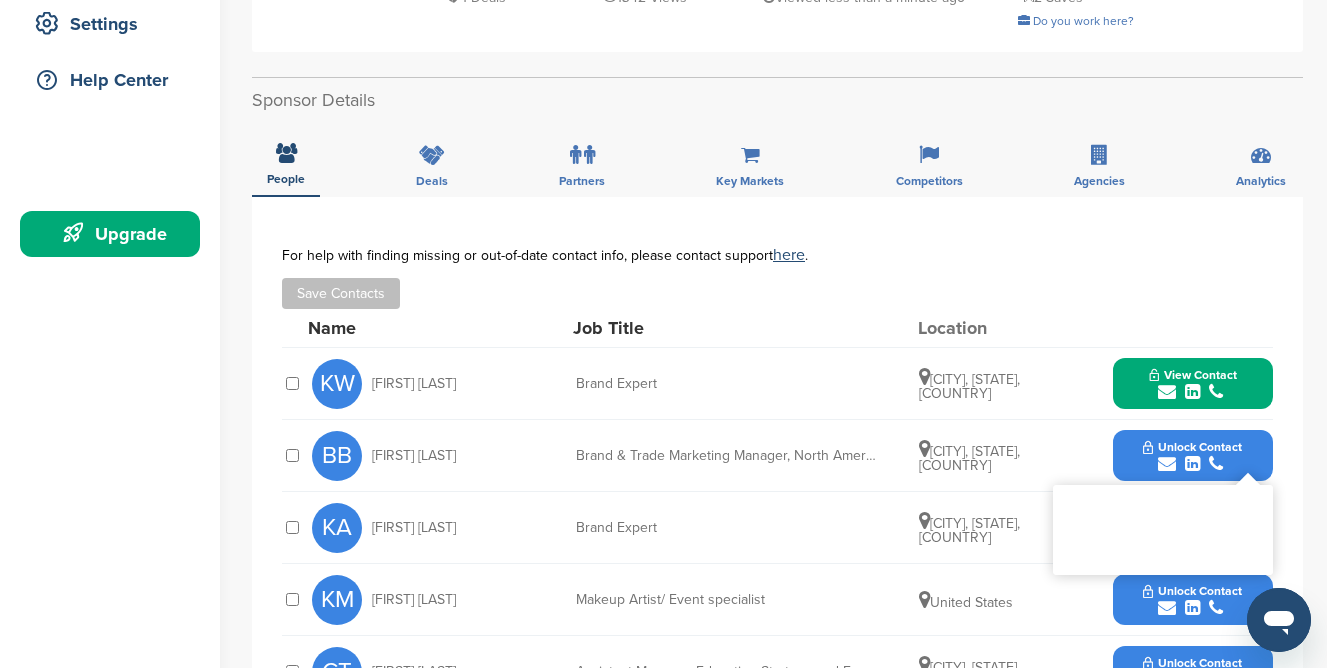 click at bounding box center (1192, 464) 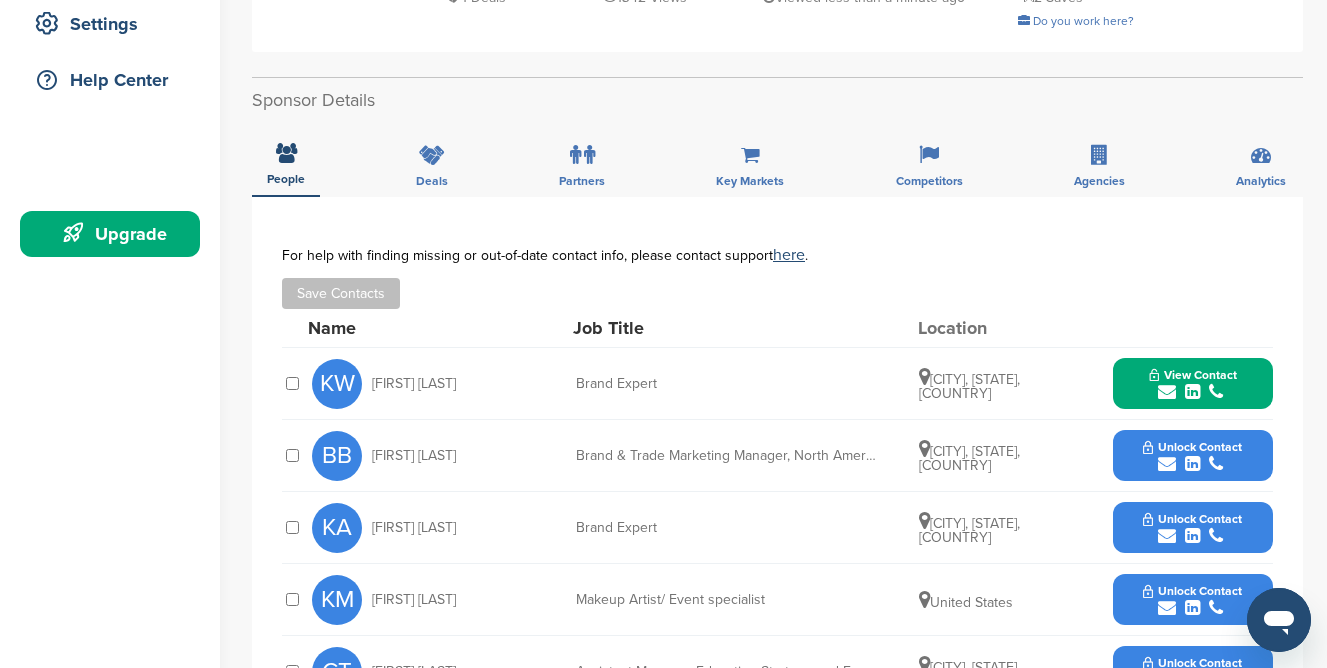 click on "Unlock Contact" at bounding box center (1192, 447) 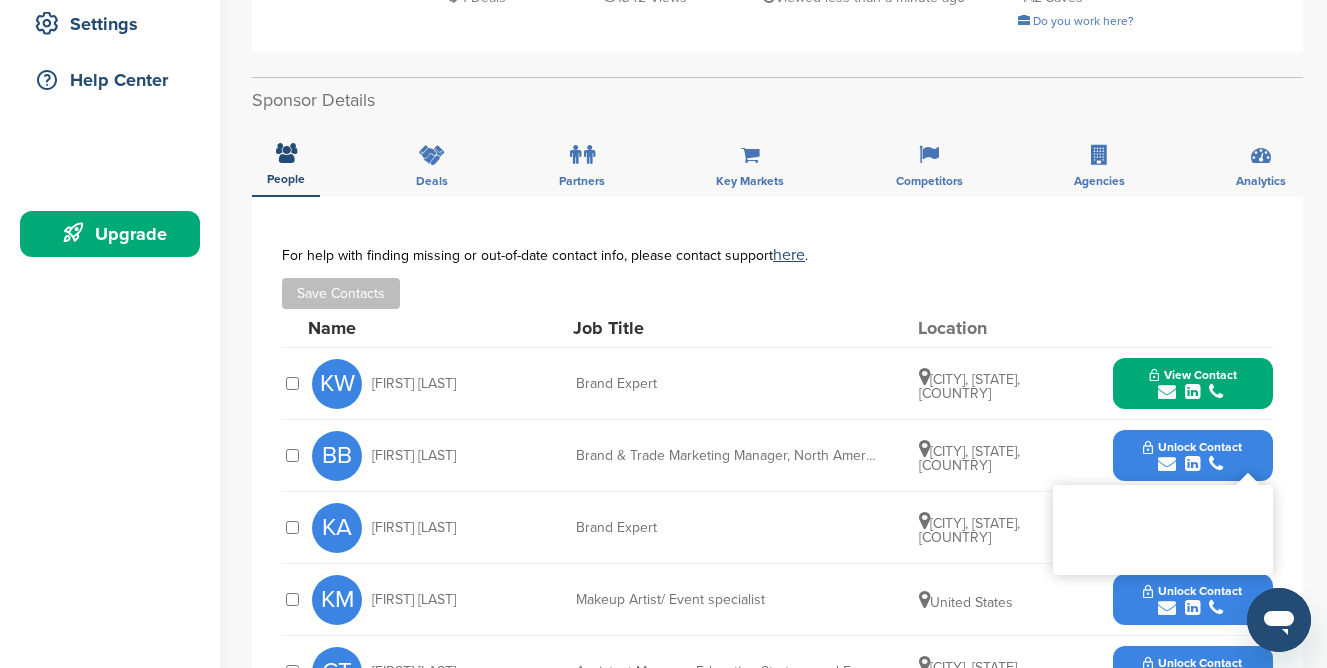 click on "New York, New York, United States" at bounding box center (969, 458) 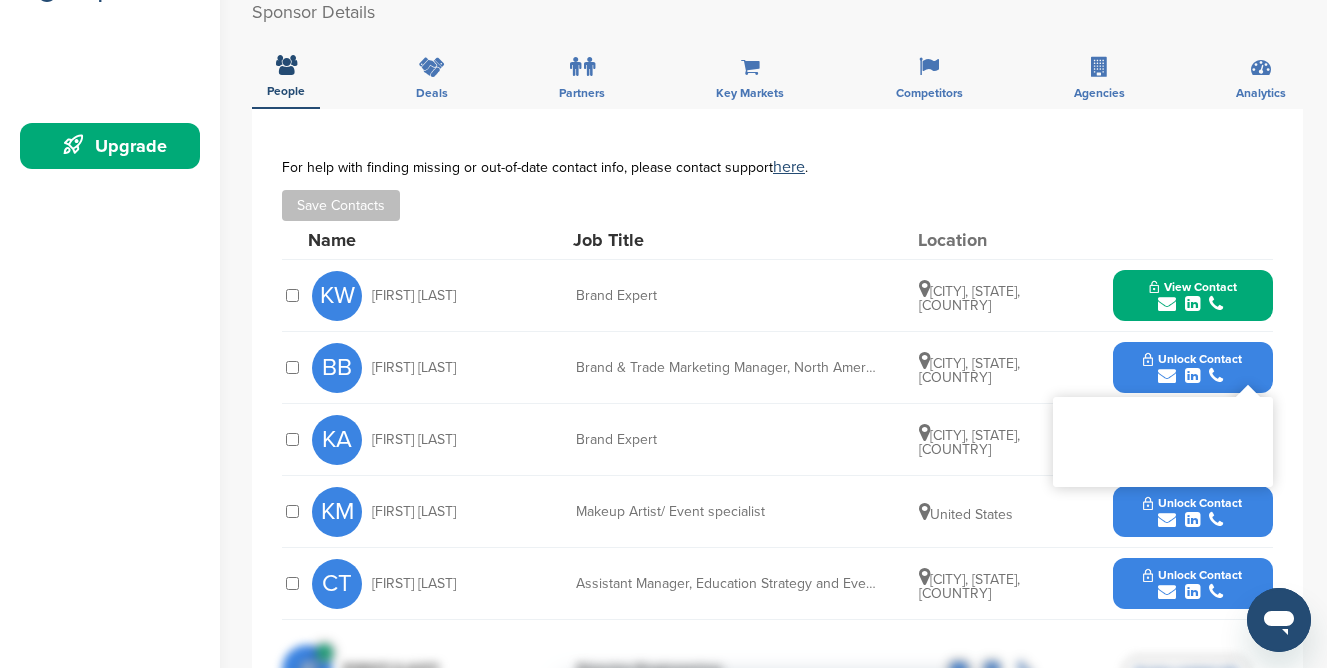 scroll, scrollTop: 581, scrollLeft: 0, axis: vertical 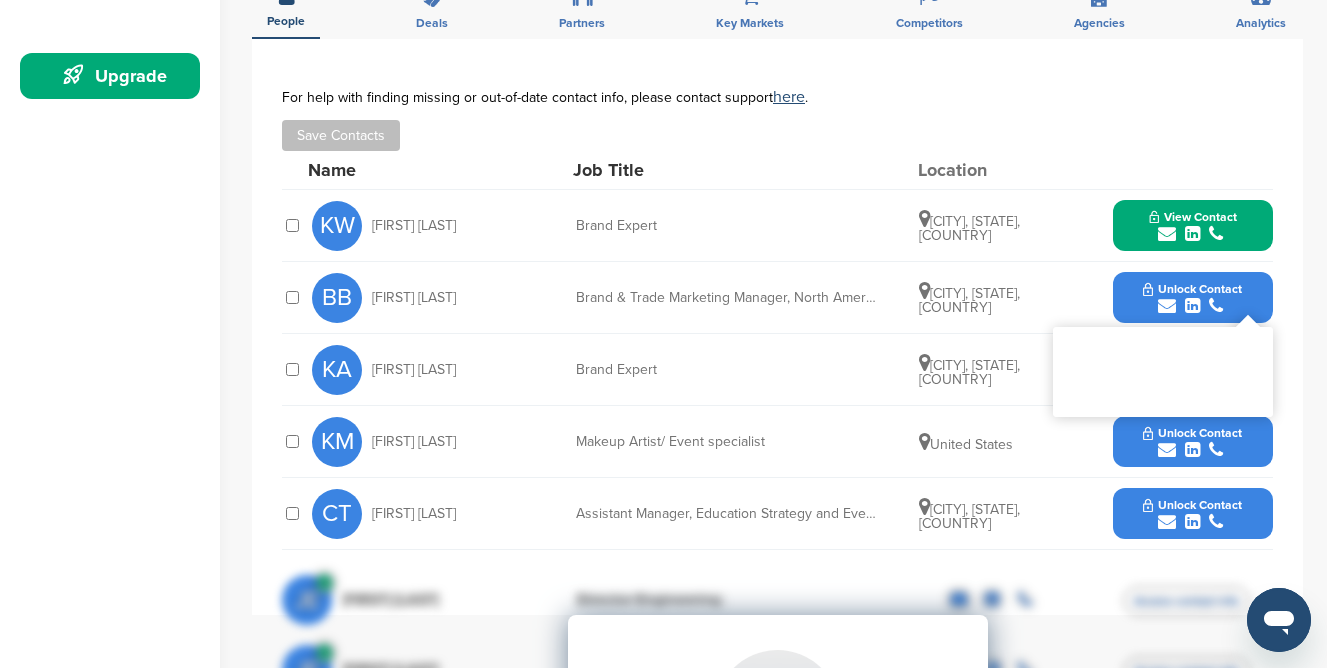 click on "Unlock Contact" at bounding box center (1192, 442) 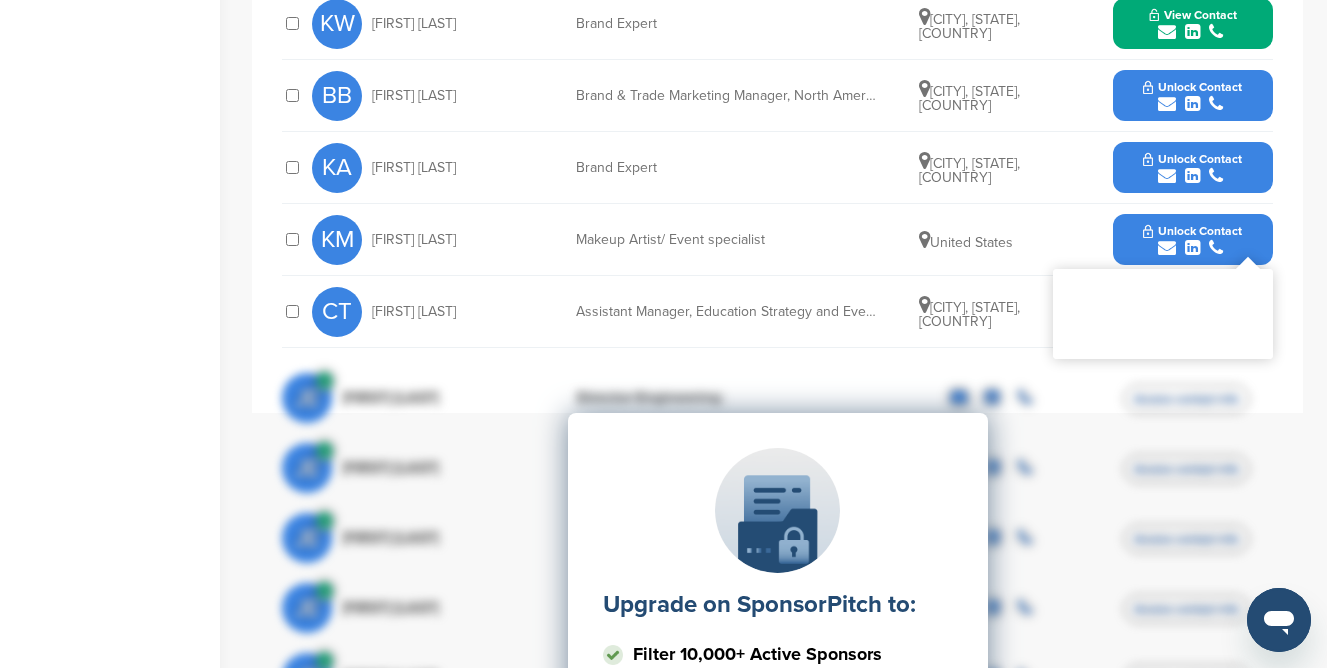 scroll, scrollTop: 801, scrollLeft: 0, axis: vertical 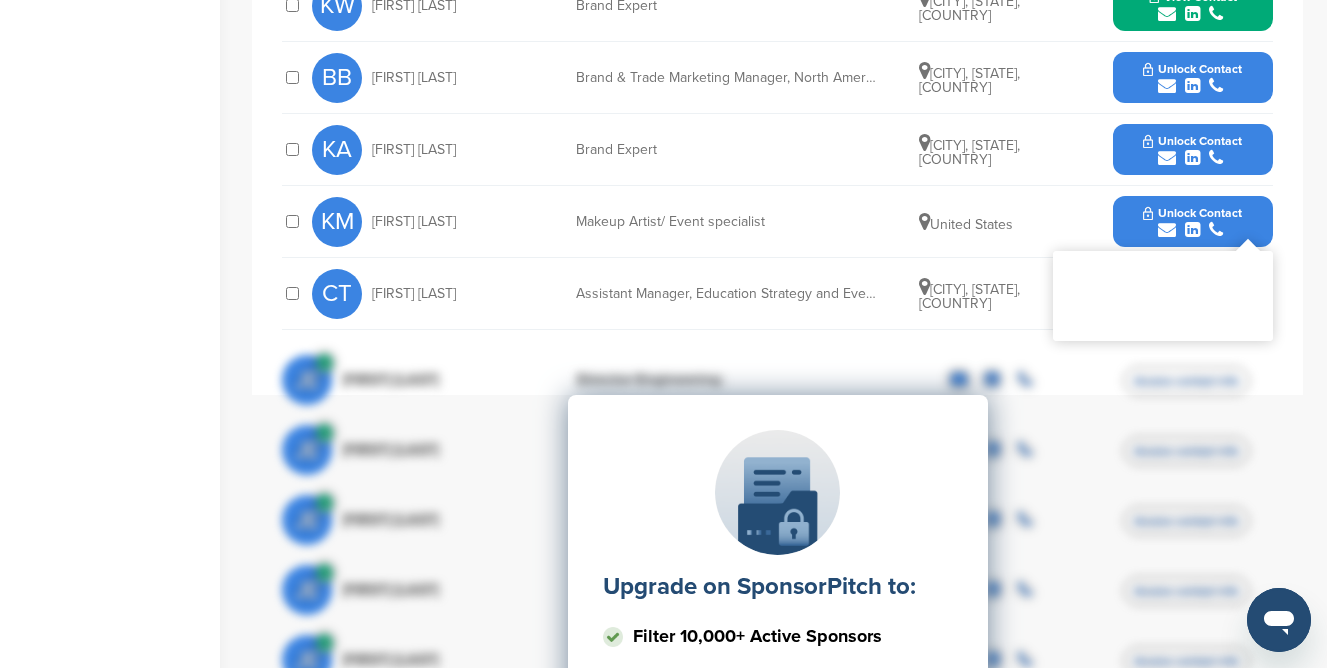 click on "You have unlocked the maximum number of profiles this month. Change your subscription plan to access more profiles." at bounding box center (1163, 296) 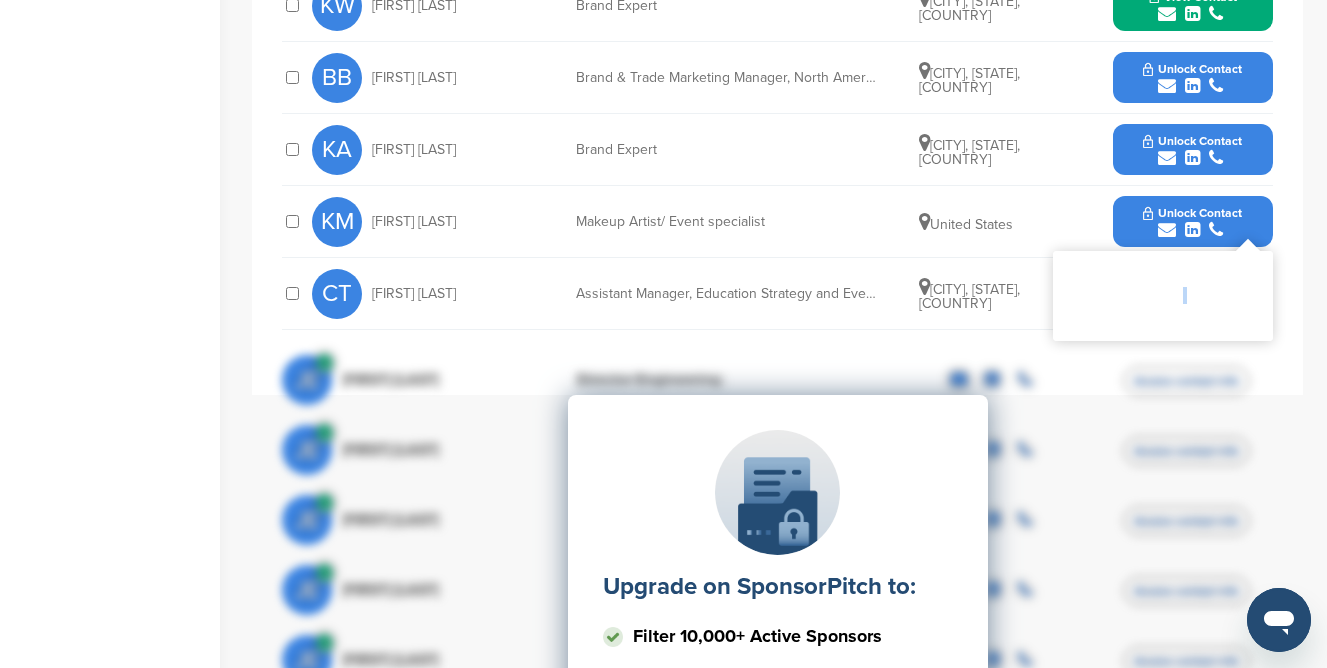 click on "You have unlocked the maximum number of profiles this month. Change your subscription plan to access more profiles." at bounding box center [1163, 296] 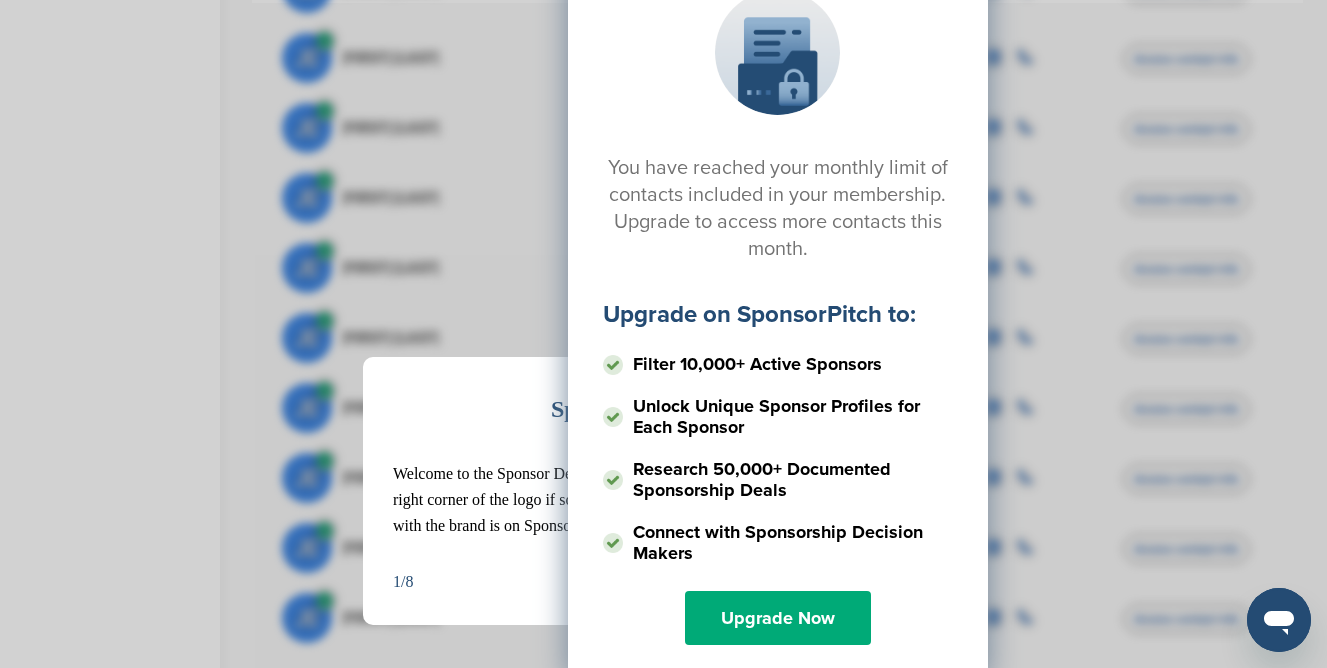 scroll, scrollTop: 0, scrollLeft: 0, axis: both 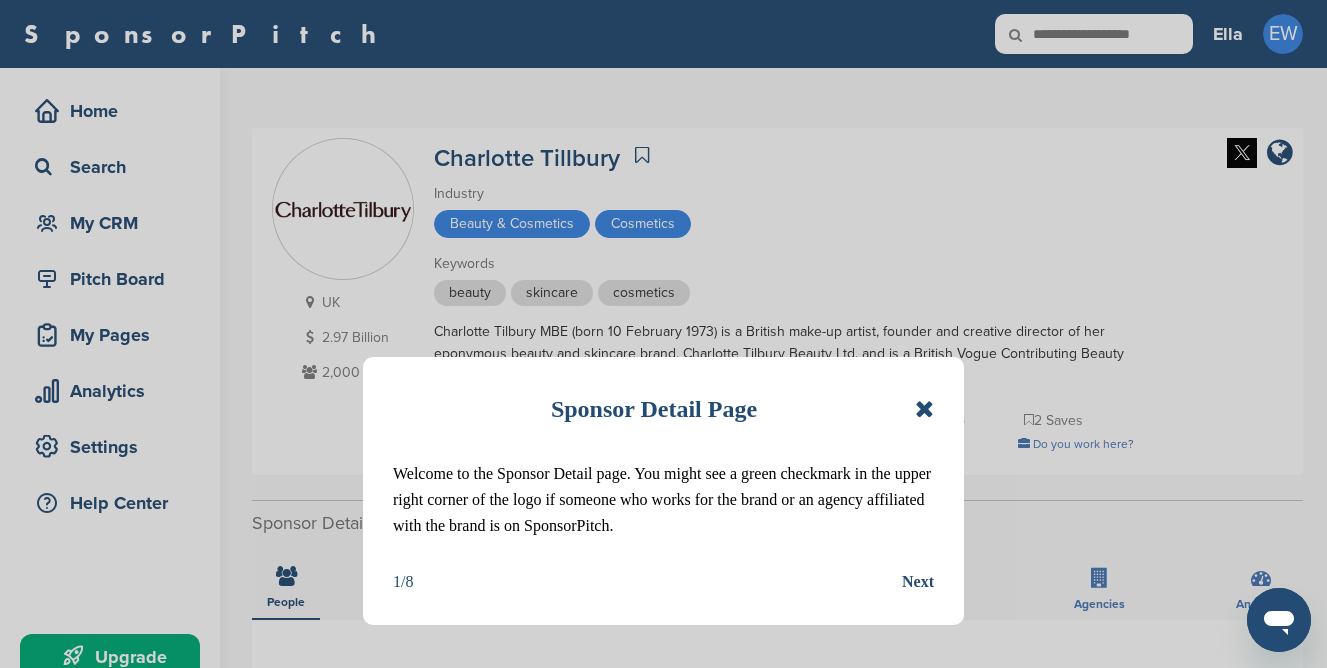 click on "Sponsor Detail Page" at bounding box center [663, 409] 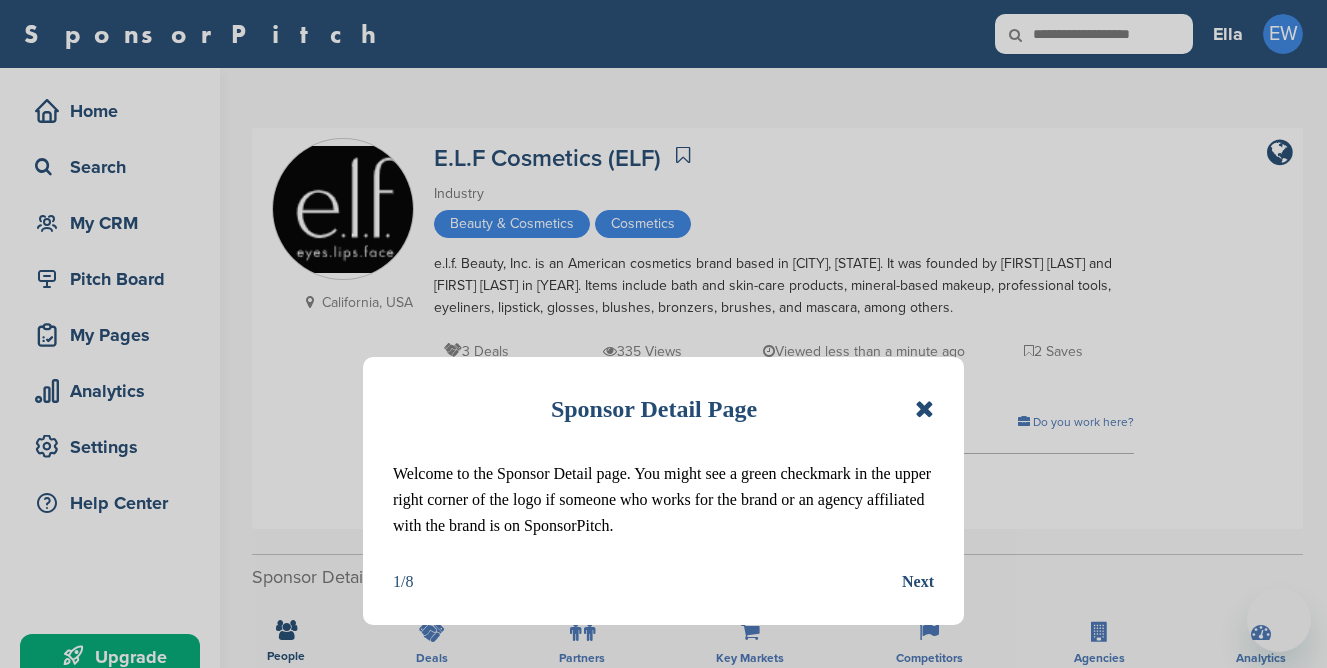 scroll, scrollTop: 0, scrollLeft: 0, axis: both 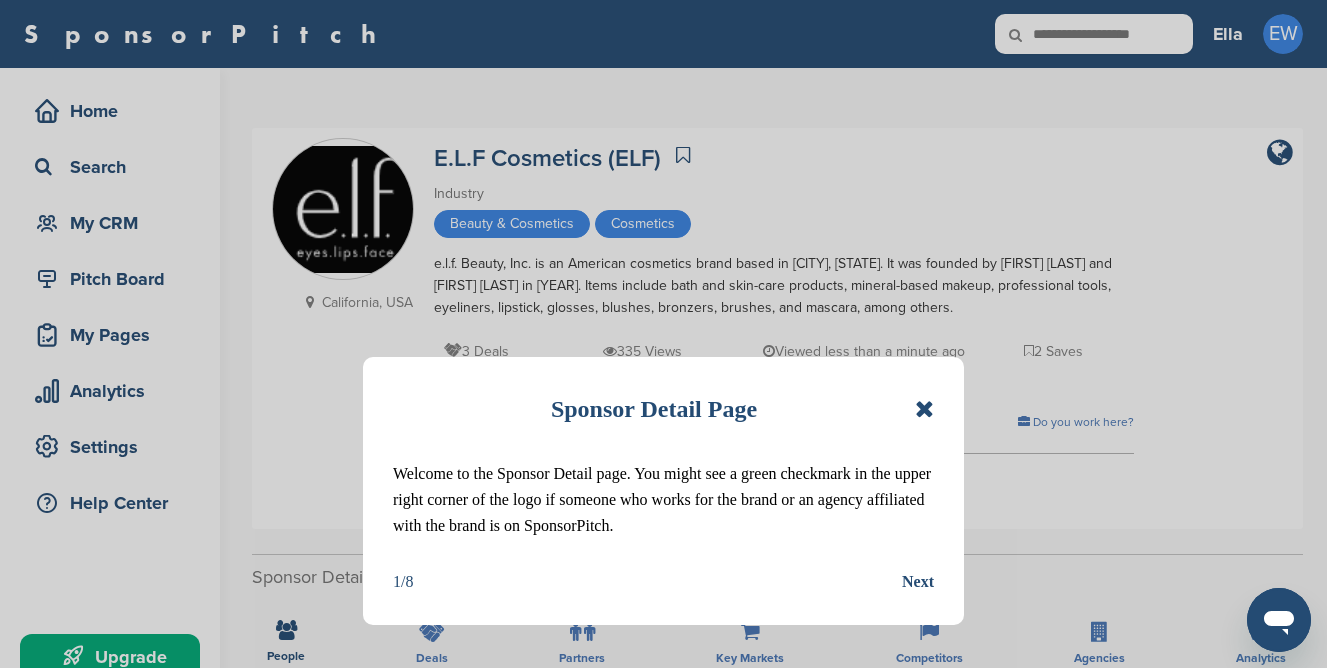 click at bounding box center (924, 409) 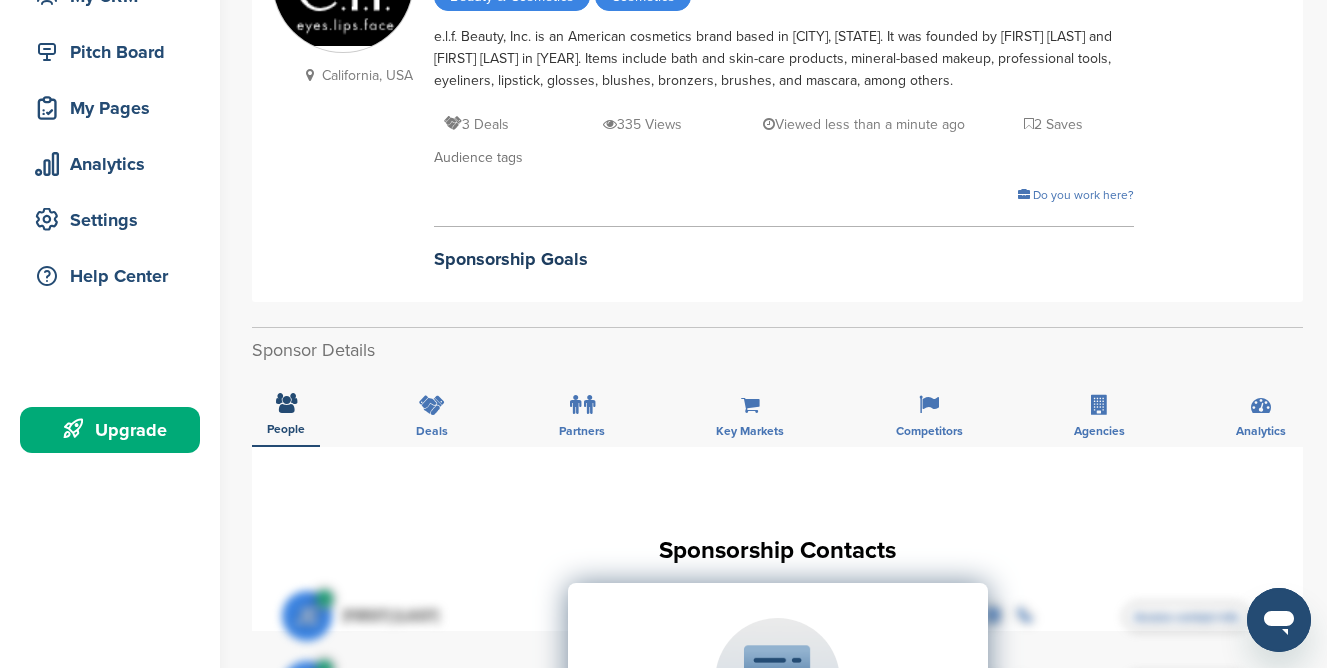 scroll, scrollTop: 0, scrollLeft: 0, axis: both 